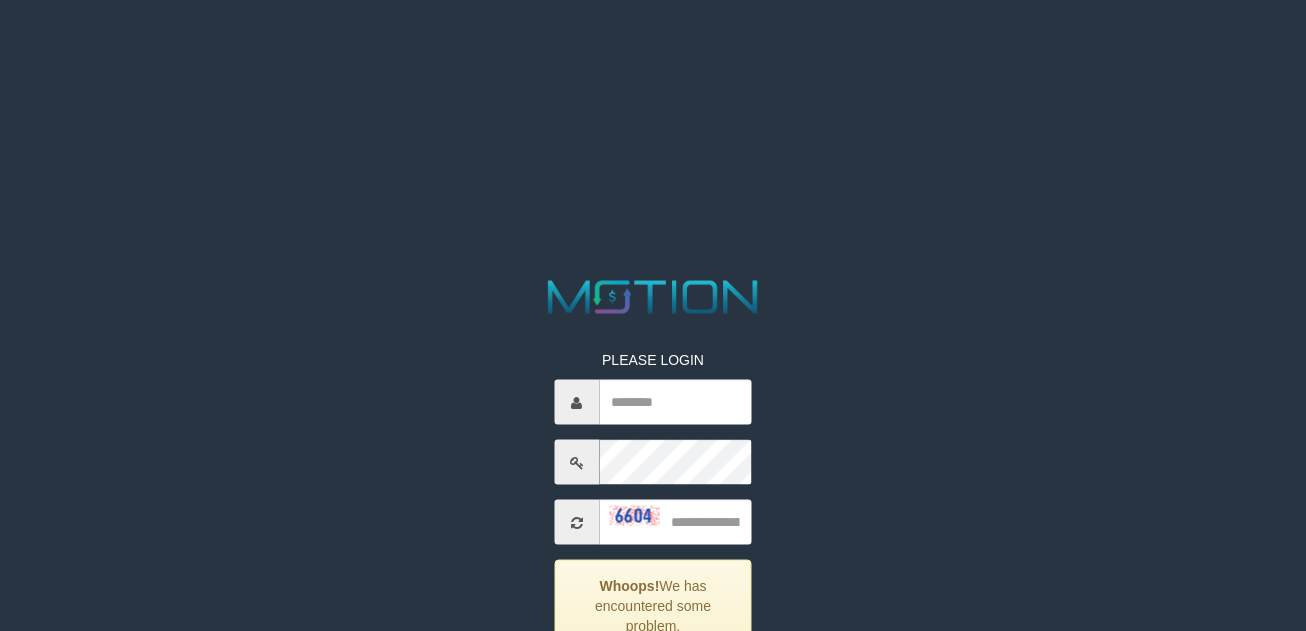scroll, scrollTop: 0, scrollLeft: 0, axis: both 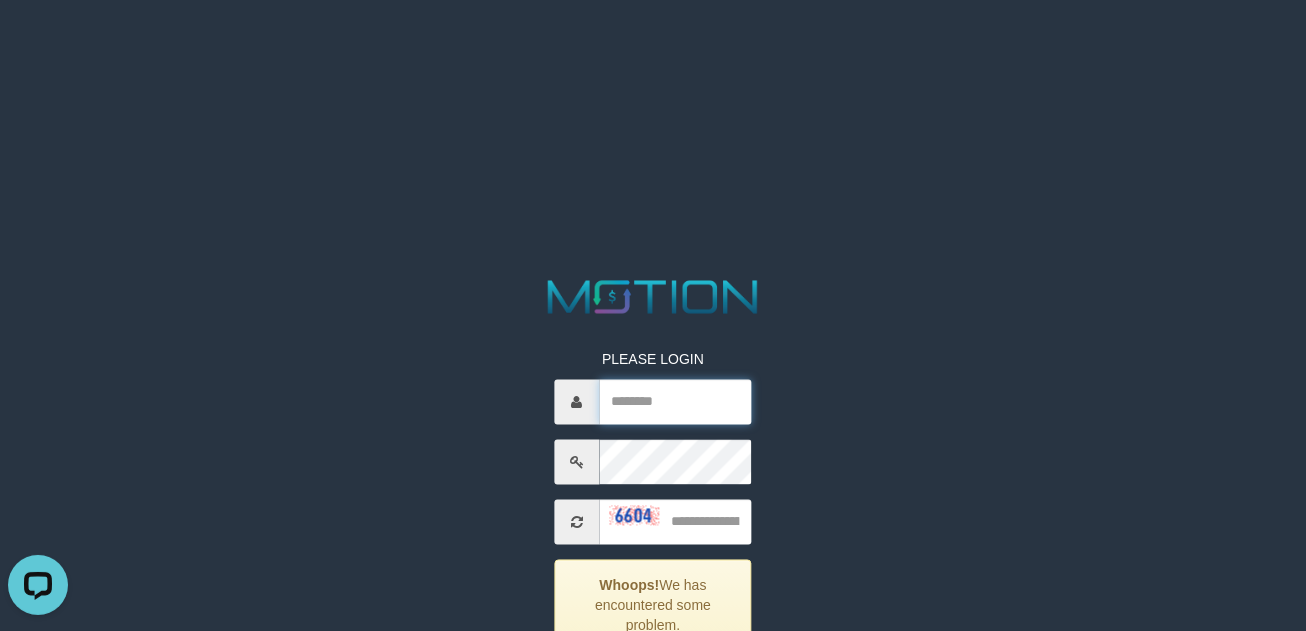 type on "**********" 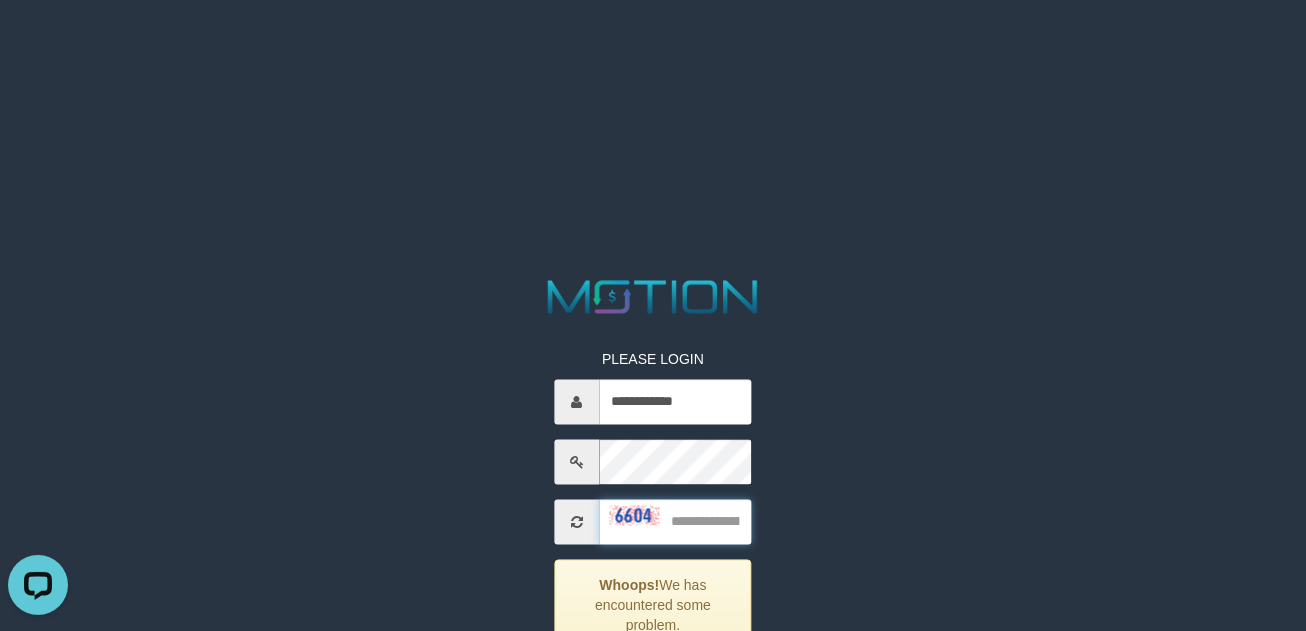 click at bounding box center (675, 522) 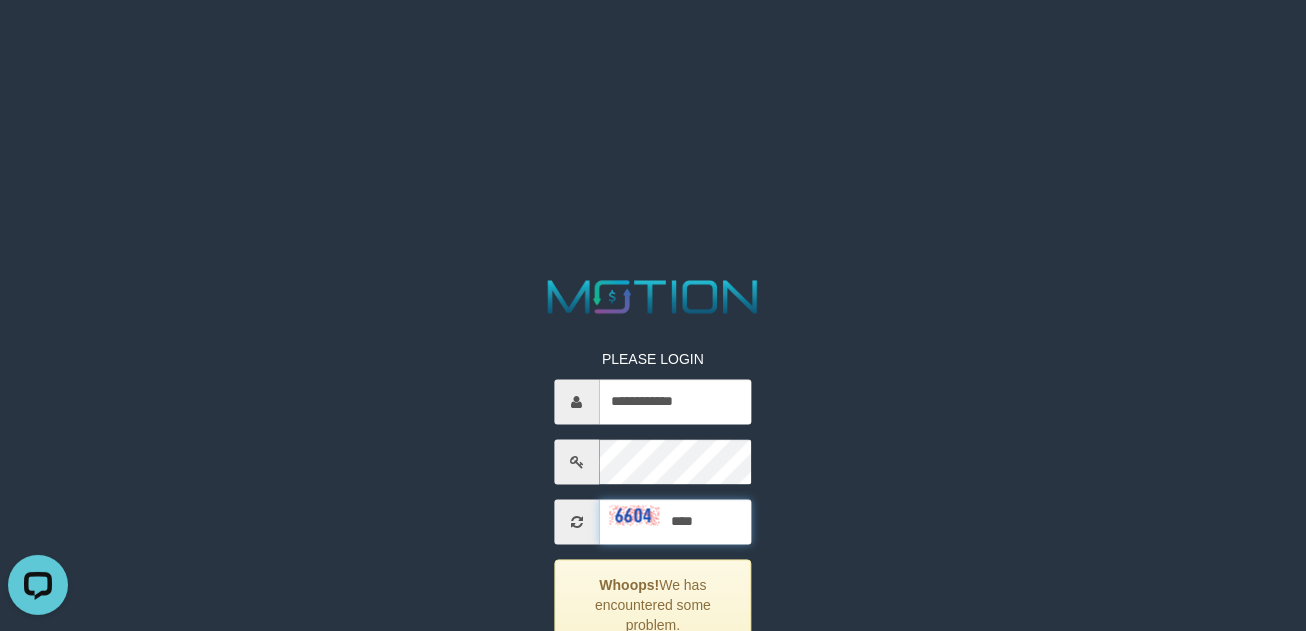 type on "****" 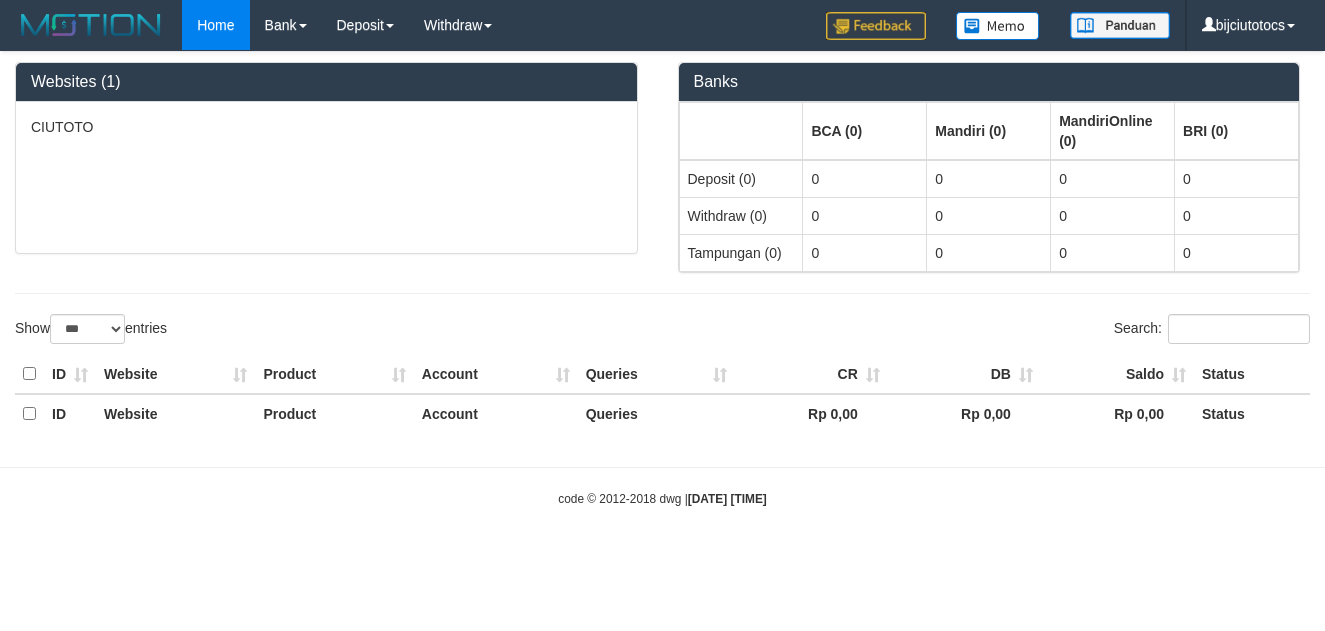 select on "***" 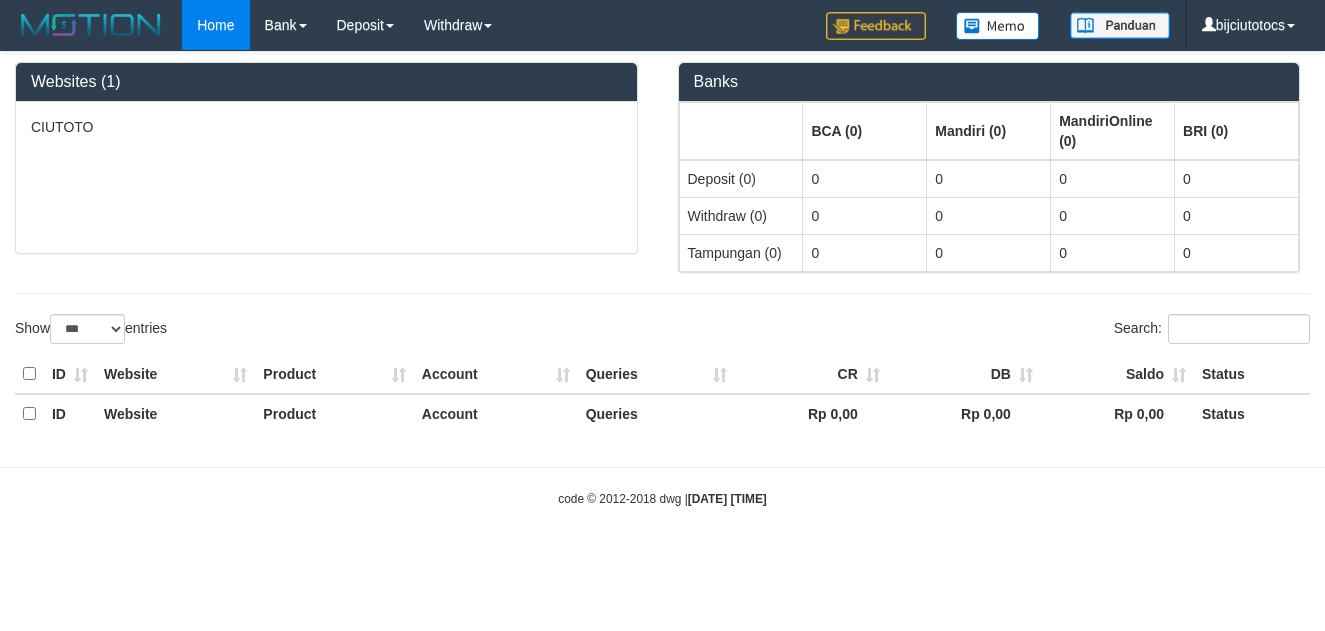 scroll, scrollTop: 0, scrollLeft: 0, axis: both 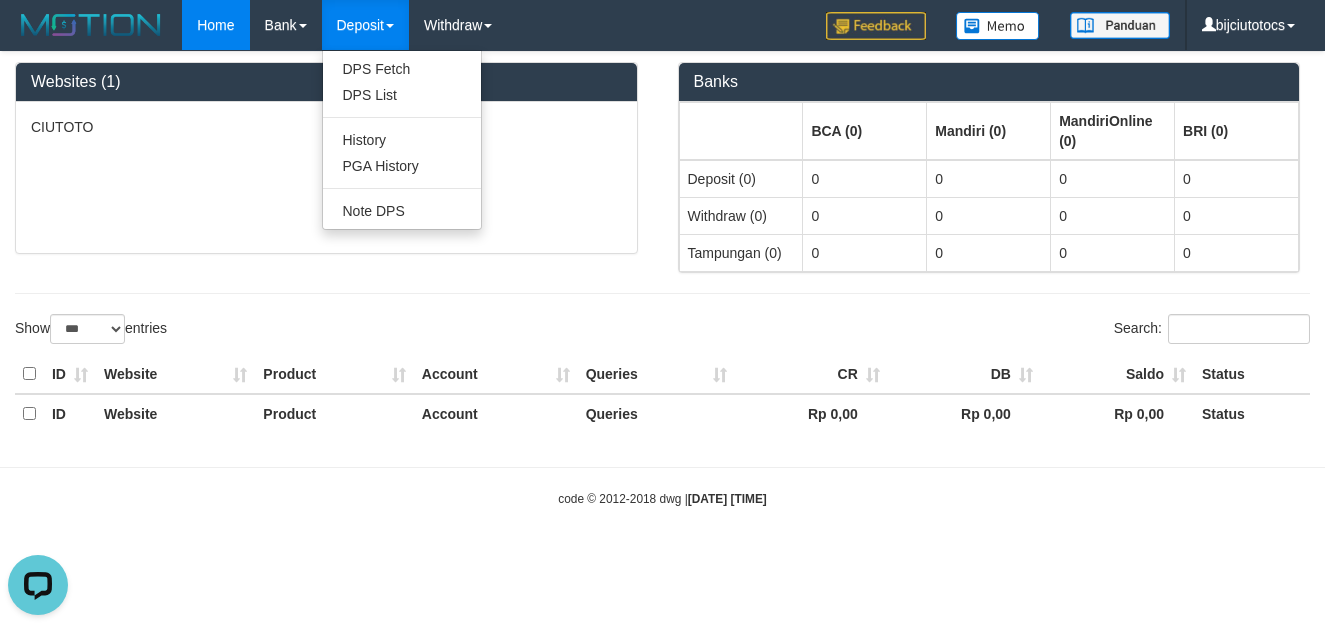 click on "Deposit" at bounding box center [365, 25] 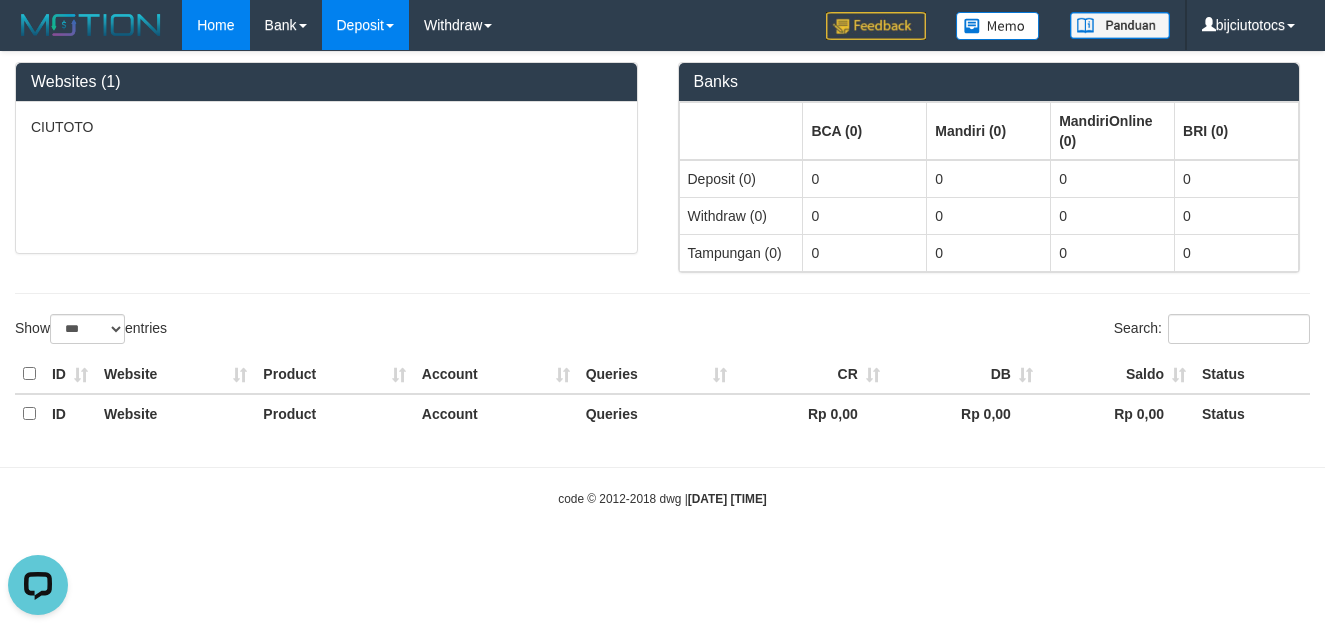 click on "Deposit" at bounding box center [365, 25] 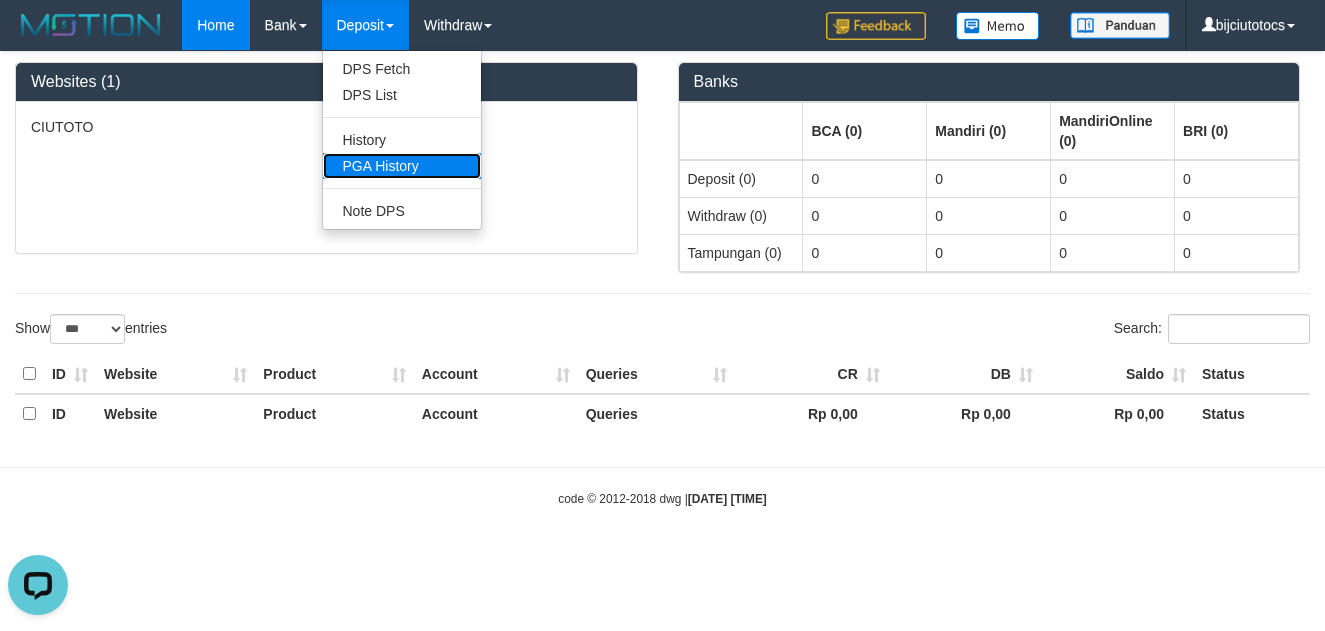 click on "PGA History" at bounding box center [402, 166] 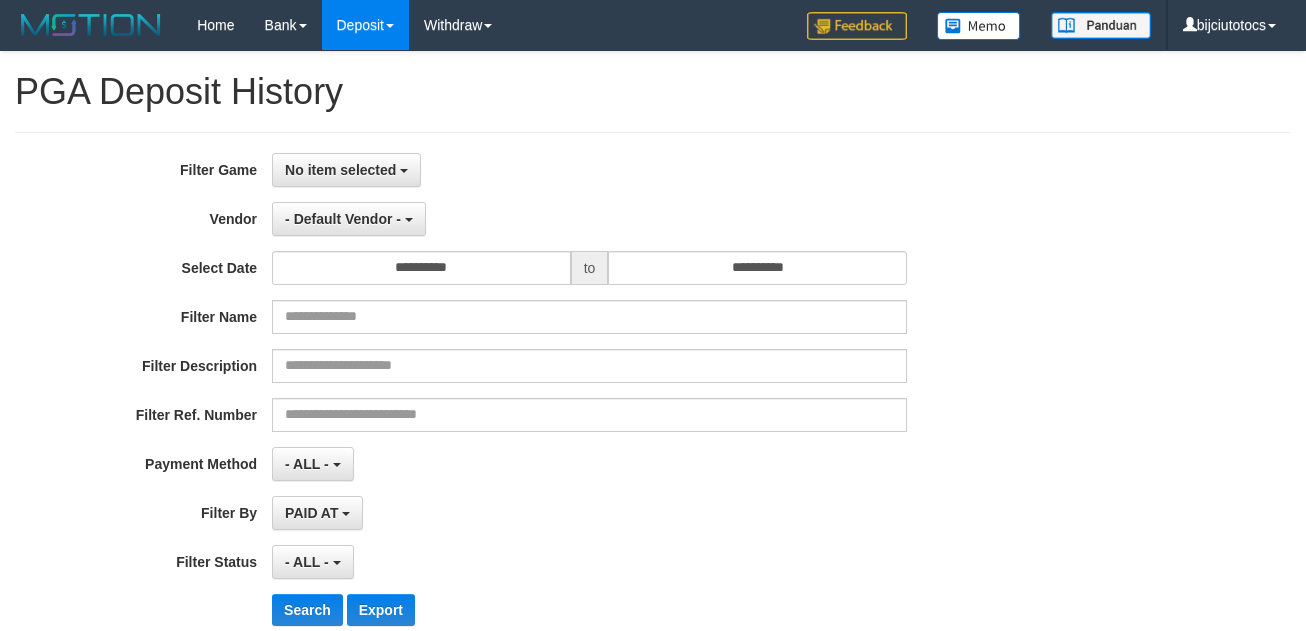 select 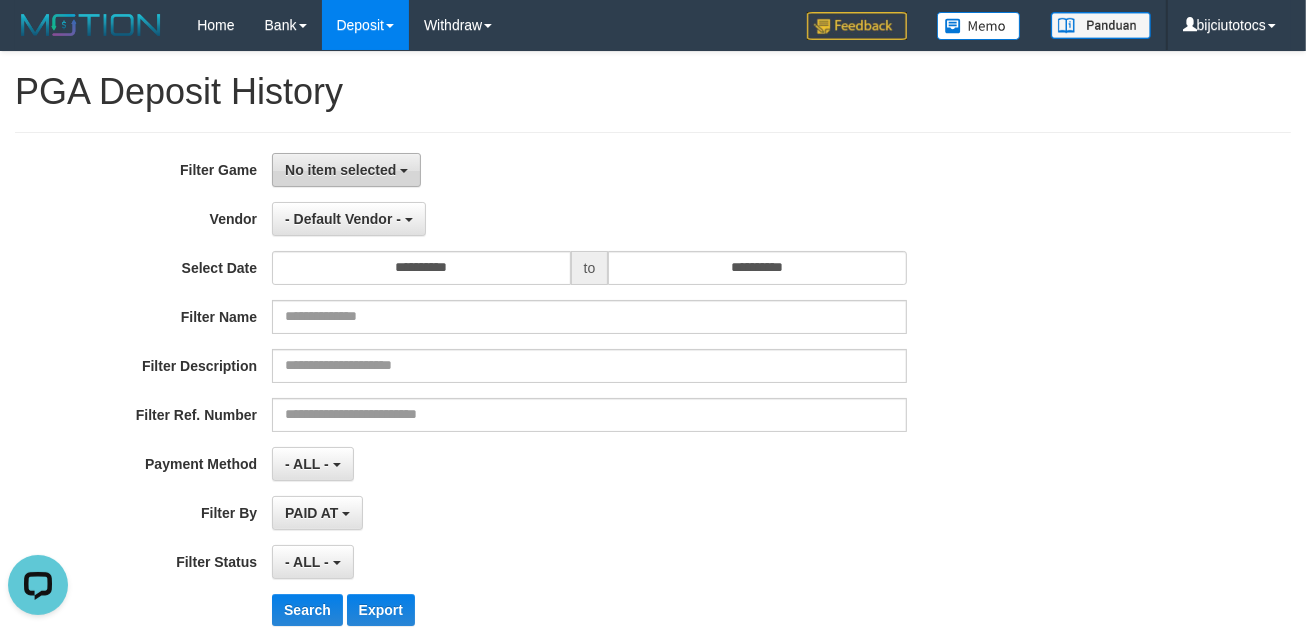 click on "No item selected" at bounding box center (346, 170) 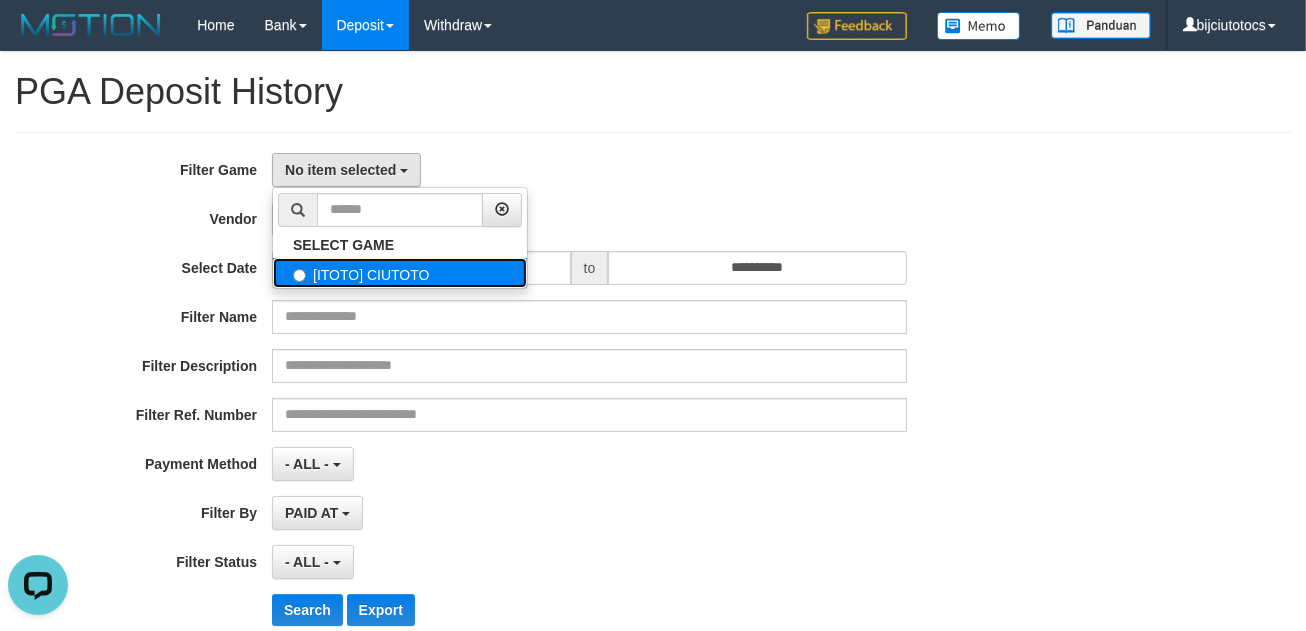 click on "[ITOTO] CIUTOTO" at bounding box center (400, 273) 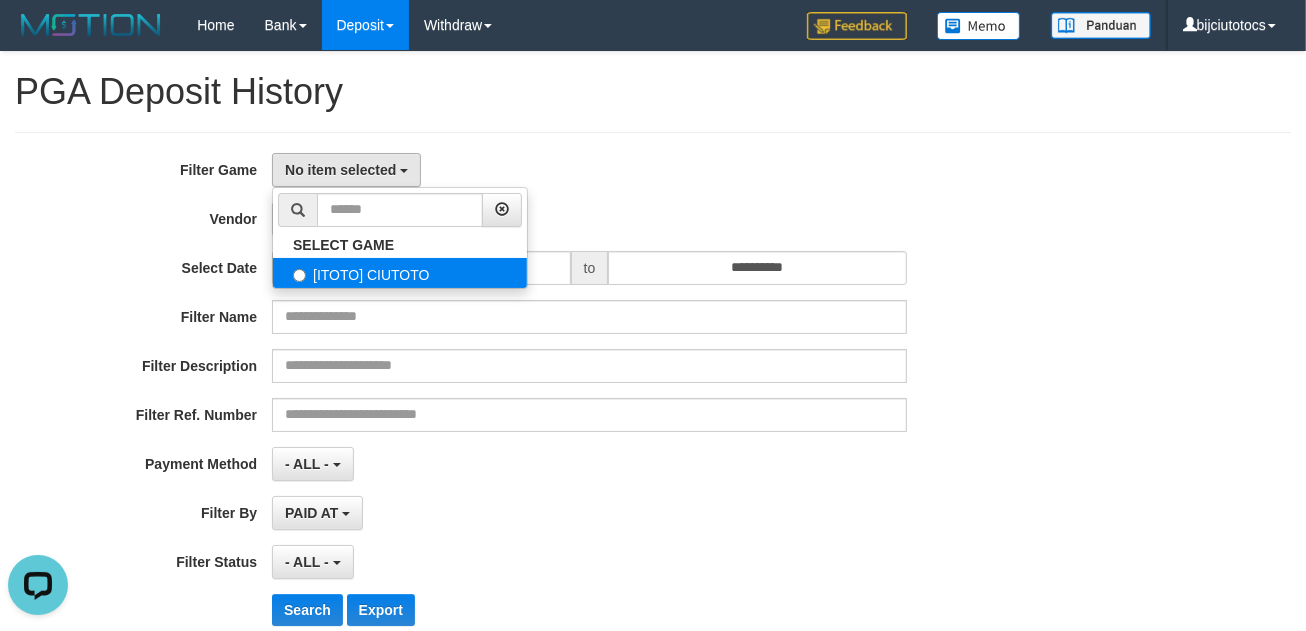 select on "****" 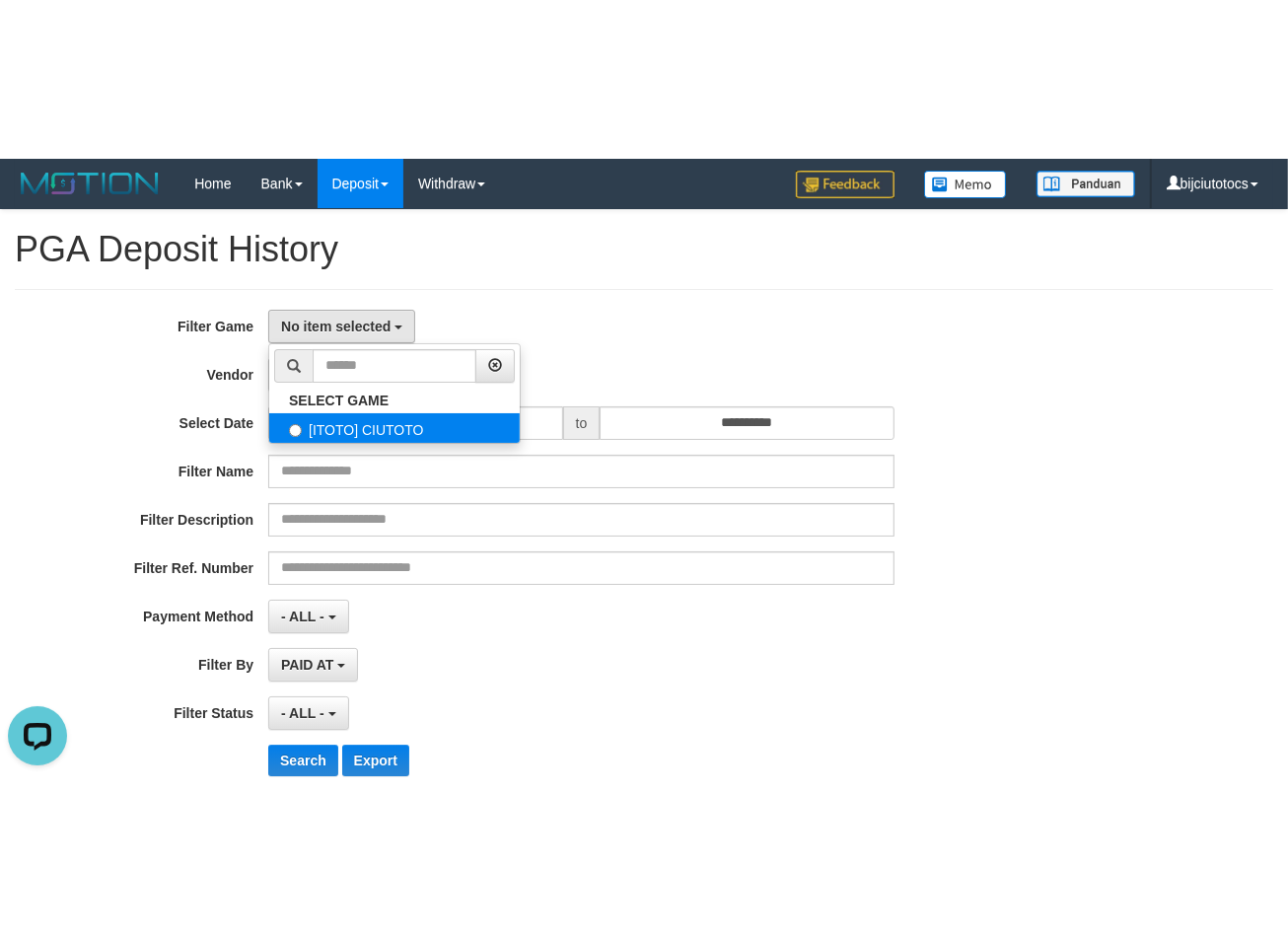 scroll, scrollTop: 17, scrollLeft: 0, axis: vertical 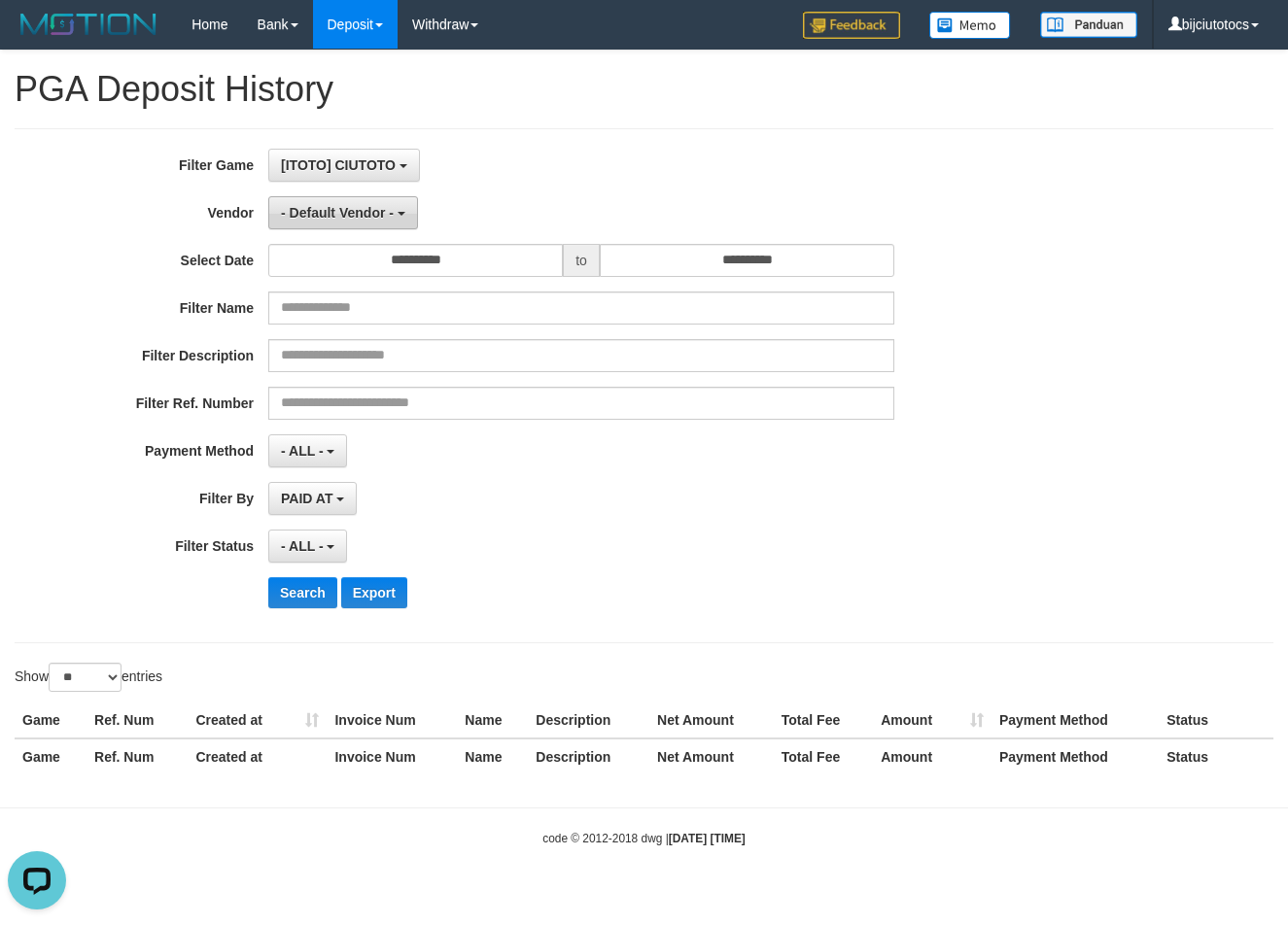 click on "- Default Vendor -" at bounding box center [337, 213] 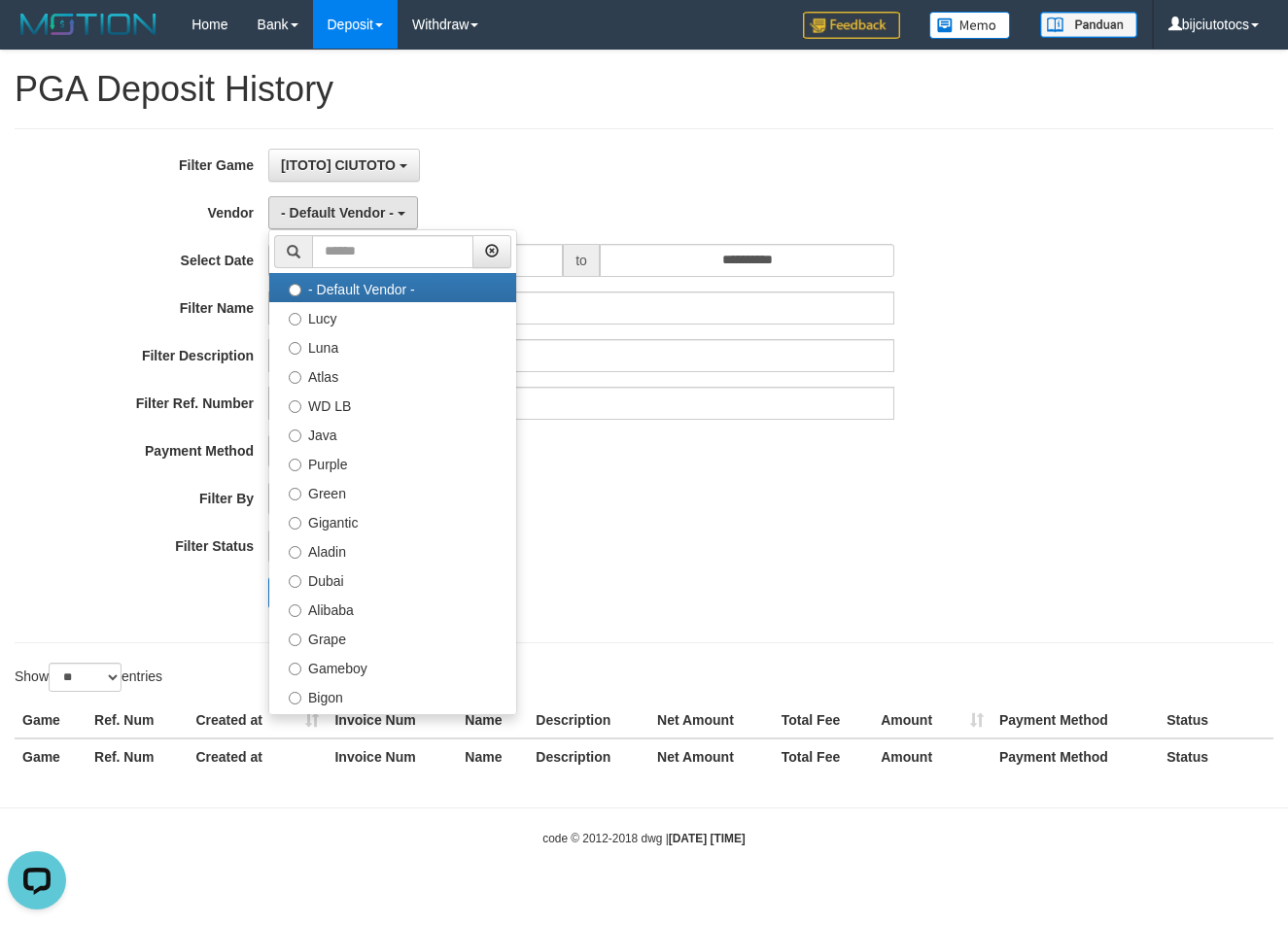 drag, startPoint x: 948, startPoint y: 233, endPoint x: 732, endPoint y: 245, distance: 216.33308 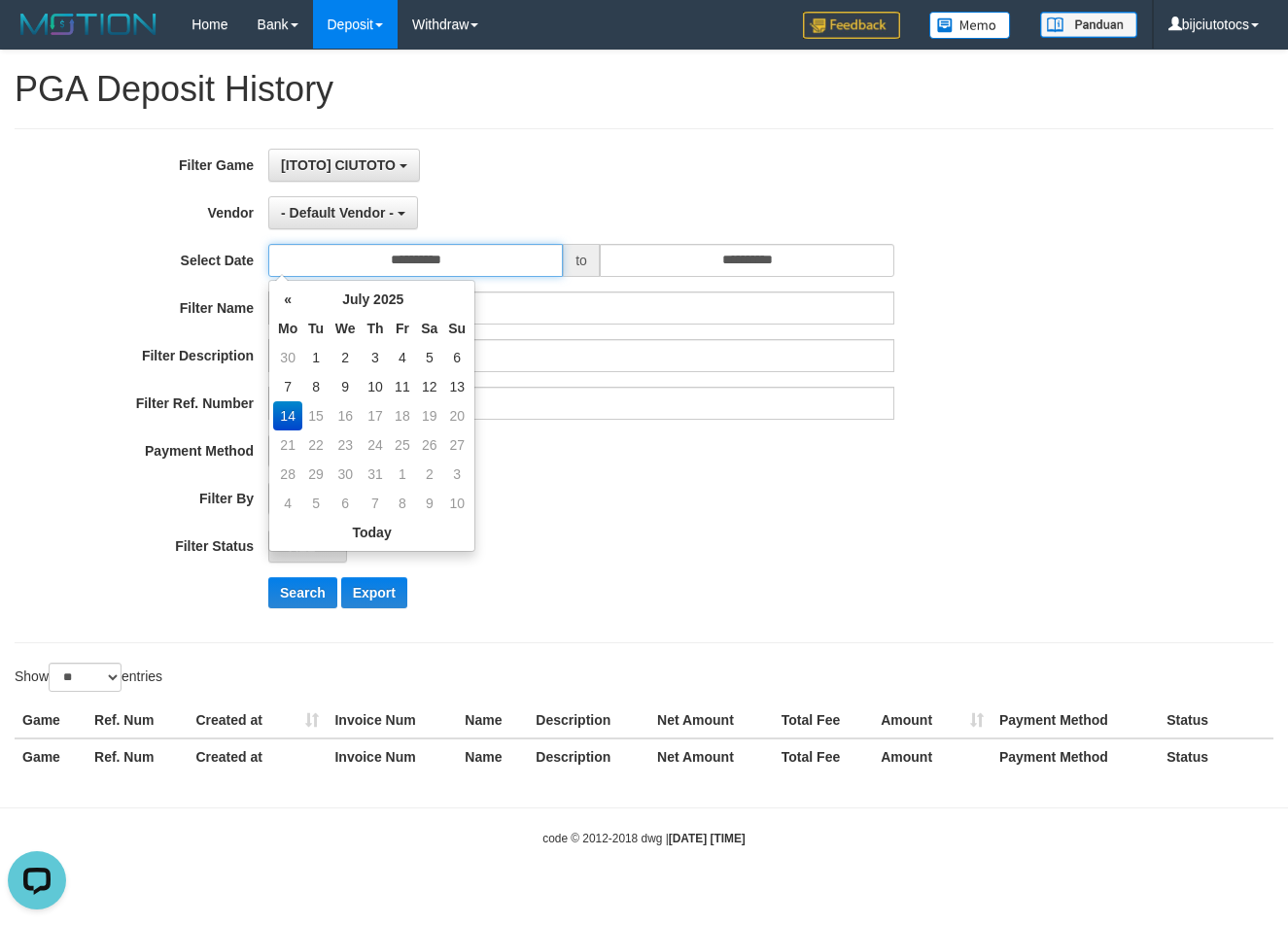 click on "**********" at bounding box center (415, 260) 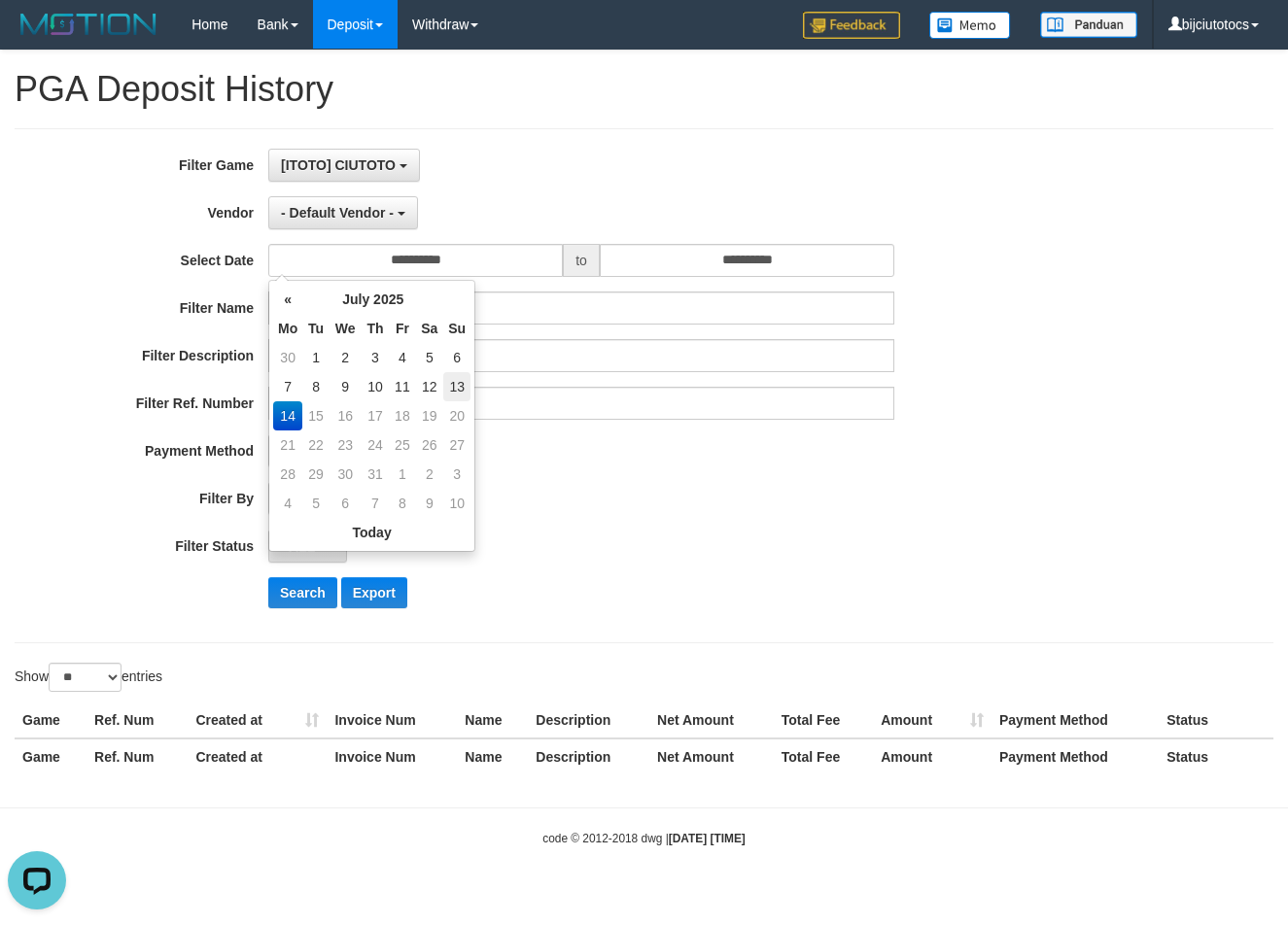 click on "13" at bounding box center (457, 387) 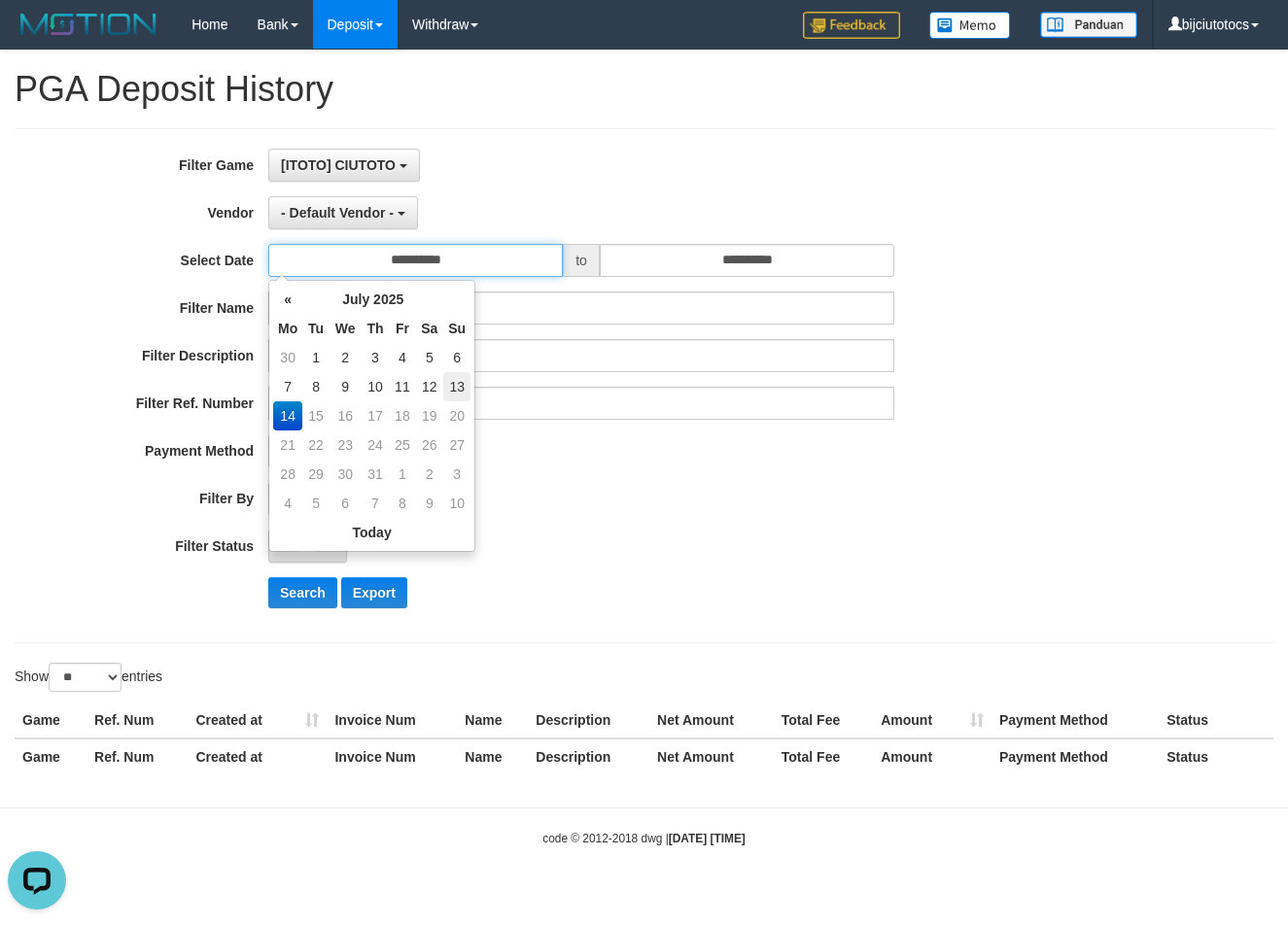 type on "**********" 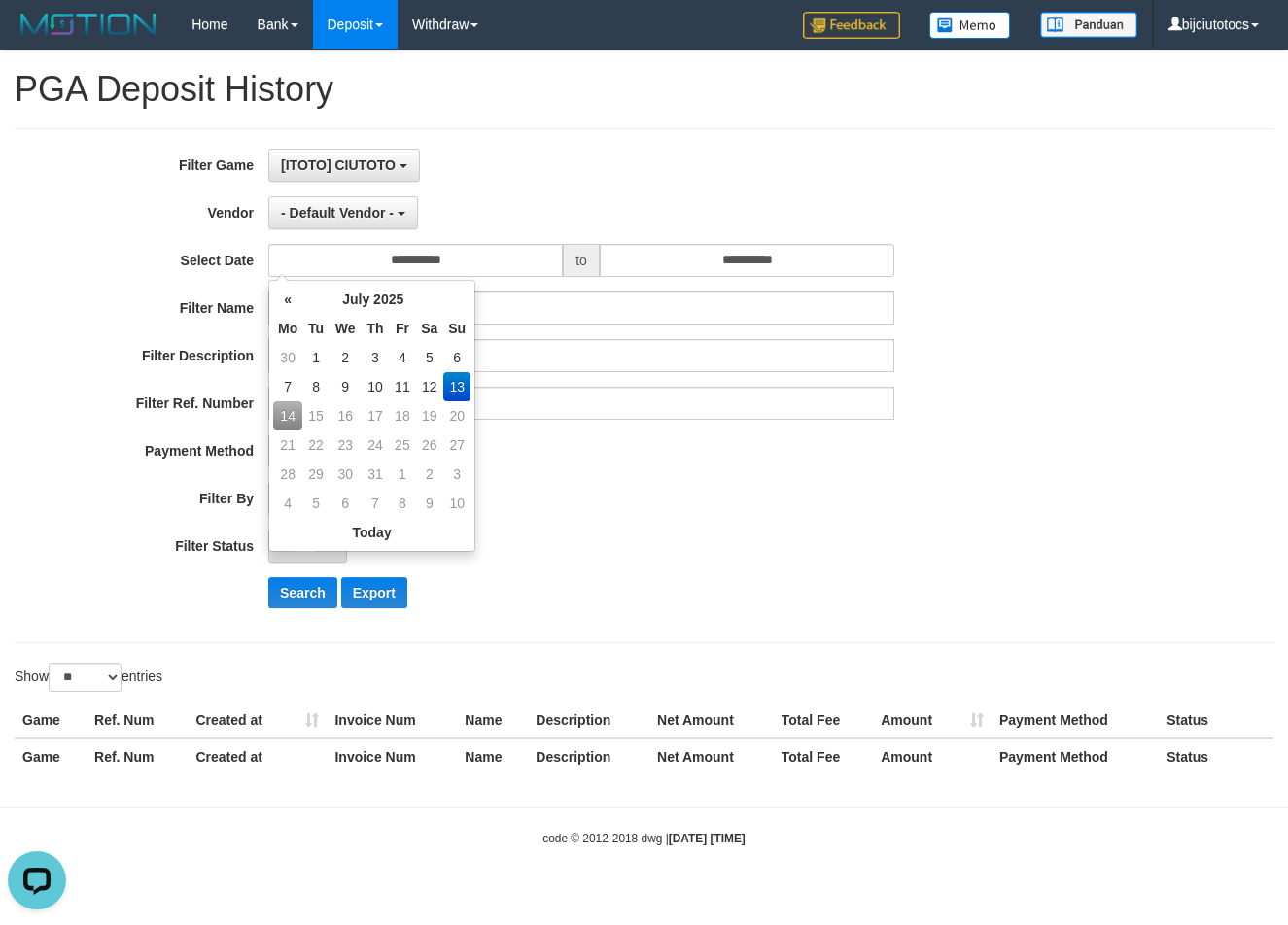 click on "**********" at bounding box center [537, 386] 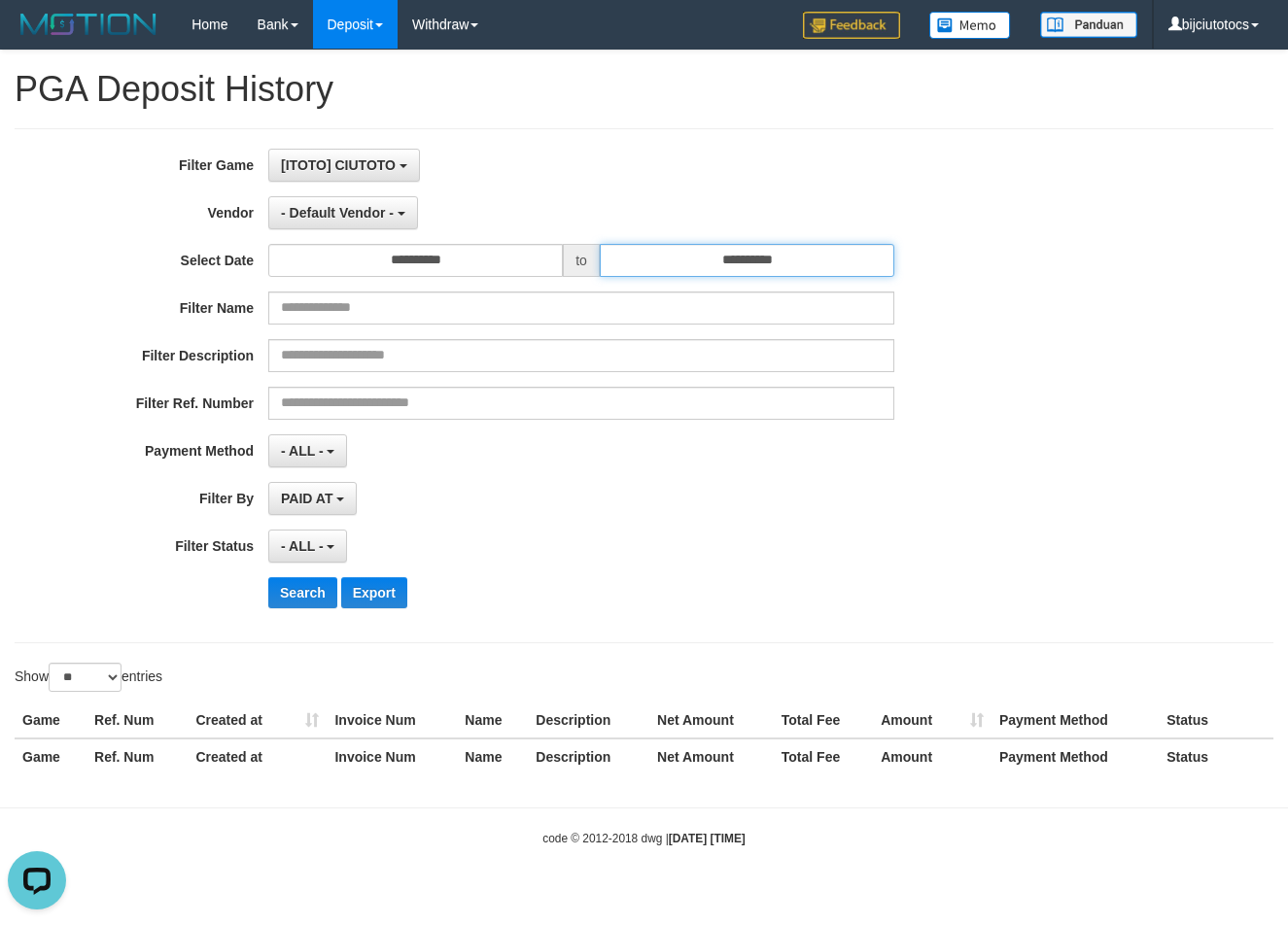 click on "**********" at bounding box center [747, 260] 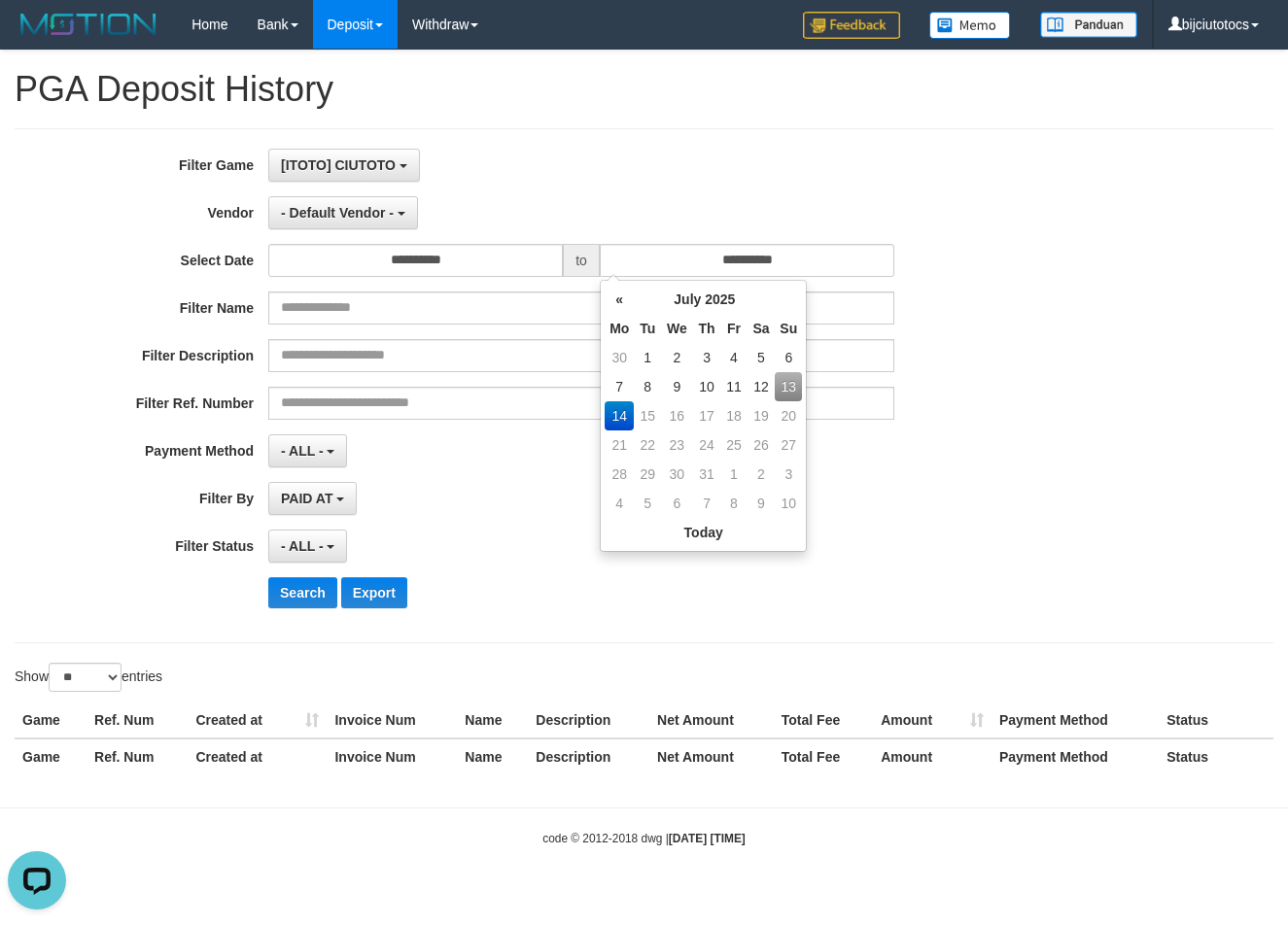 click on "13" at bounding box center (788, 387) 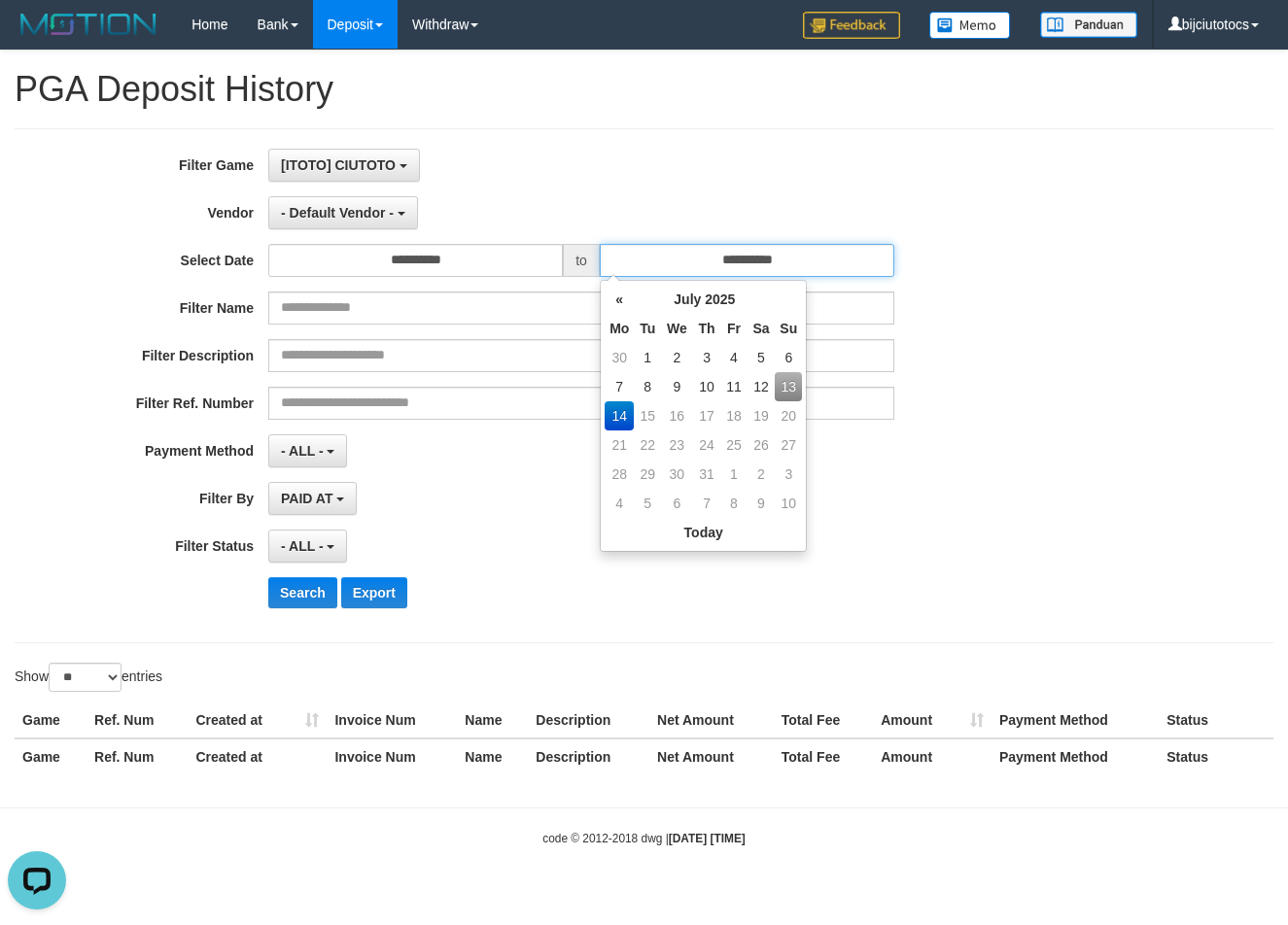 type on "**********" 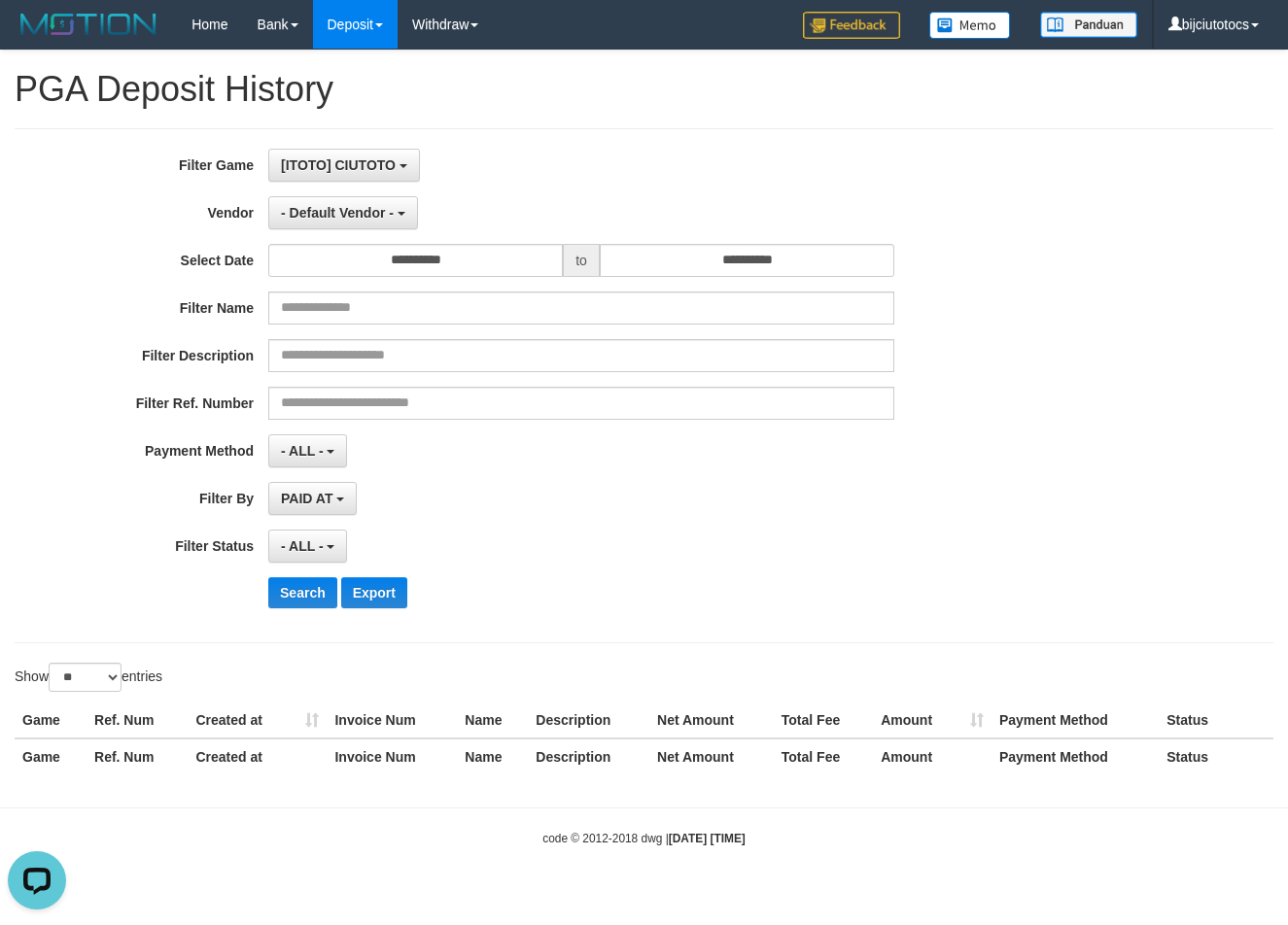 click on "Filter Ref. Number" at bounding box center (537, 403) 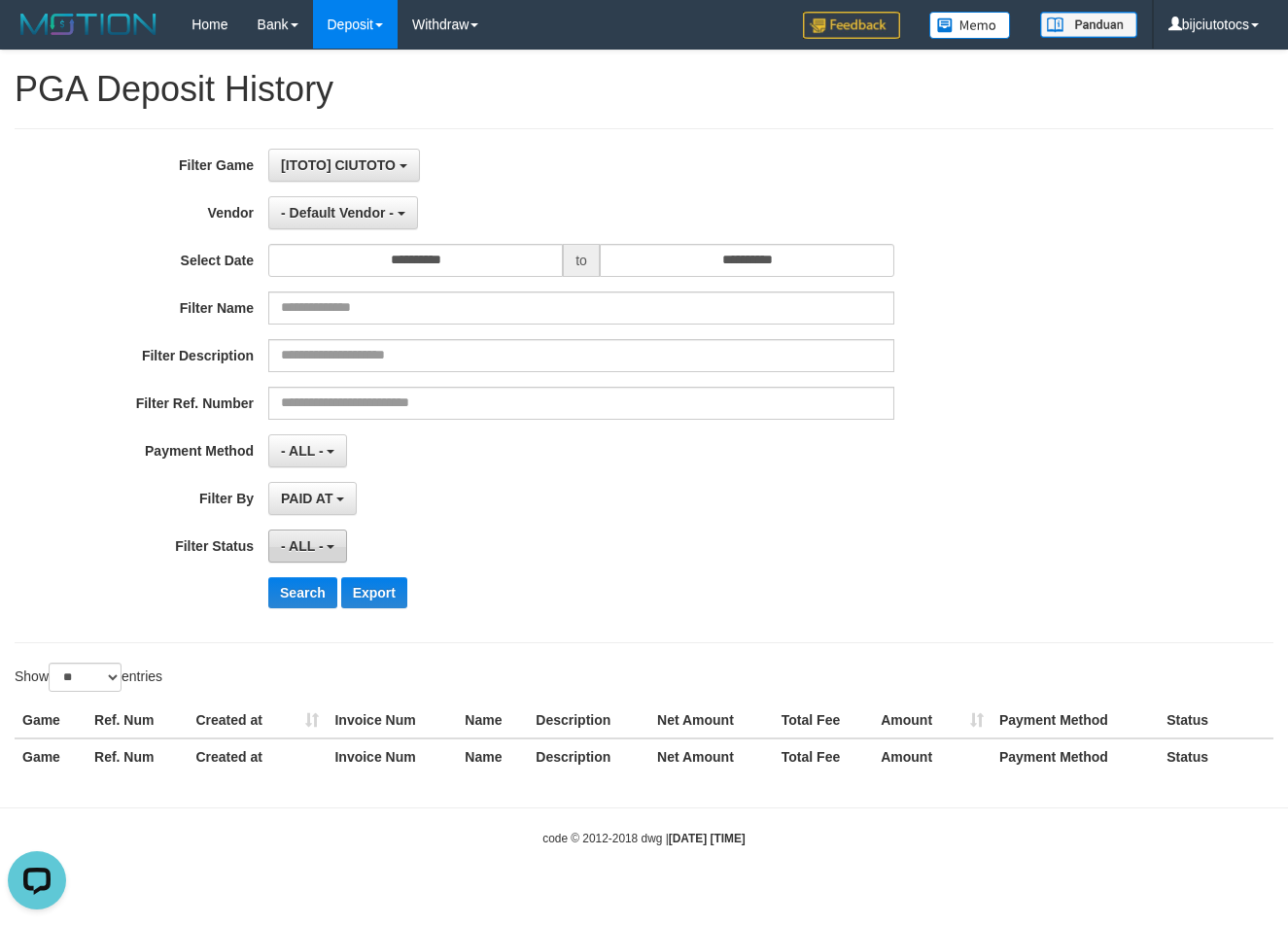 click at bounding box center [331, 547] 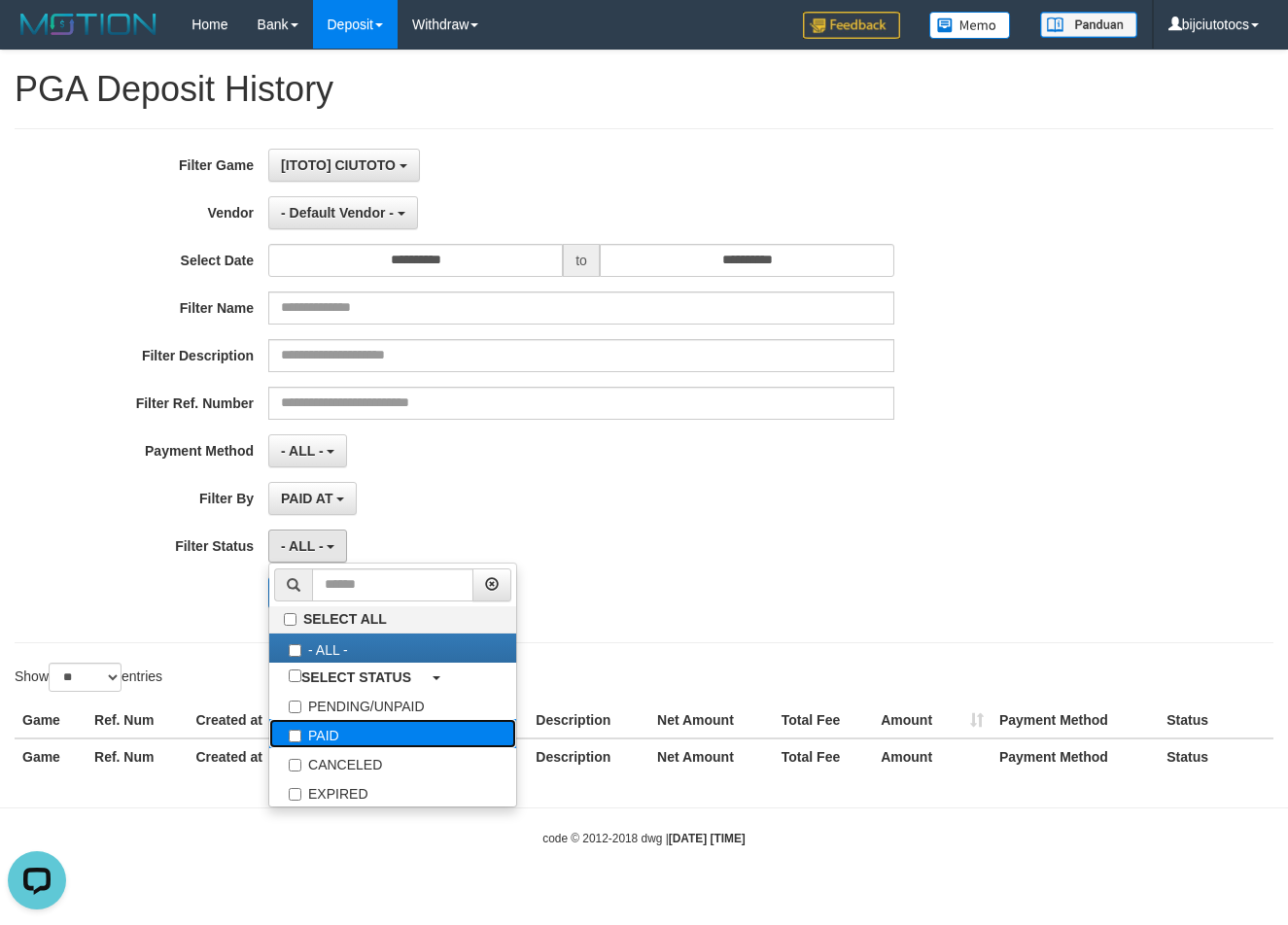 click on "PAID" at bounding box center [393, 734] 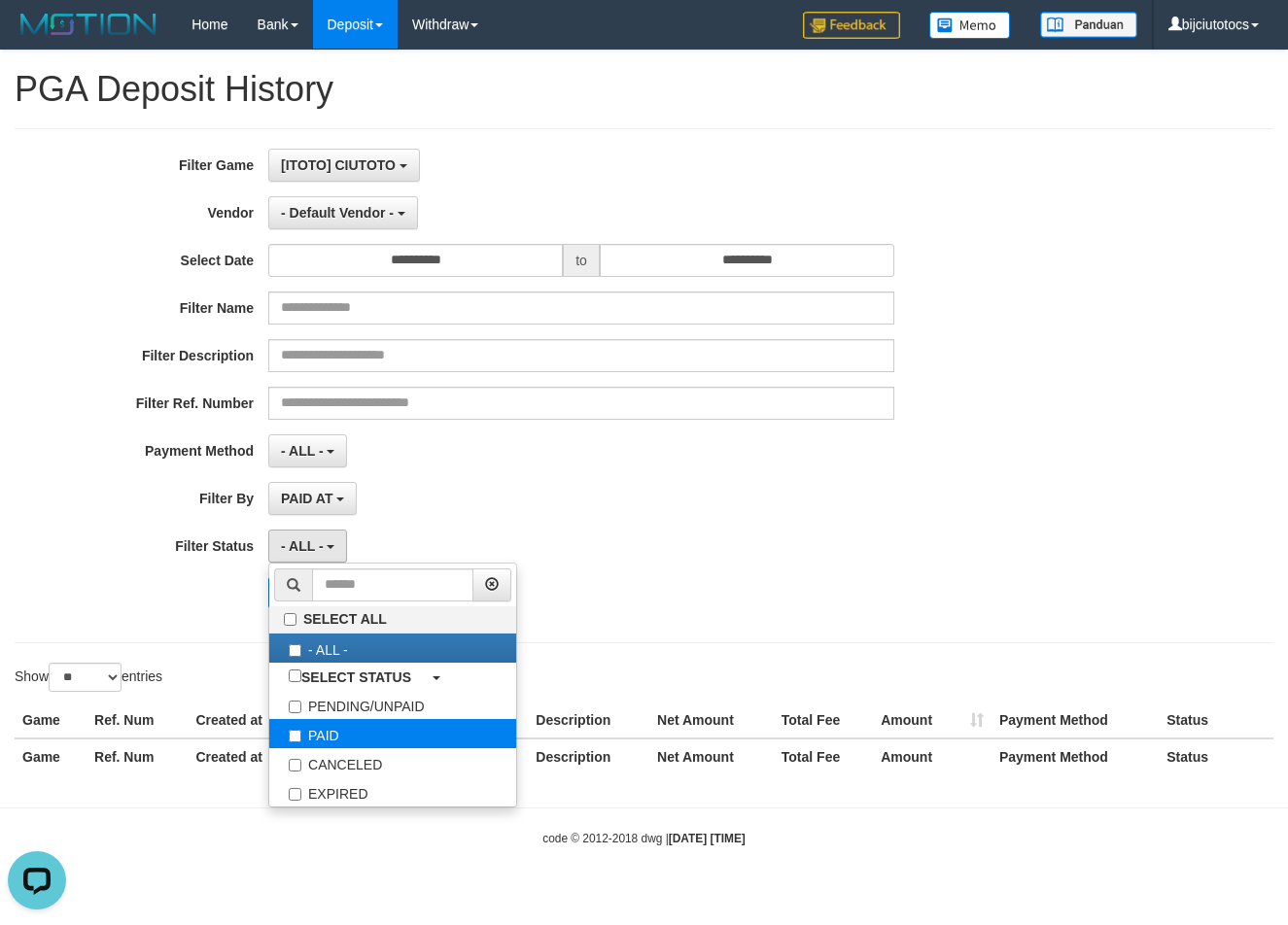 select on "*" 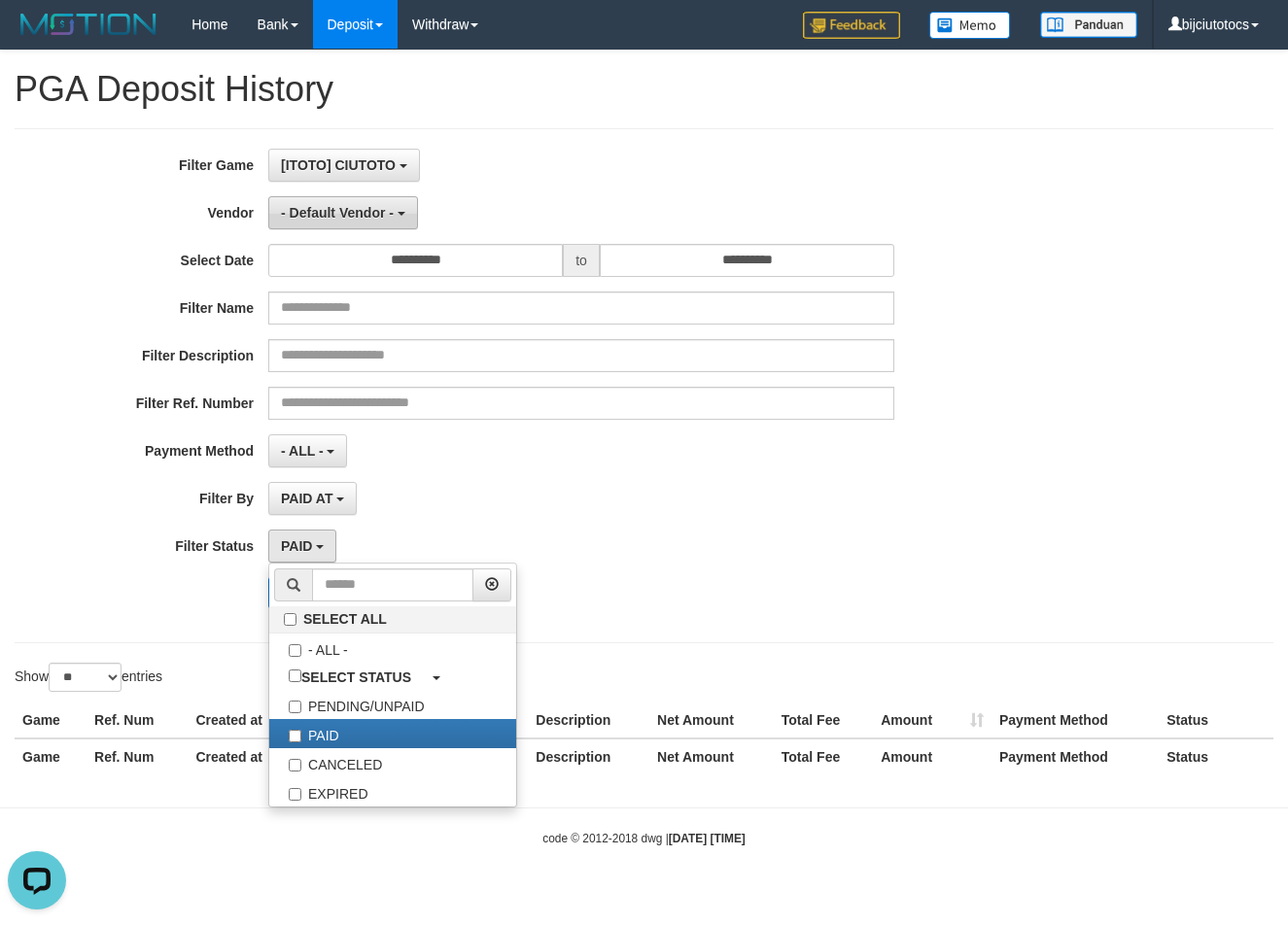 click on "- Default Vendor -" at bounding box center [337, 213] 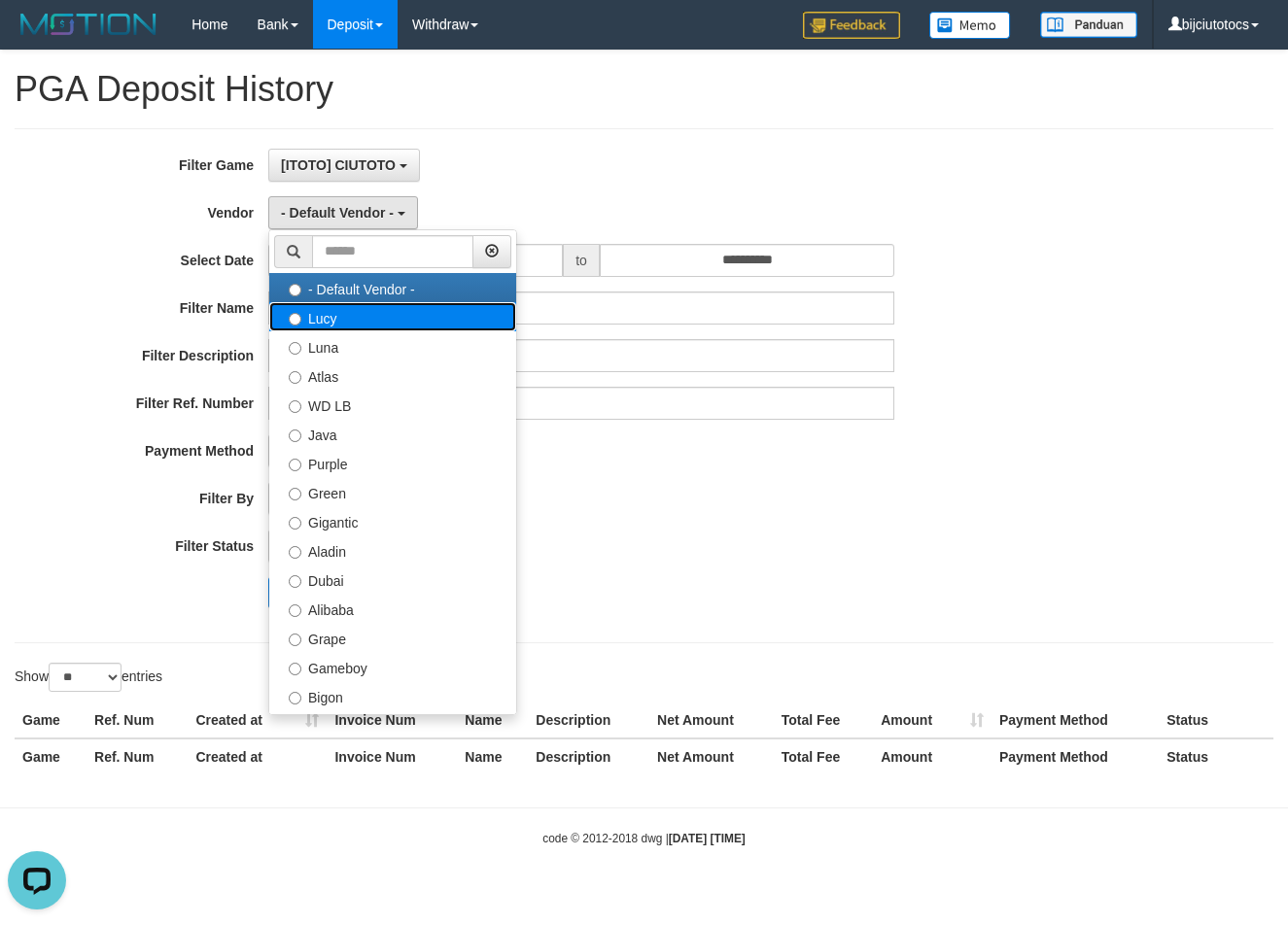 click on "Lucy" at bounding box center (393, 317) 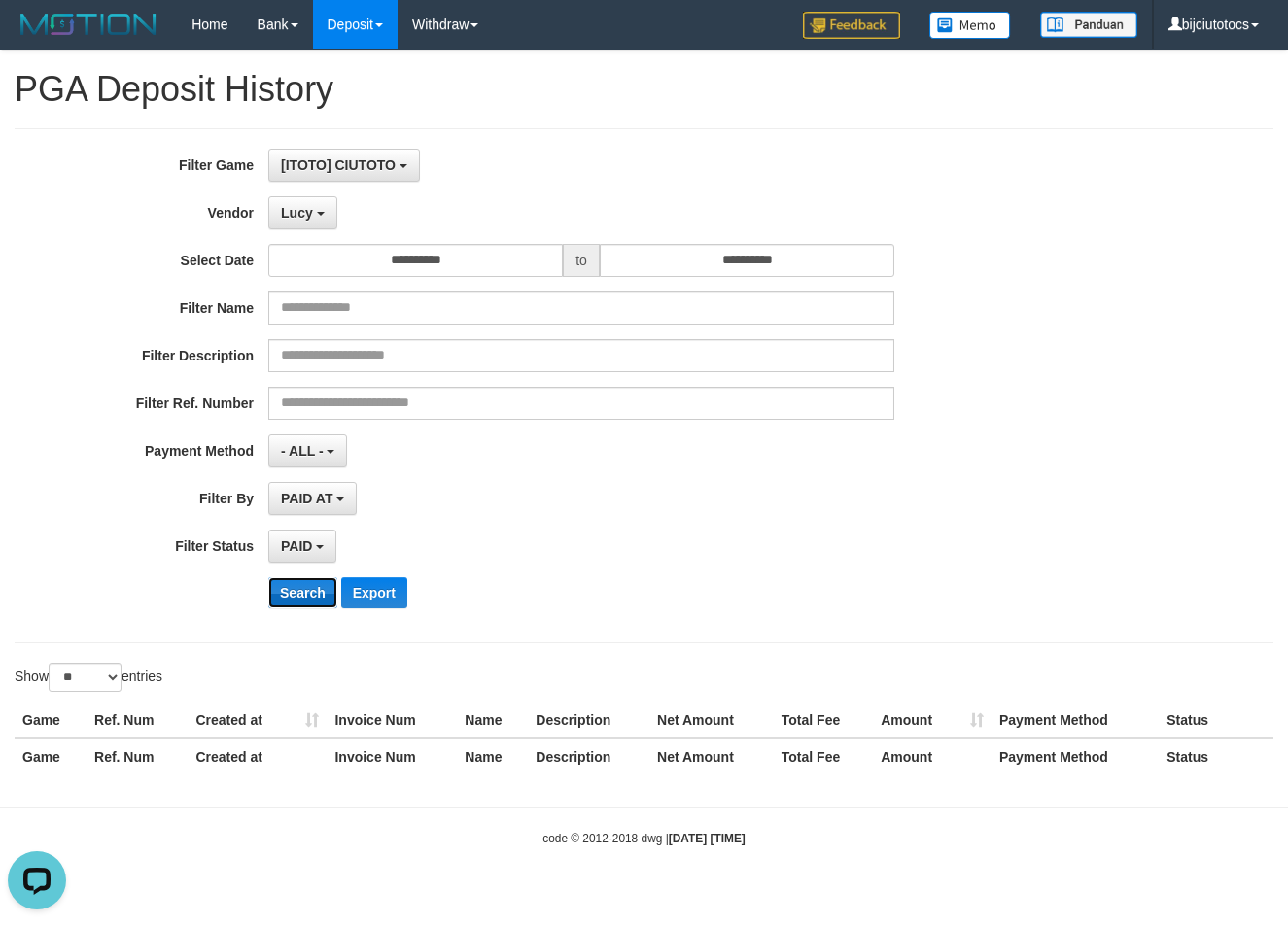 click on "Search" at bounding box center (302, 593) 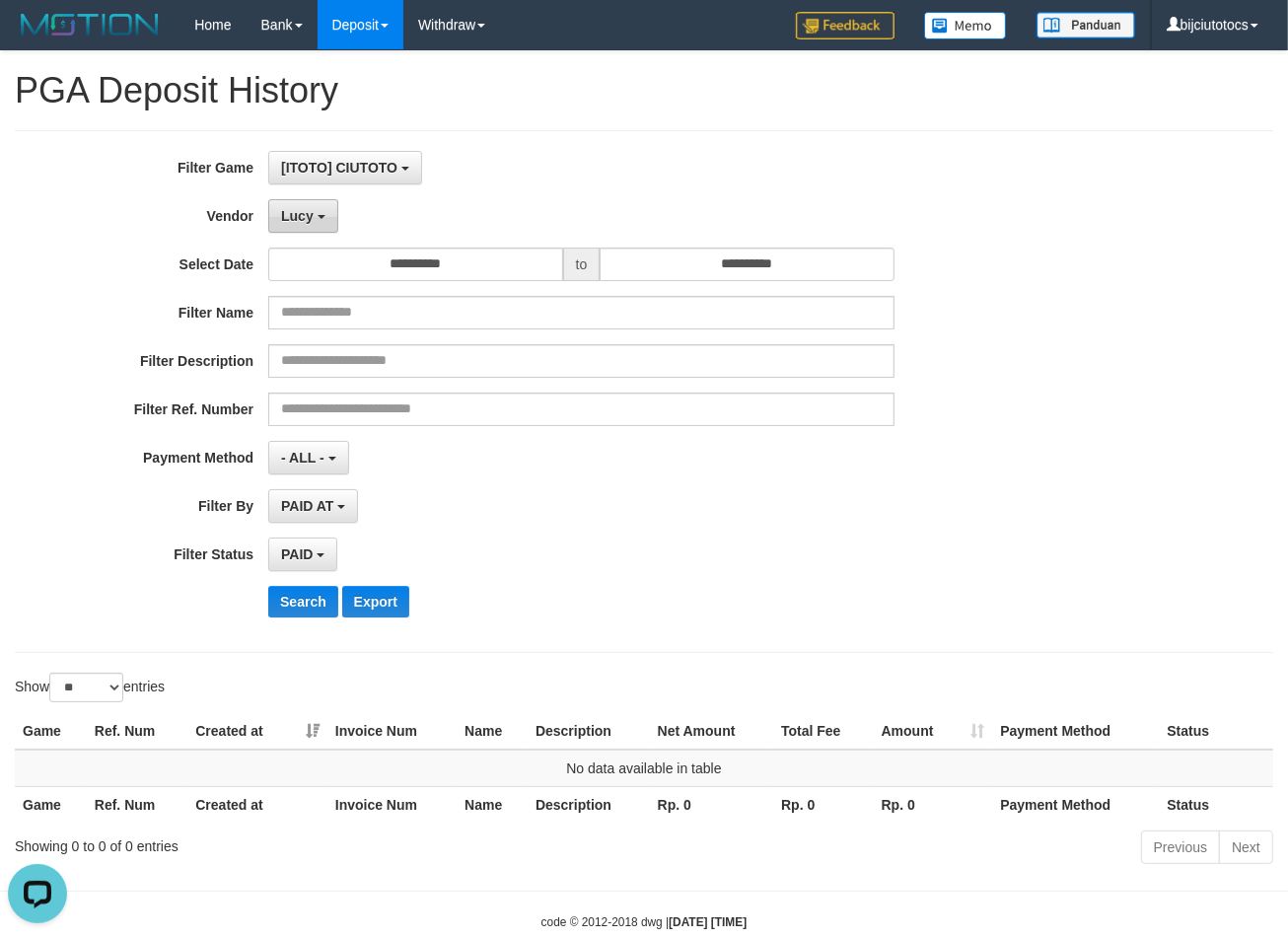 click on "Lucy" at bounding box center (303, 216) 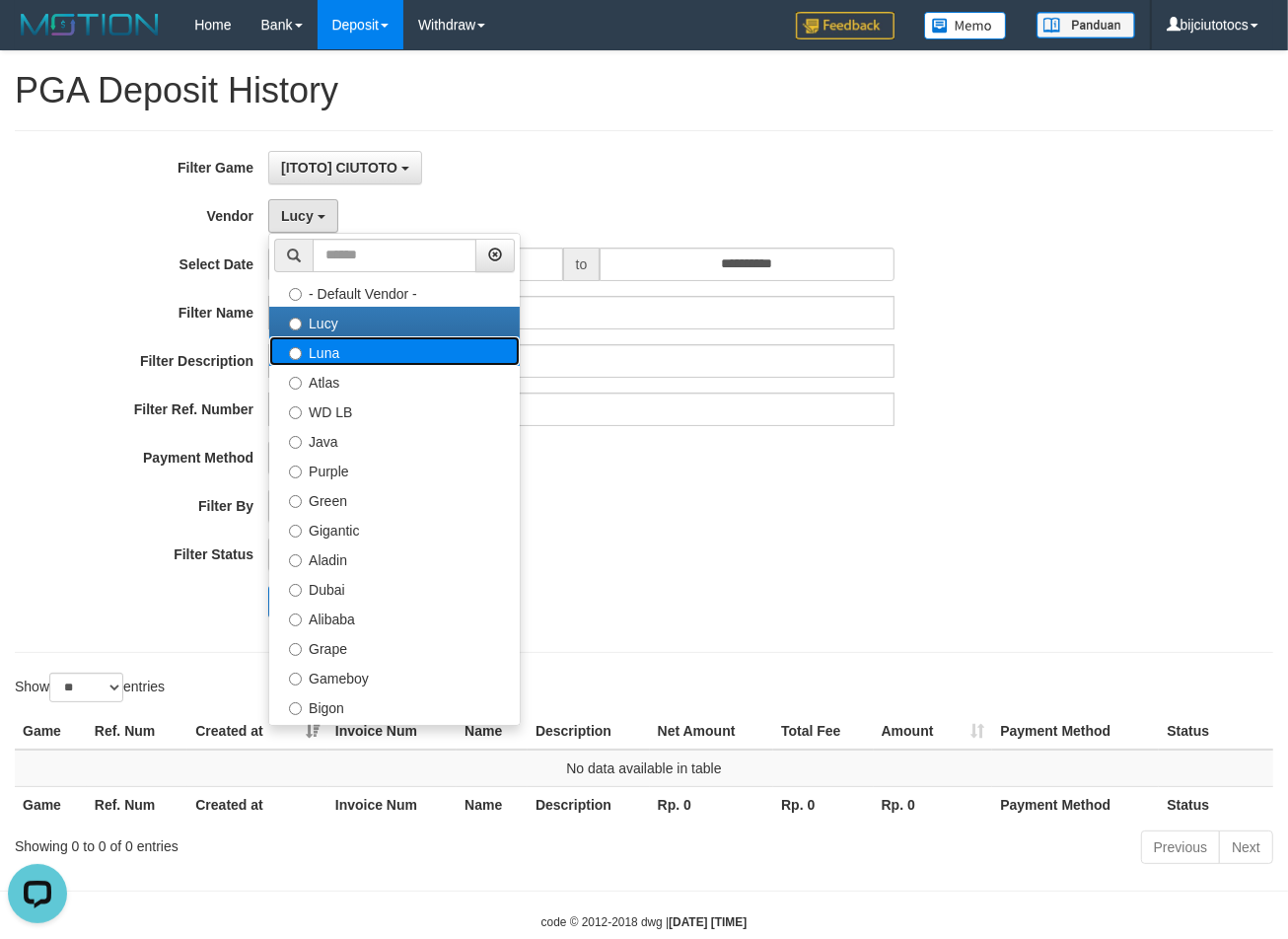 click on "Luna" at bounding box center [394, 351] 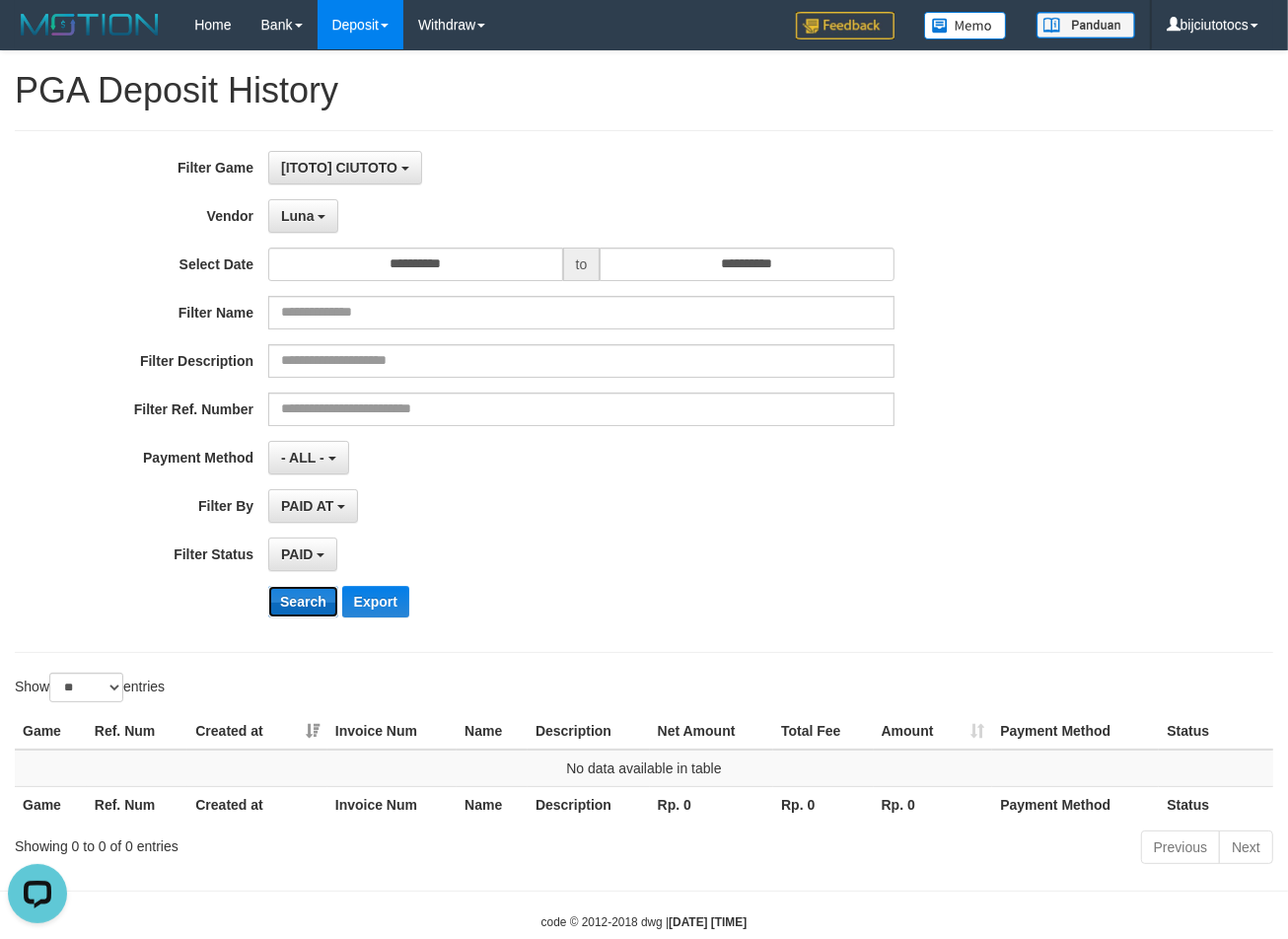 click on "Search" at bounding box center [303, 602] 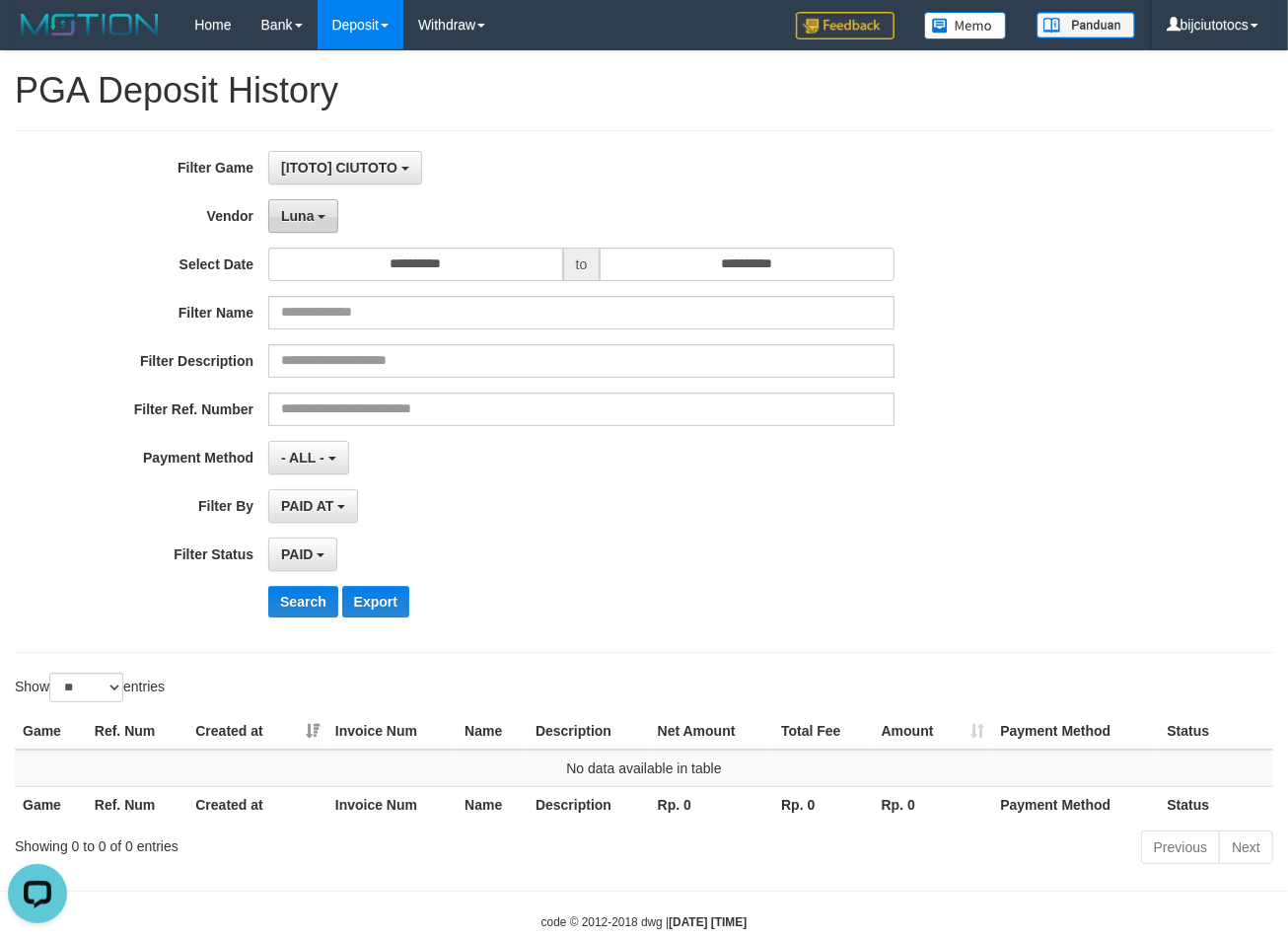 click on "Luna" at bounding box center (297, 216) 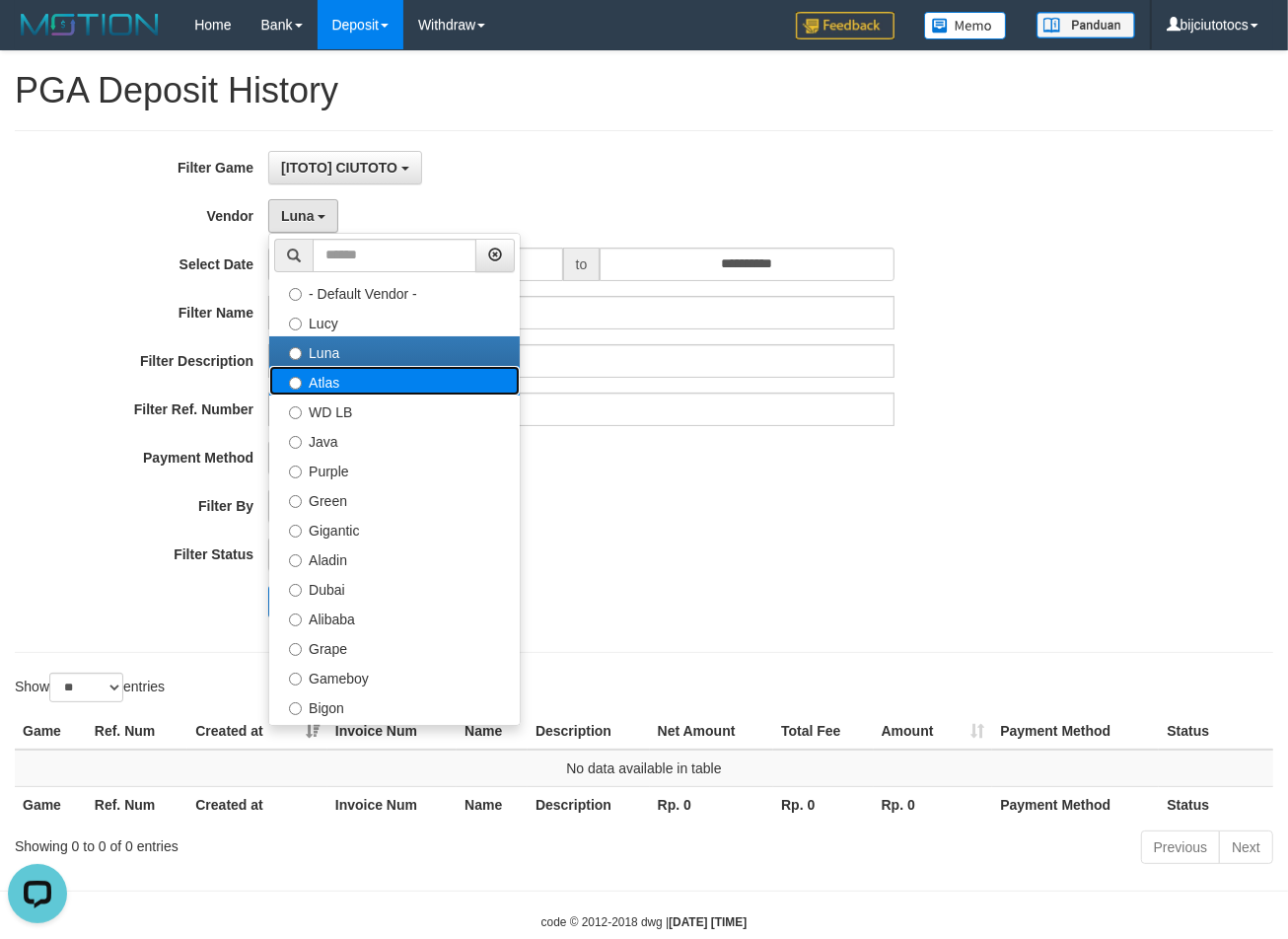 click on "Atlas" at bounding box center (394, 381) 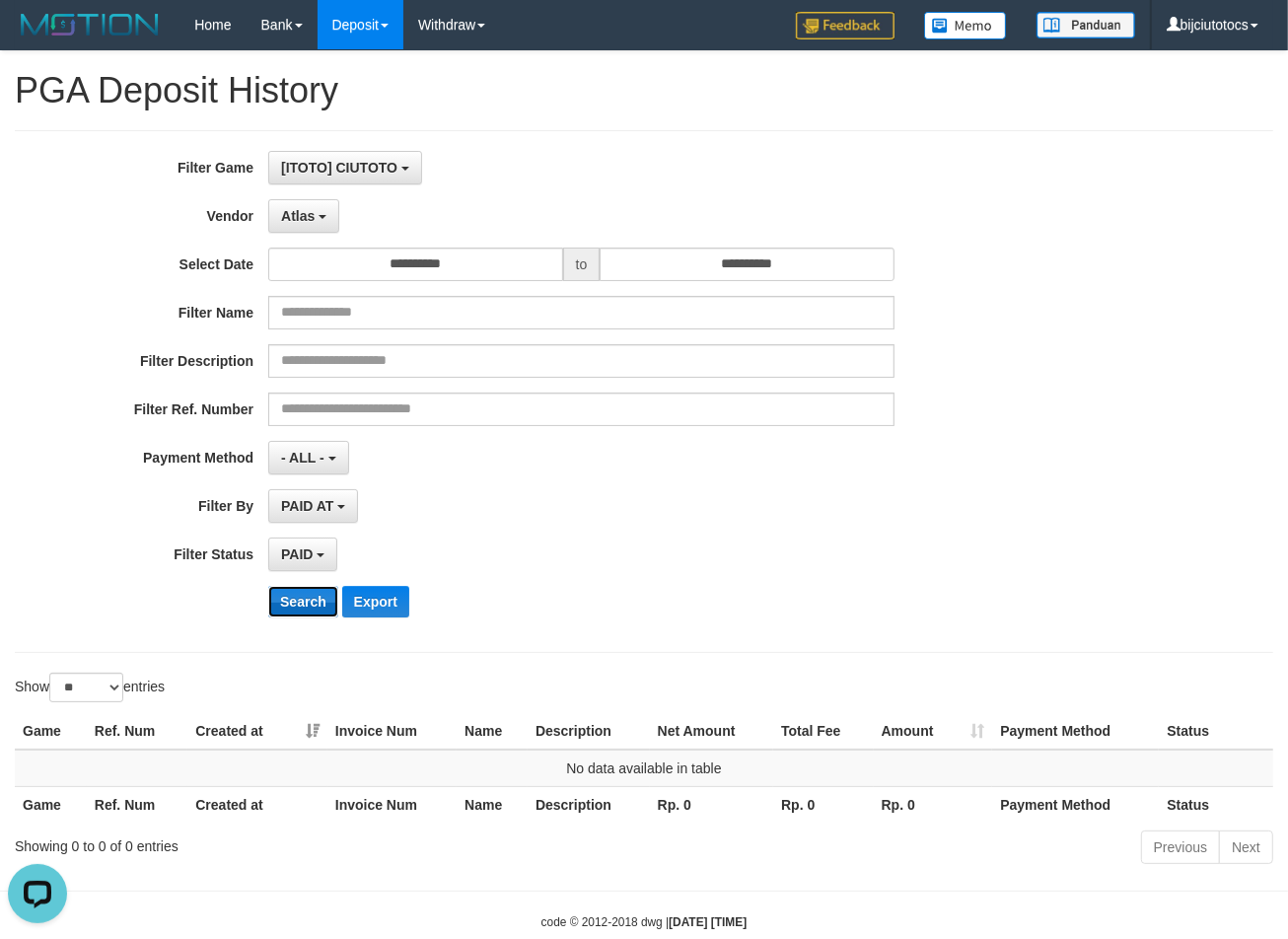 click on "Search" at bounding box center [303, 602] 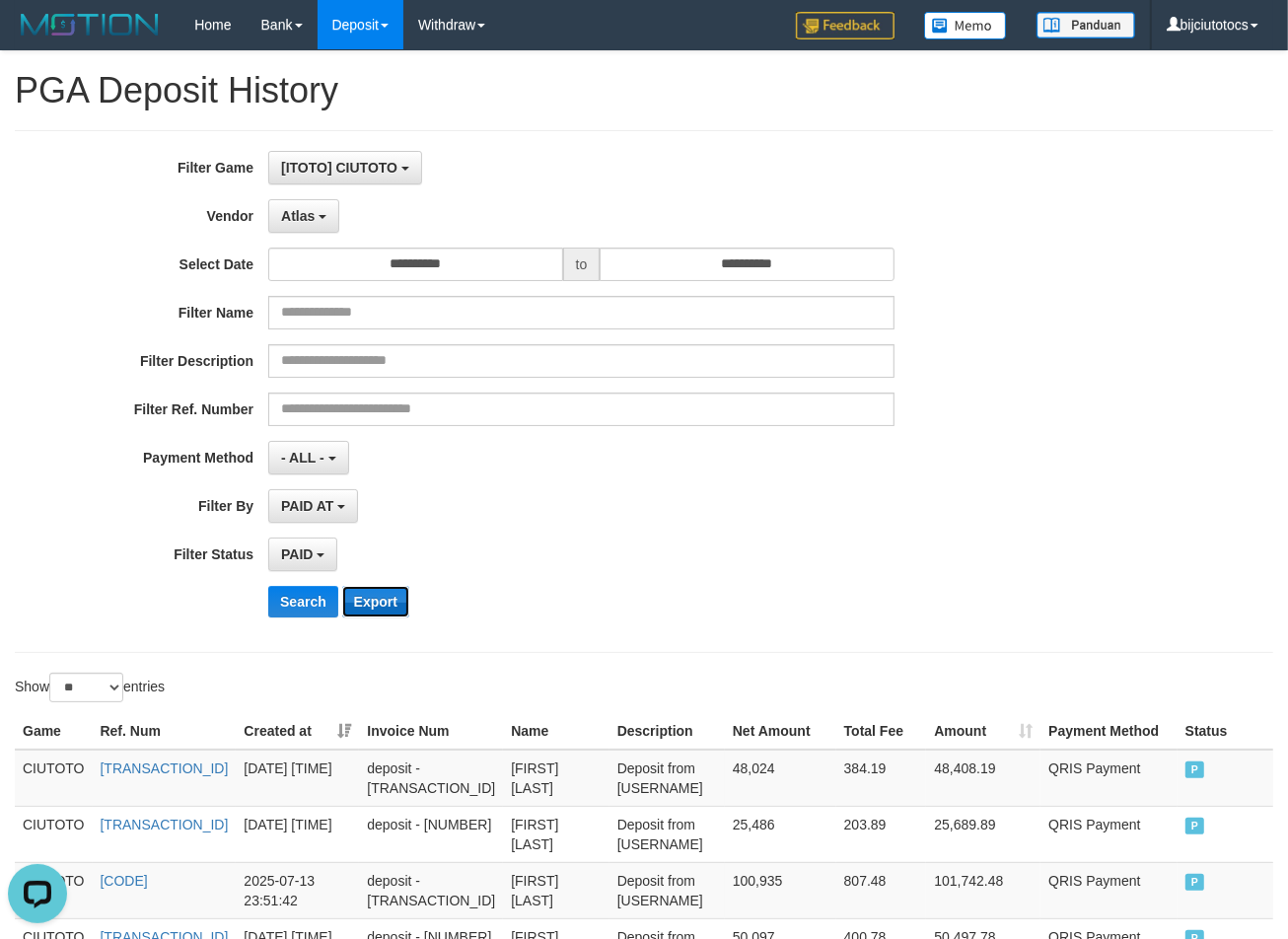 click on "Export" at bounding box center (376, 602) 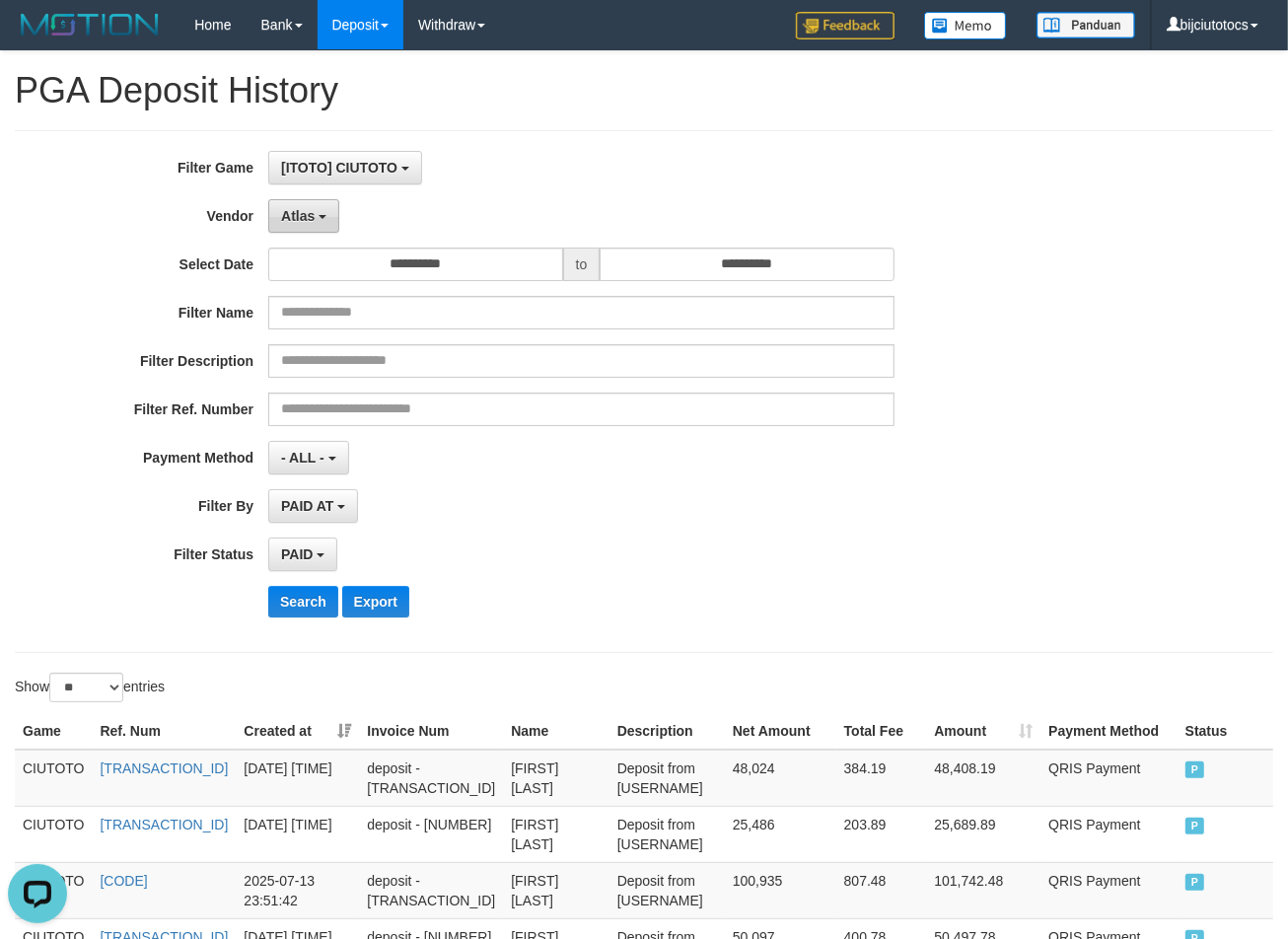click on "Atlas" at bounding box center (298, 216) 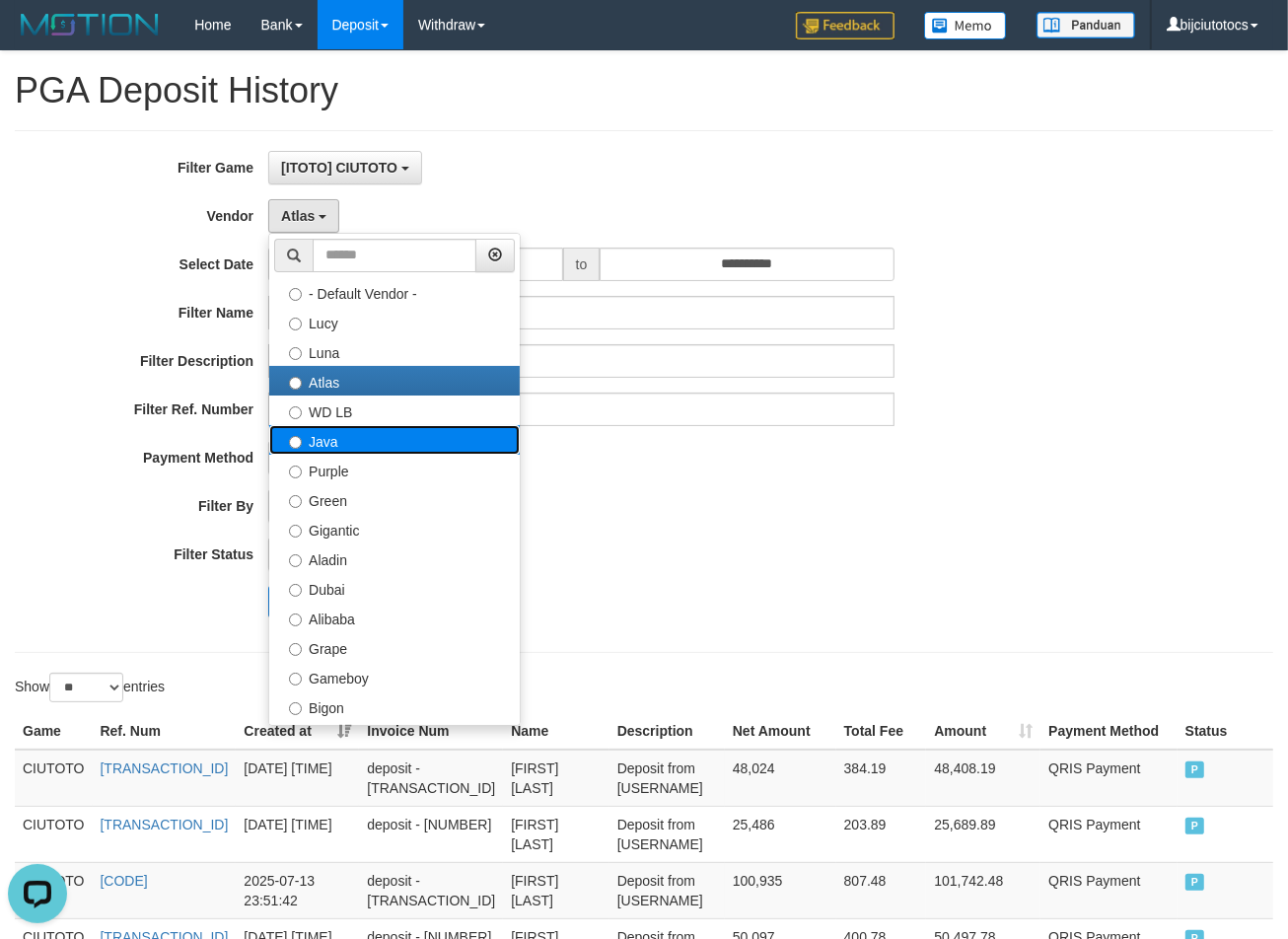 click on "Java" at bounding box center [394, 440] 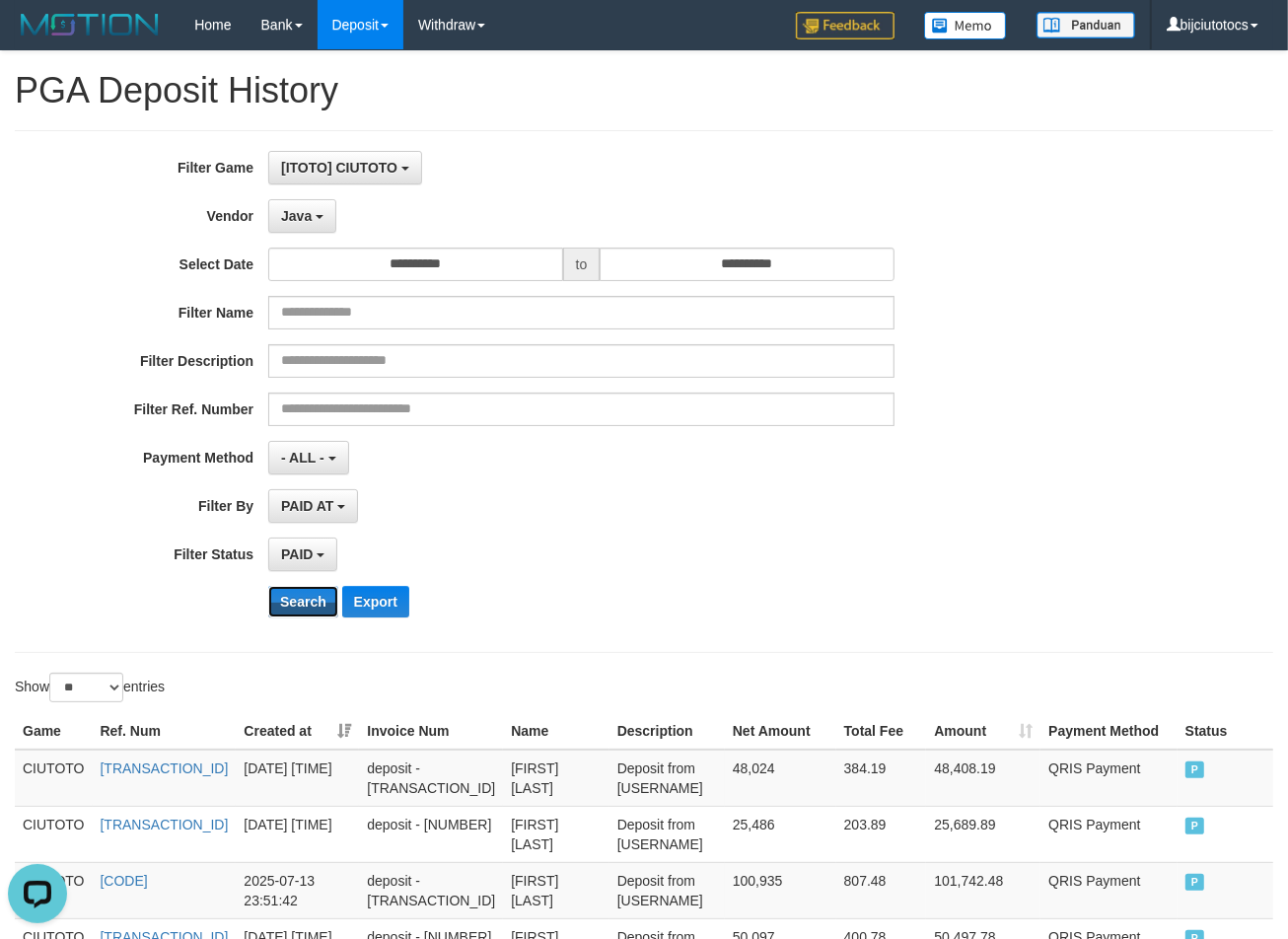 drag, startPoint x: 314, startPoint y: 603, endPoint x: 245, endPoint y: 582, distance: 72.124892 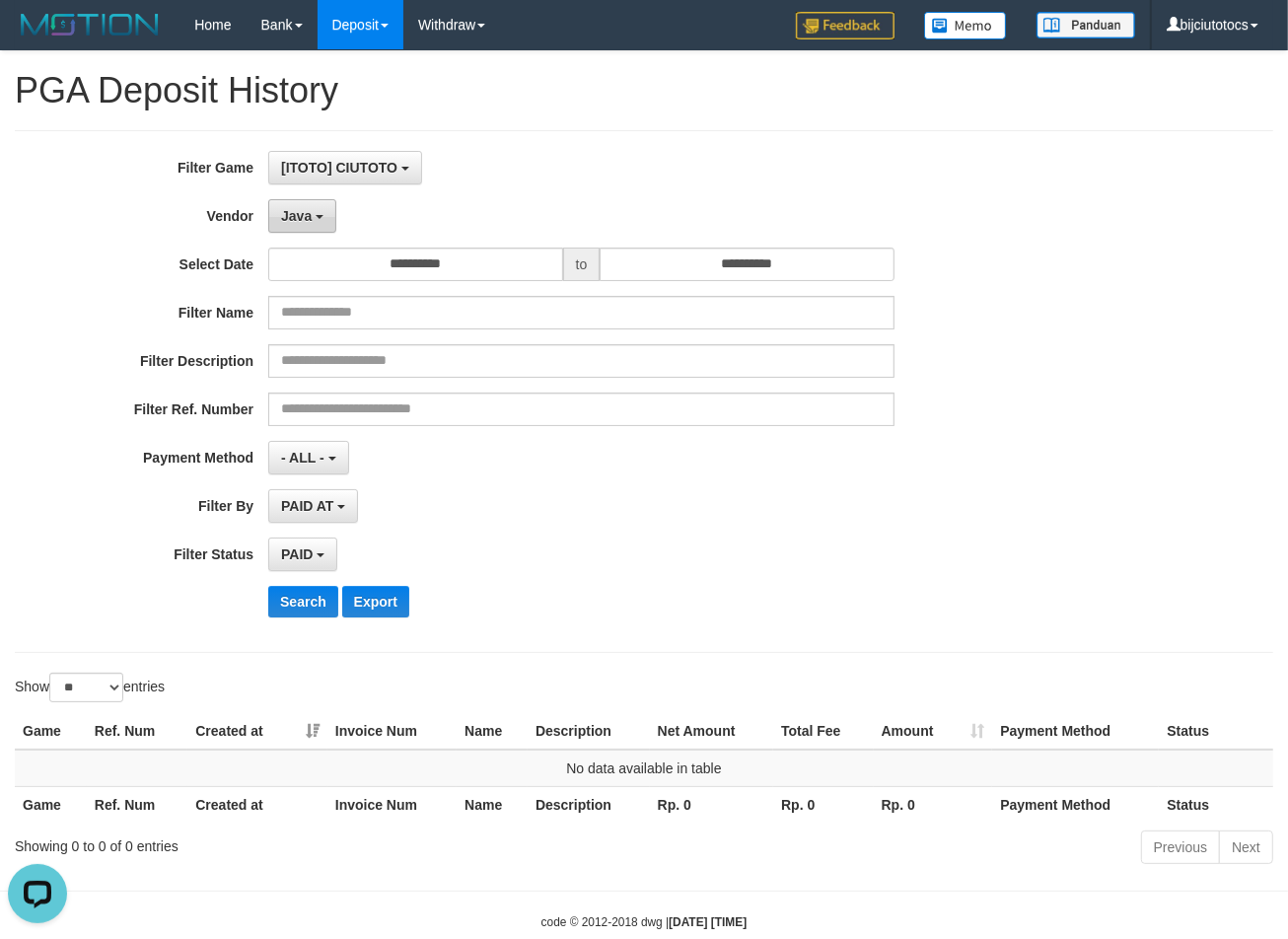 click on "Java" at bounding box center [296, 216] 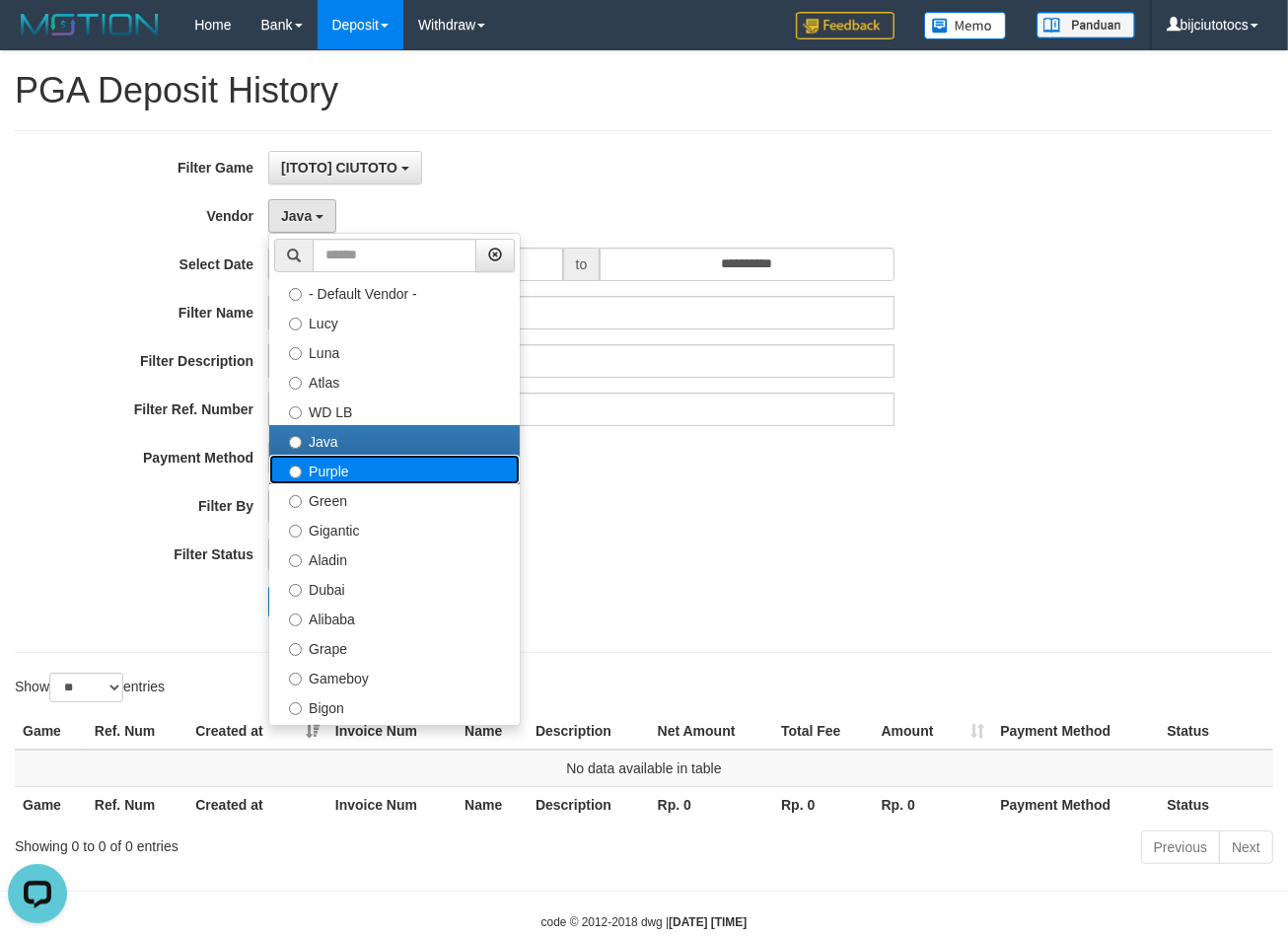 click on "Purple" at bounding box center (394, 470) 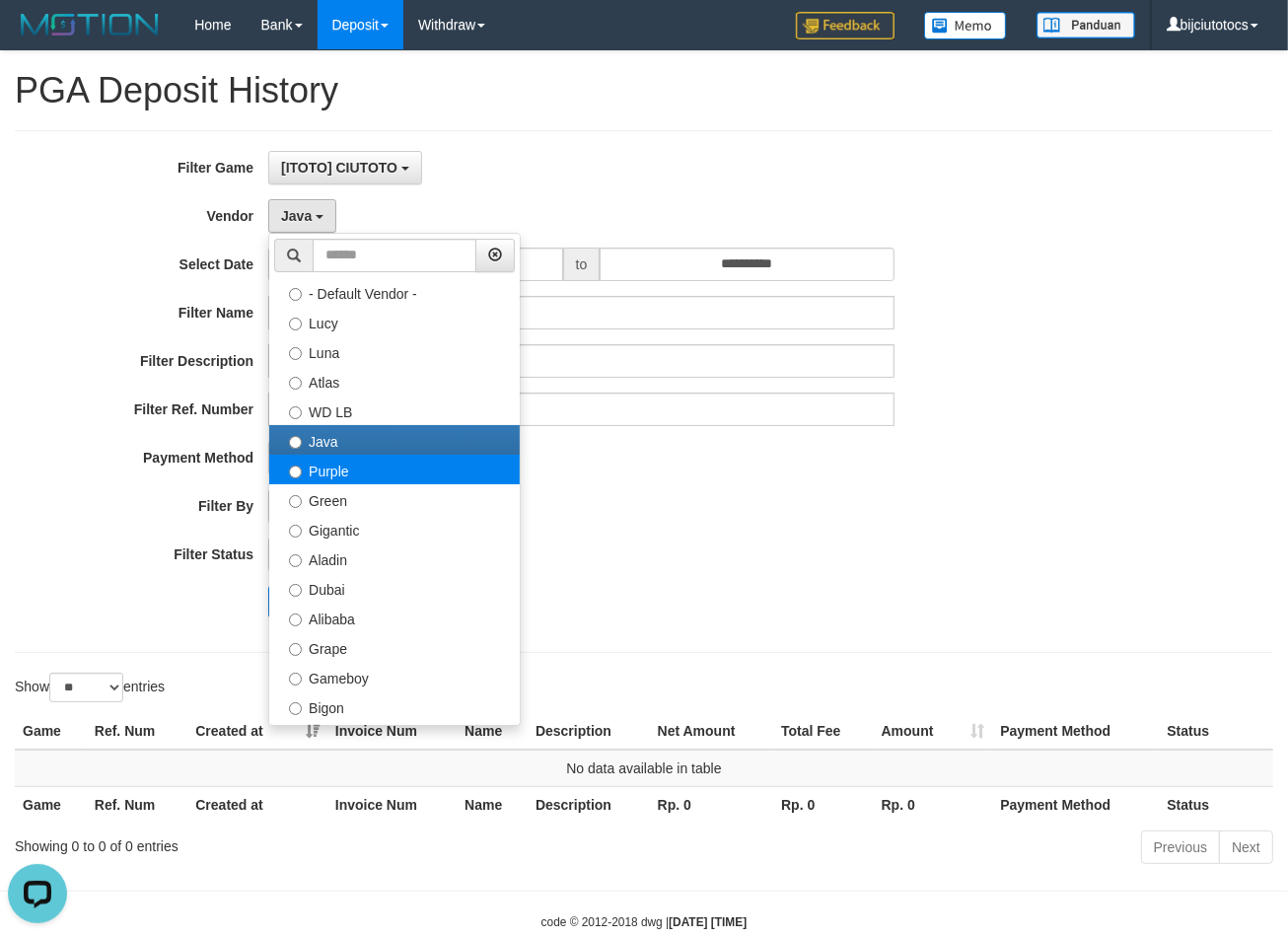 select on "**********" 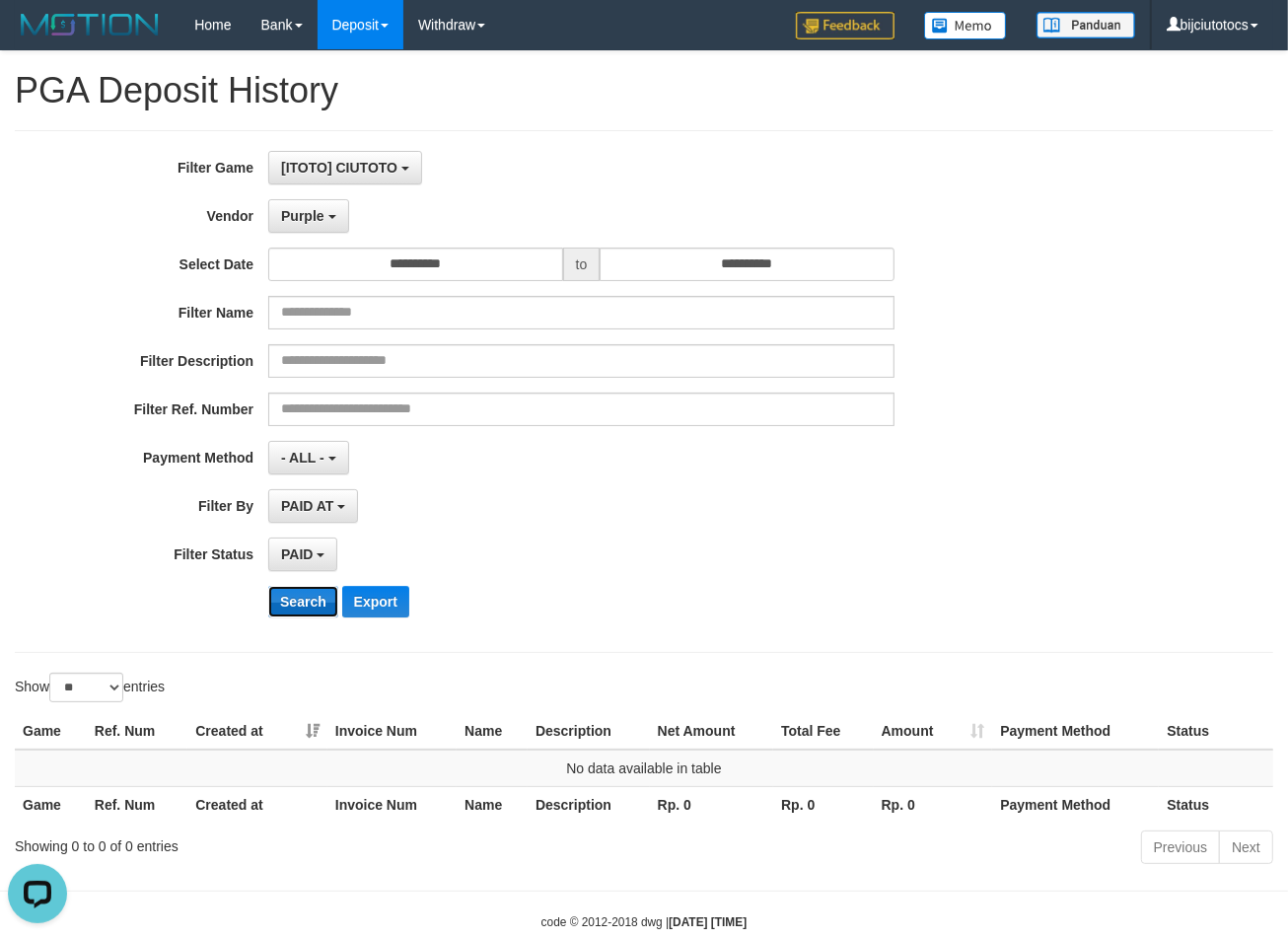 click on "Search" at bounding box center (303, 602) 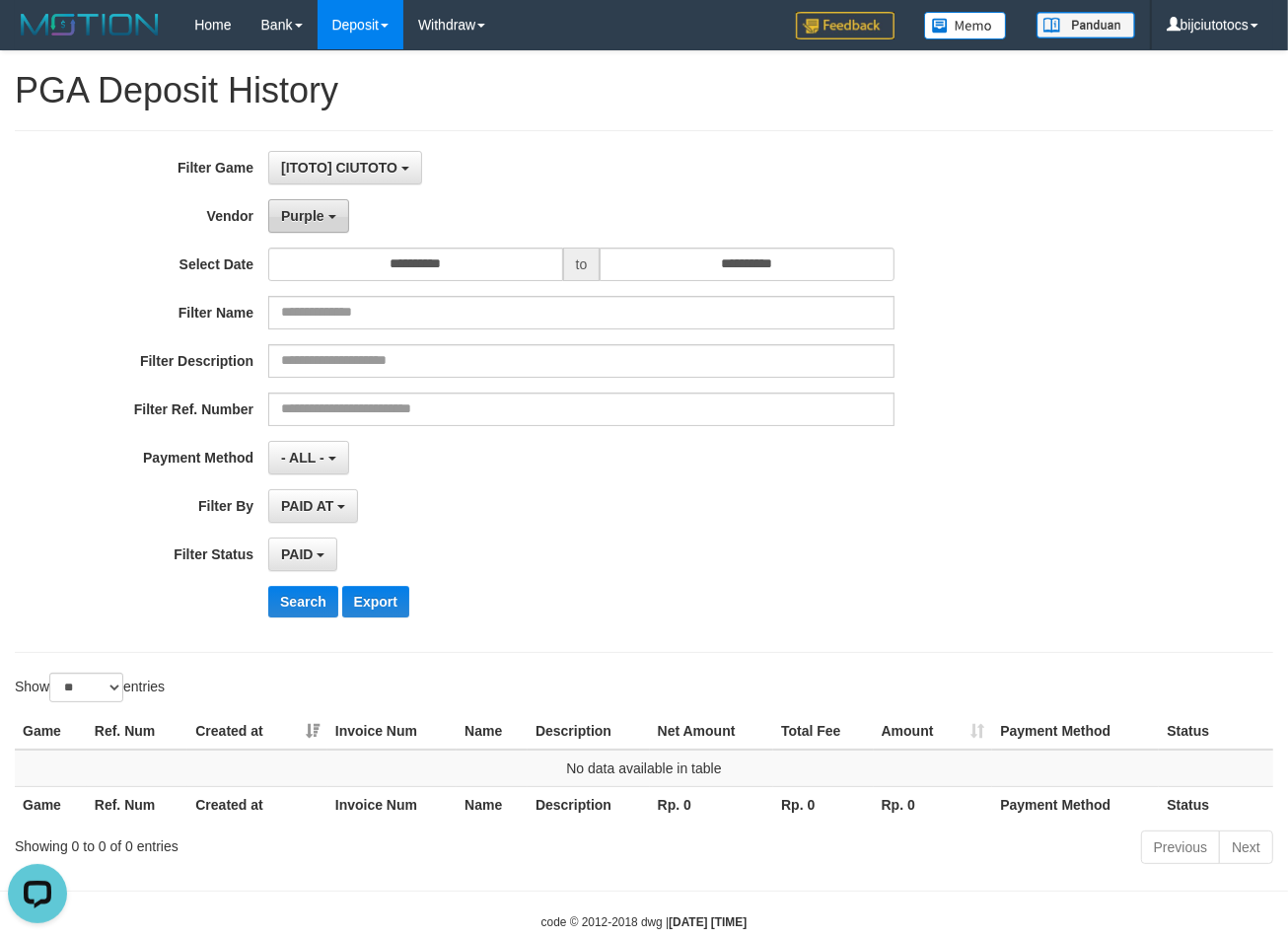 click on "Purple" at bounding box center [308, 216] 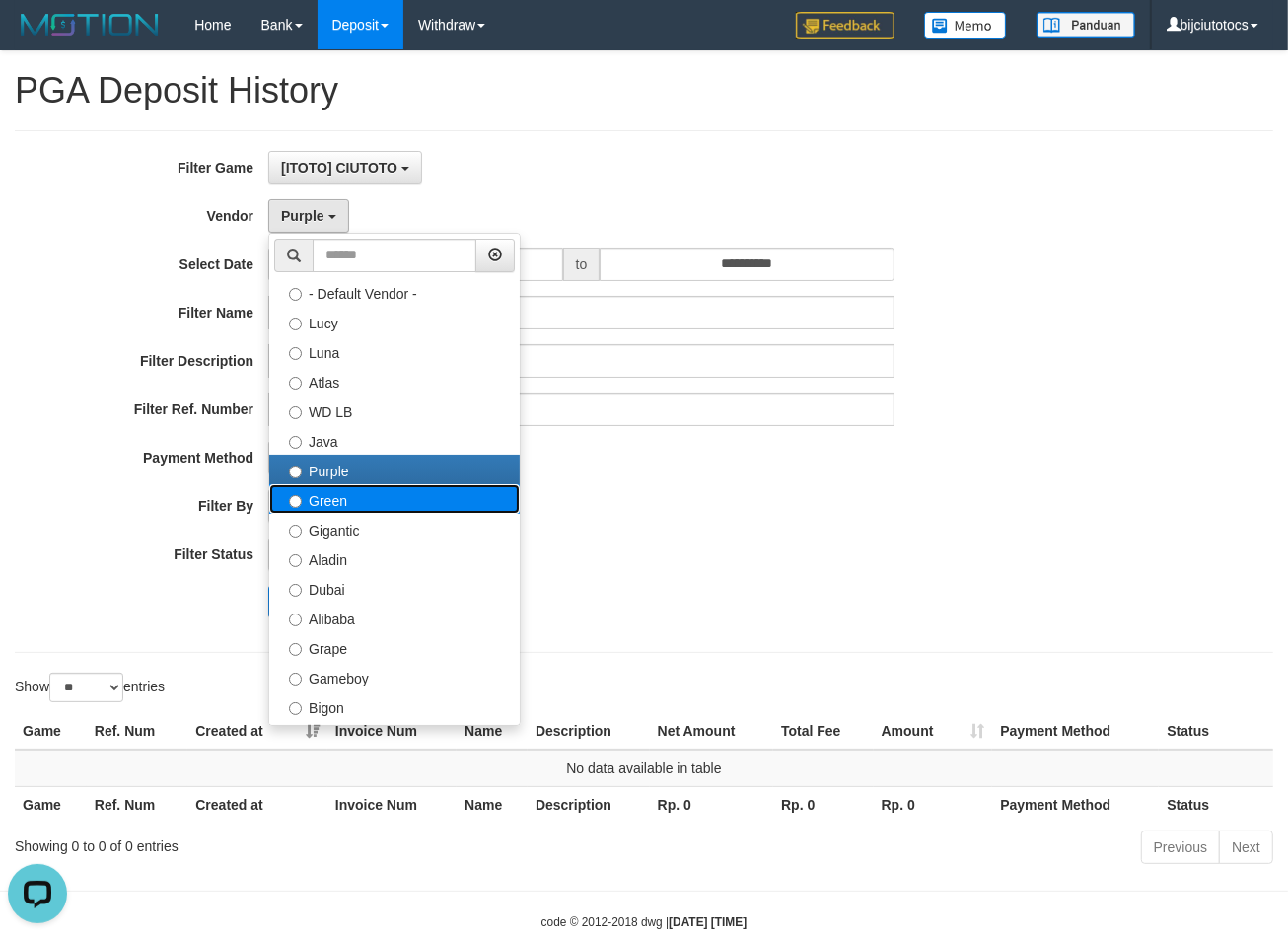 click on "Green" at bounding box center (394, 499) 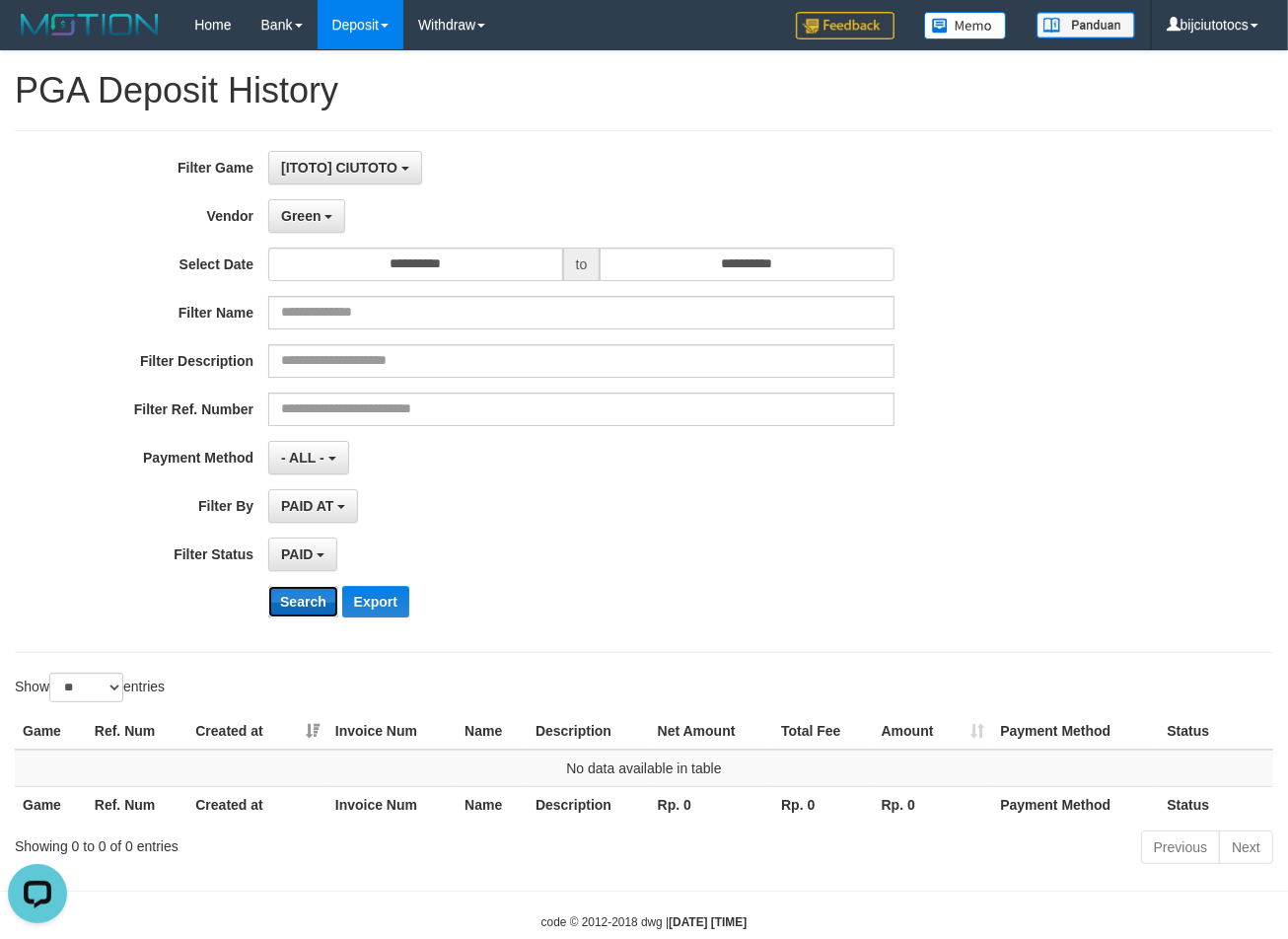 click on "Search" at bounding box center (303, 602) 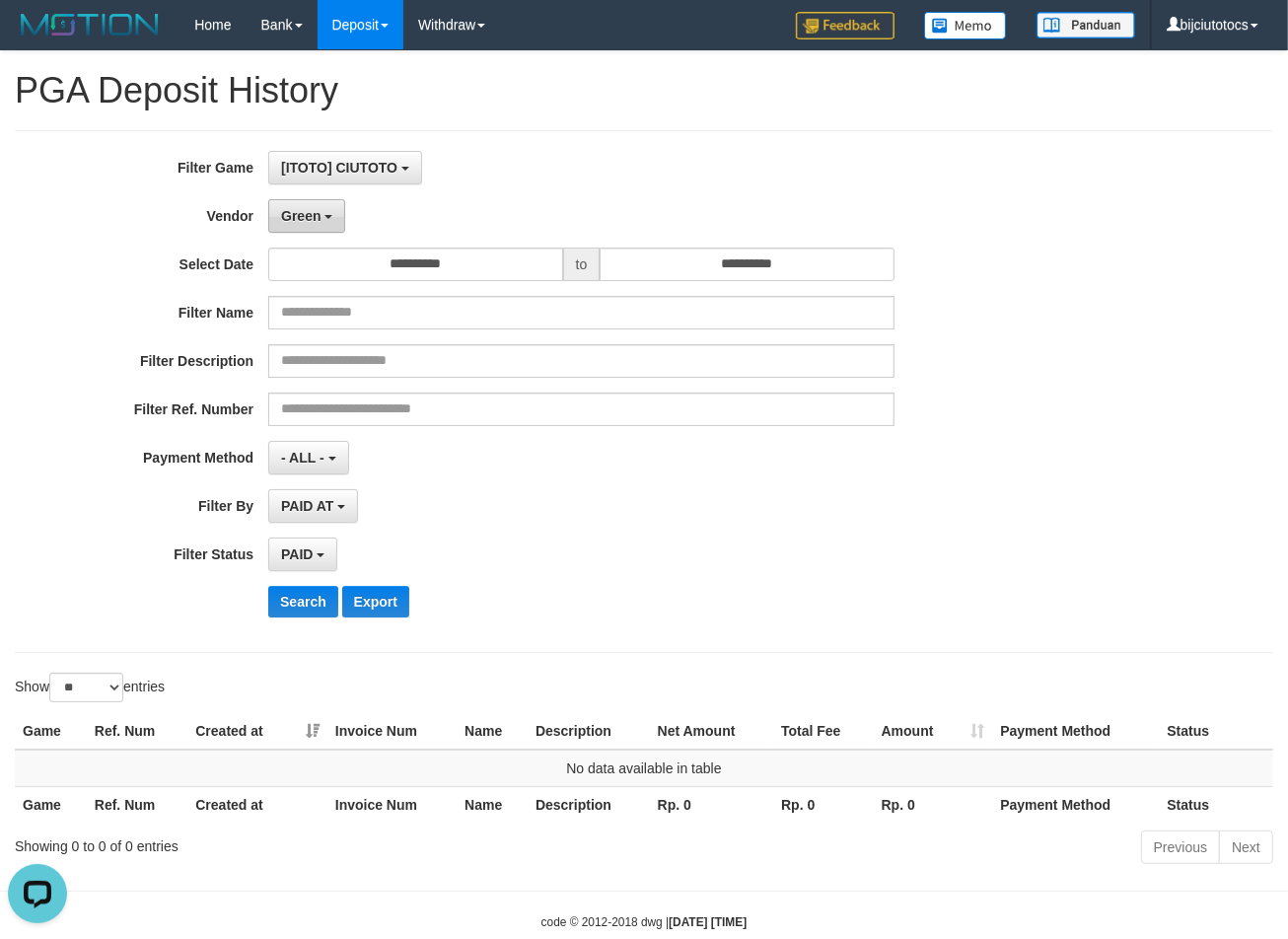 click on "Green" at bounding box center [301, 216] 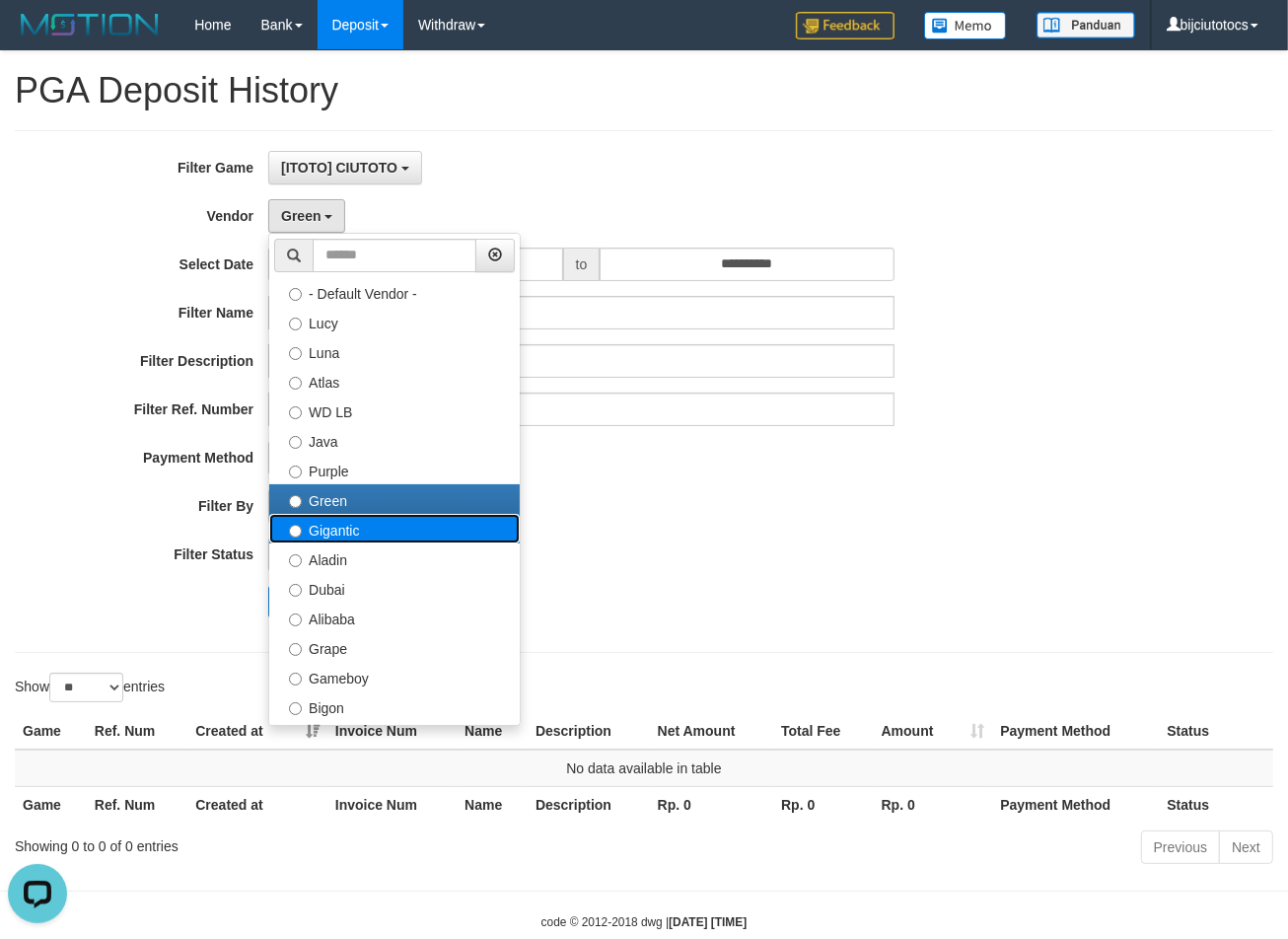 click on "Gigantic" at bounding box center [394, 529] 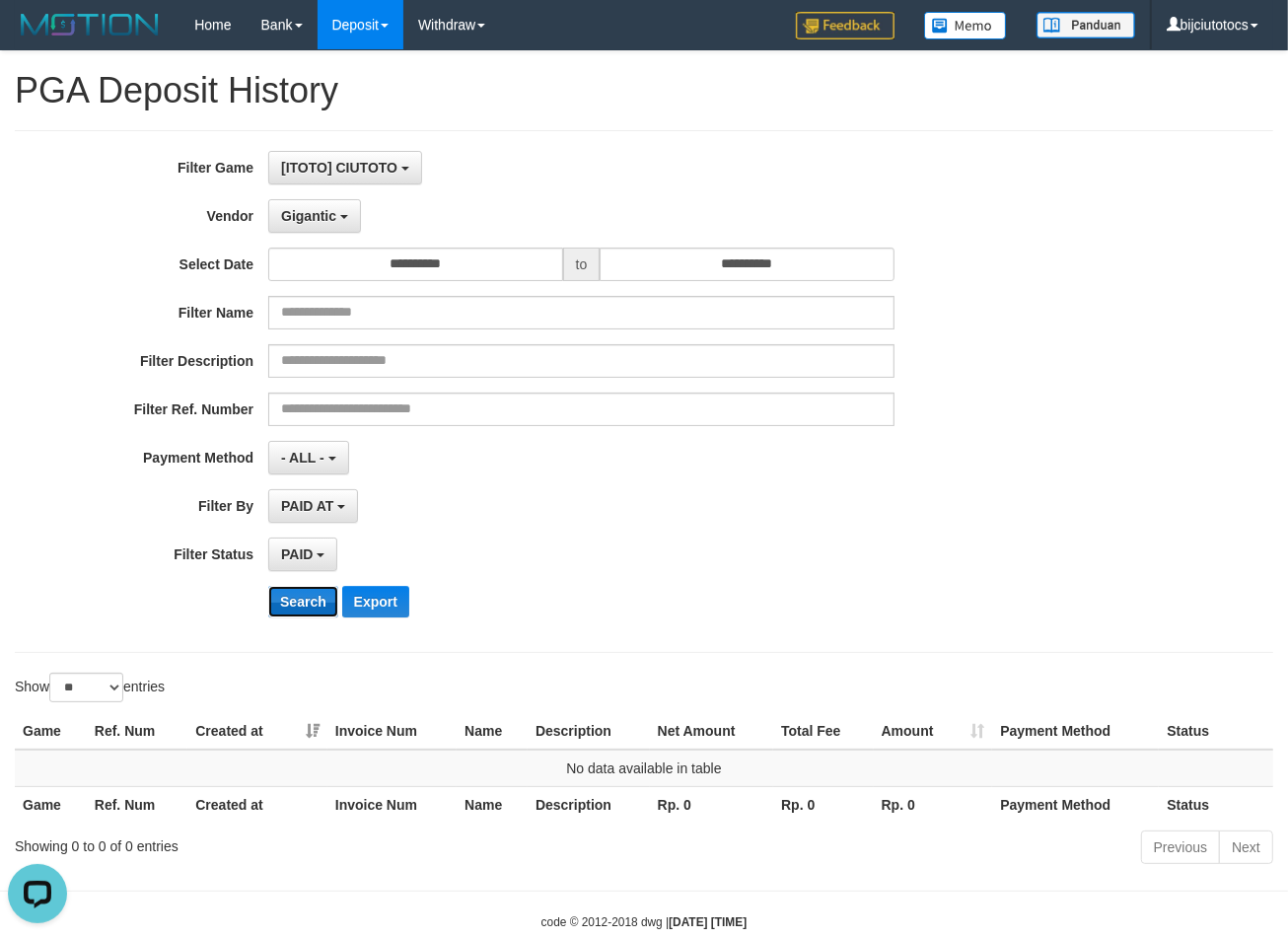 click on "Search" at bounding box center [303, 602] 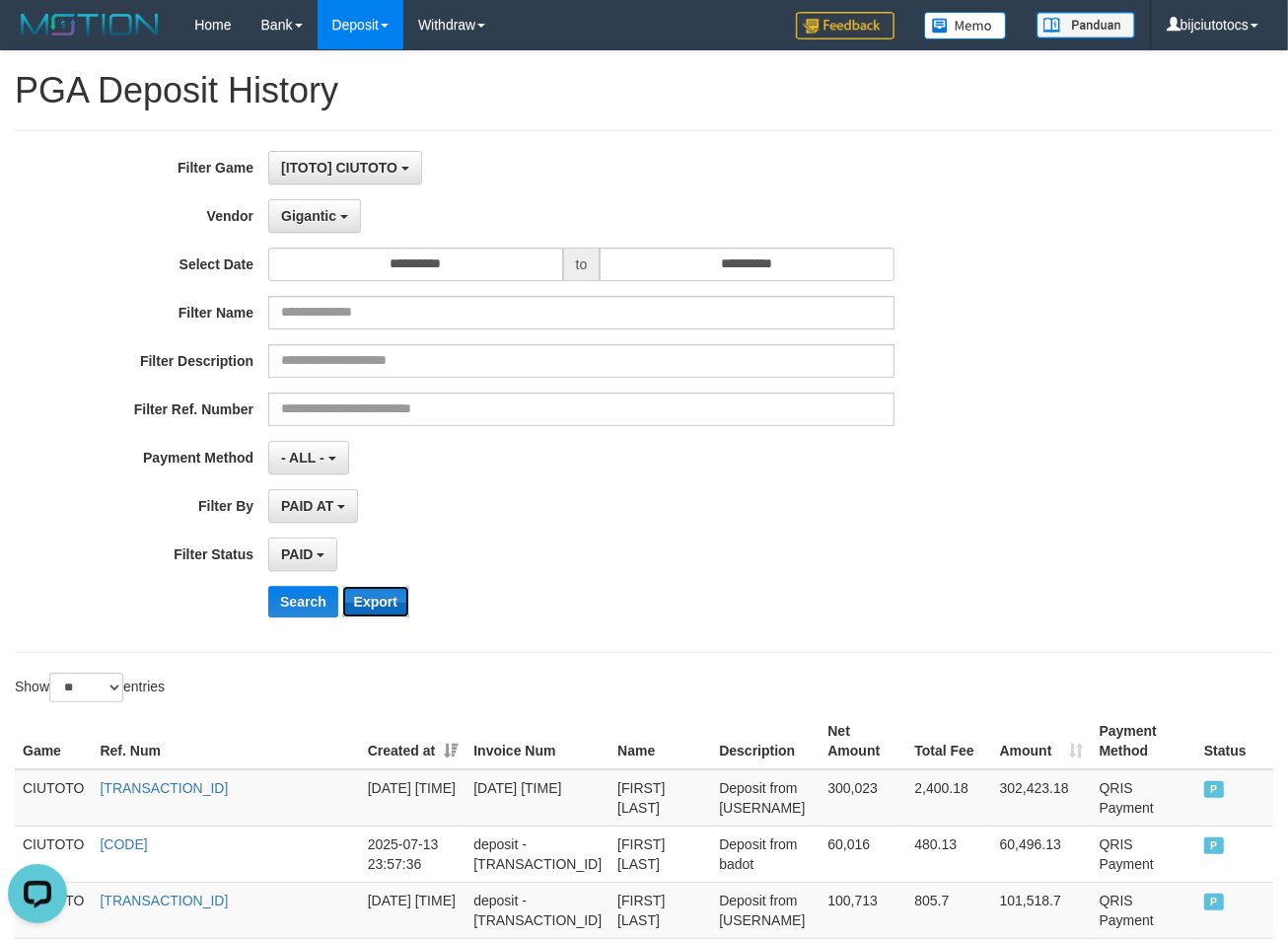 click on "Export" at bounding box center [376, 602] 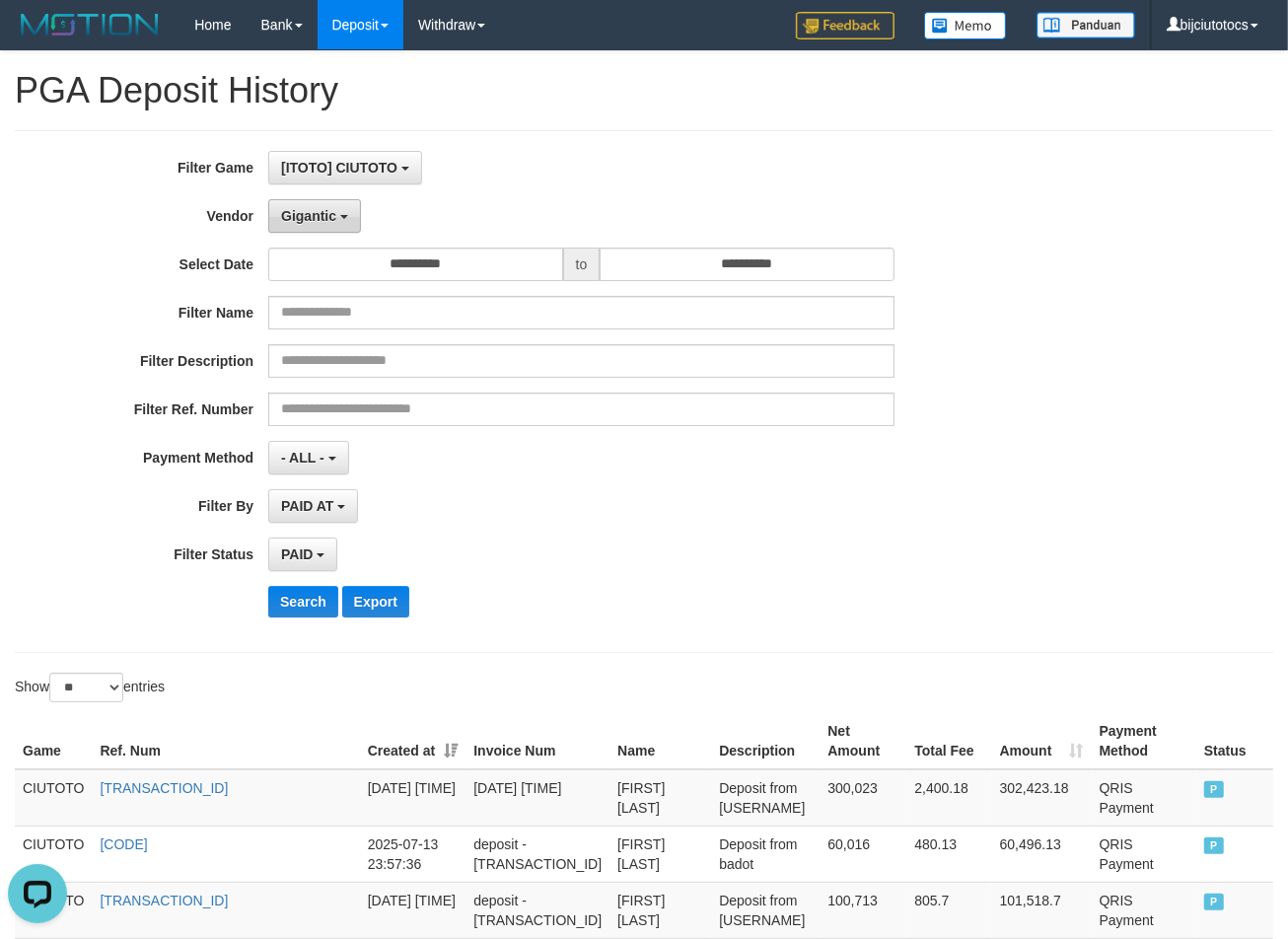 click on "Gigantic" at bounding box center [315, 216] 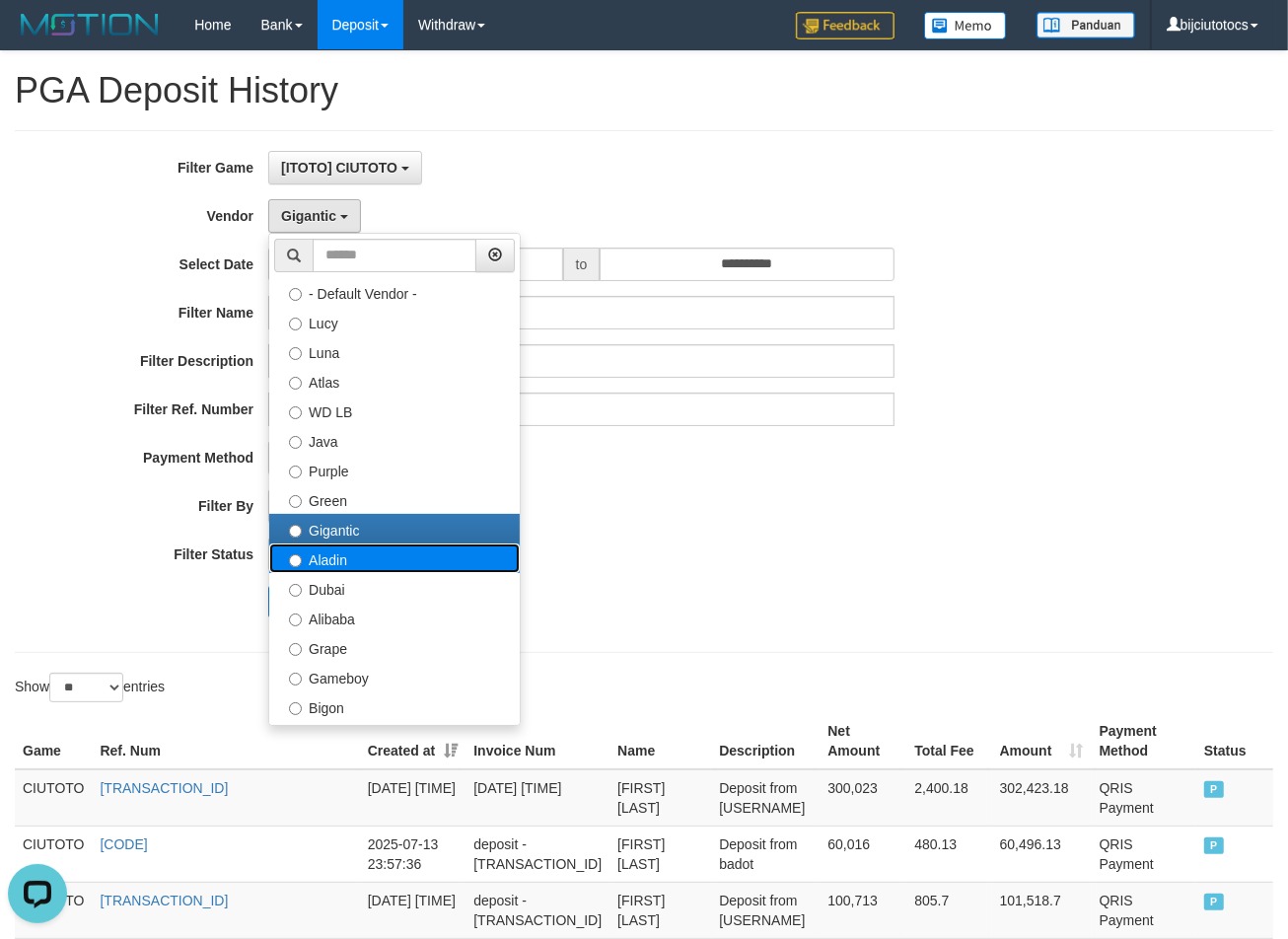 click on "Aladin" at bounding box center (394, 558) 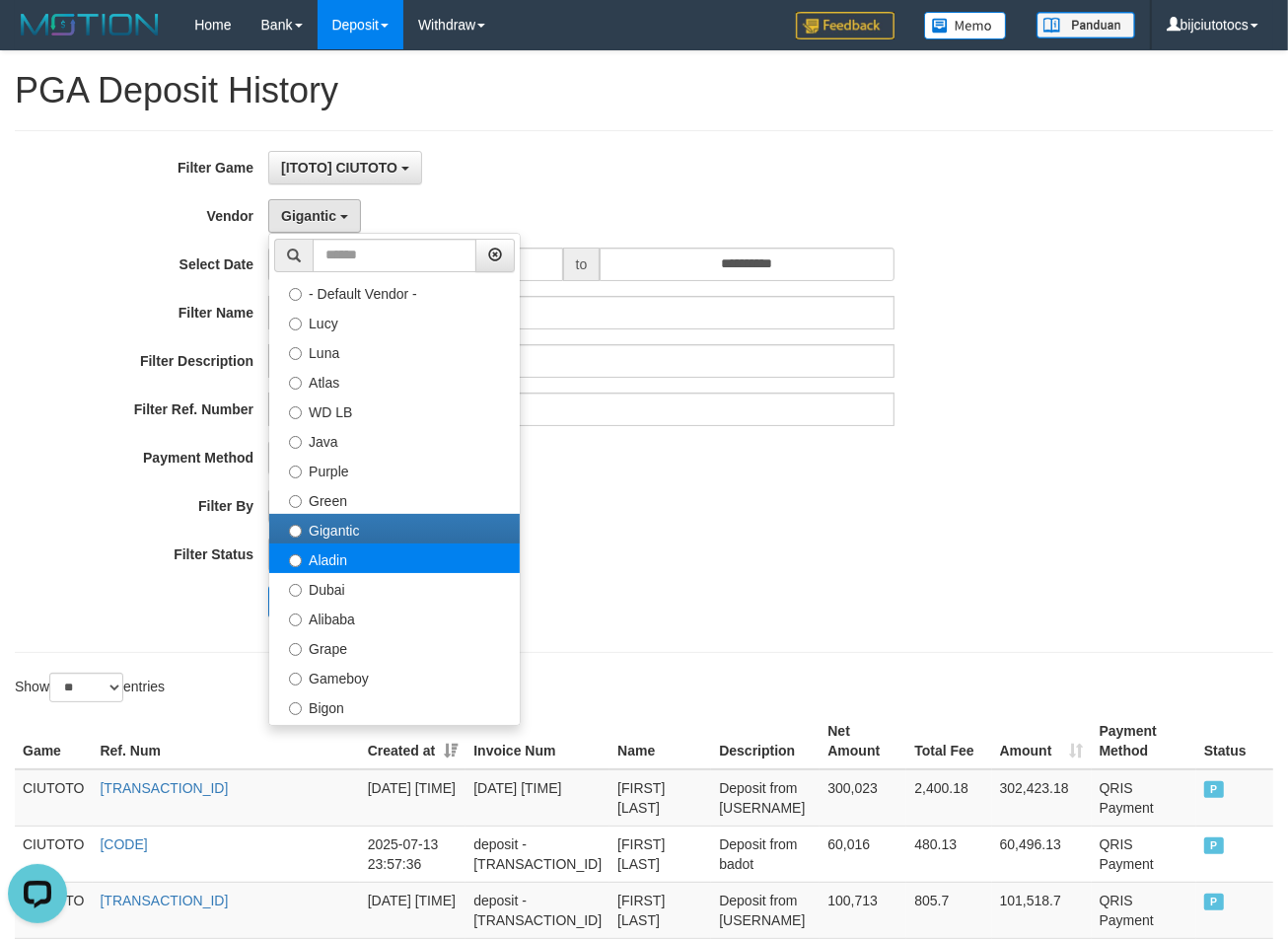 select on "**********" 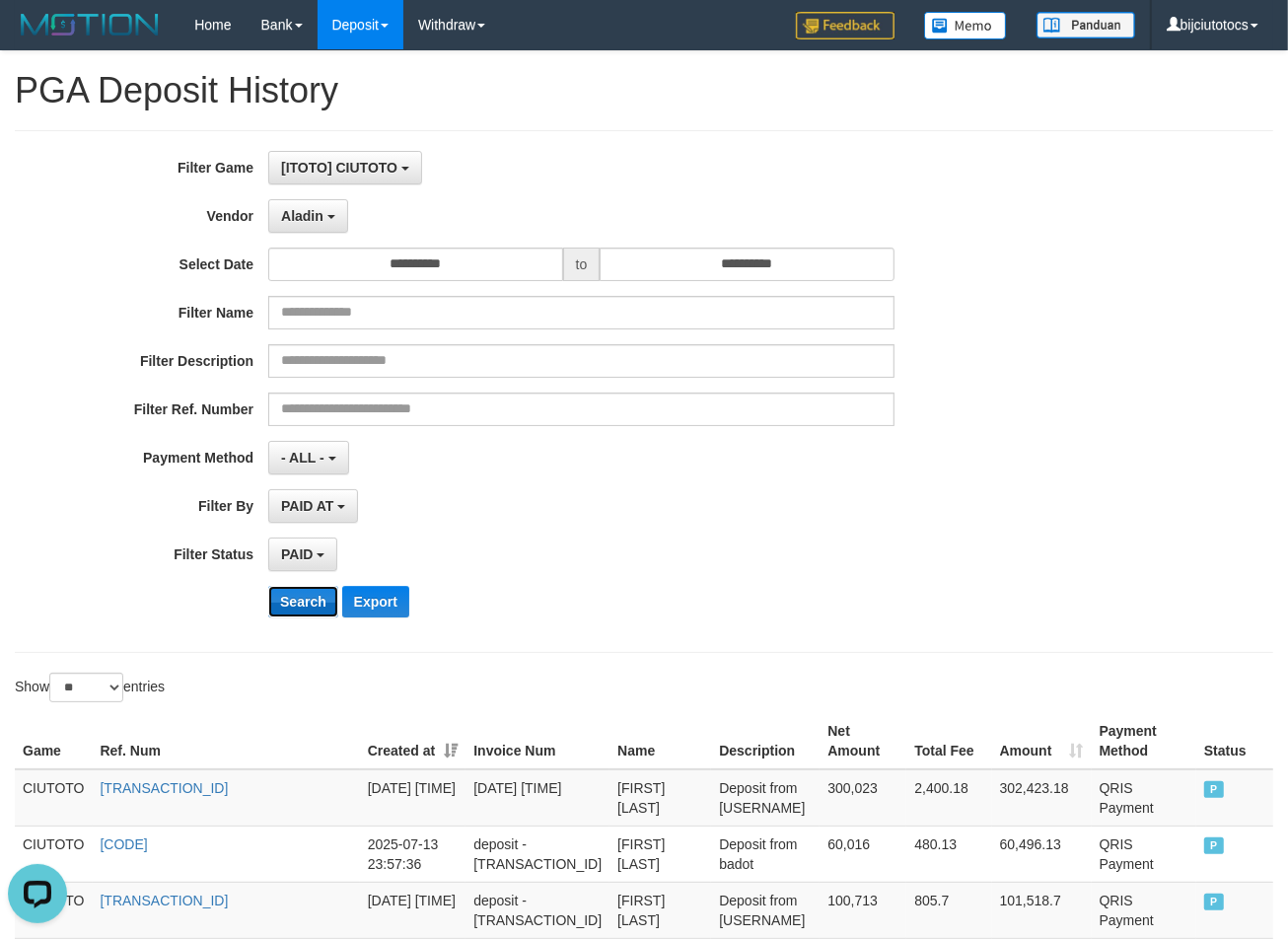 click on "Search" at bounding box center [303, 602] 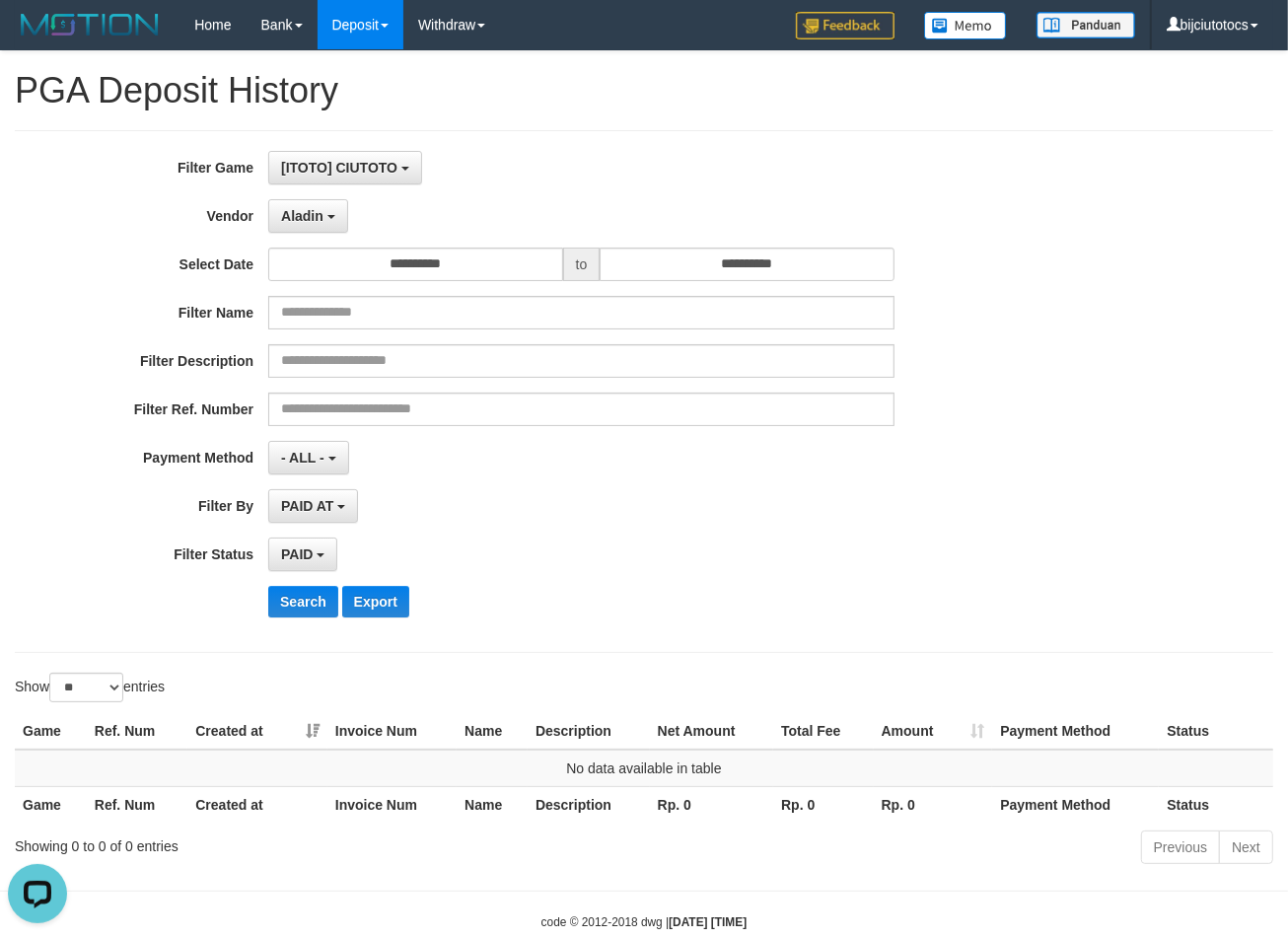 click on "**********" at bounding box center (537, 392) 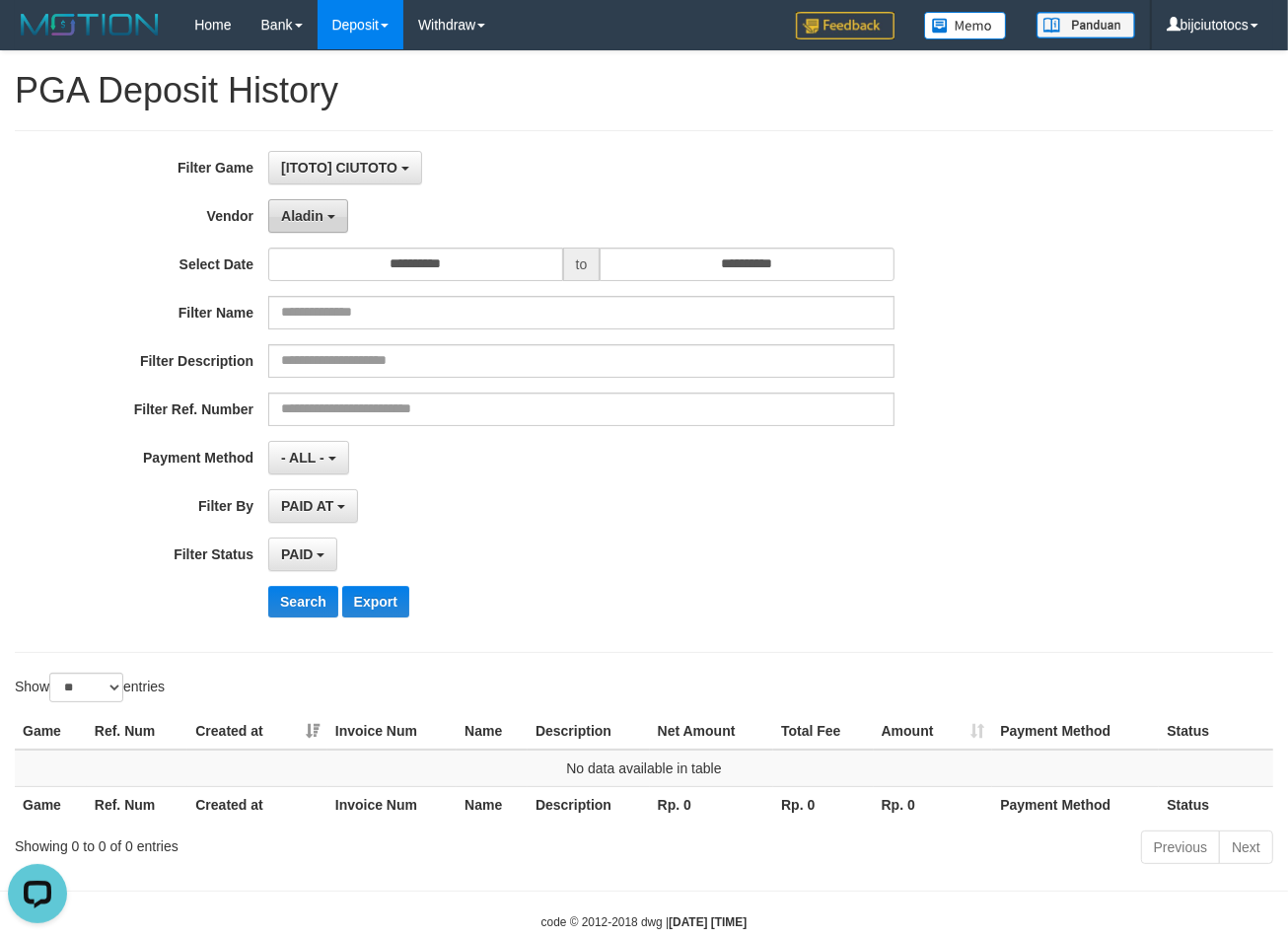 click on "Aladin" at bounding box center [302, 216] 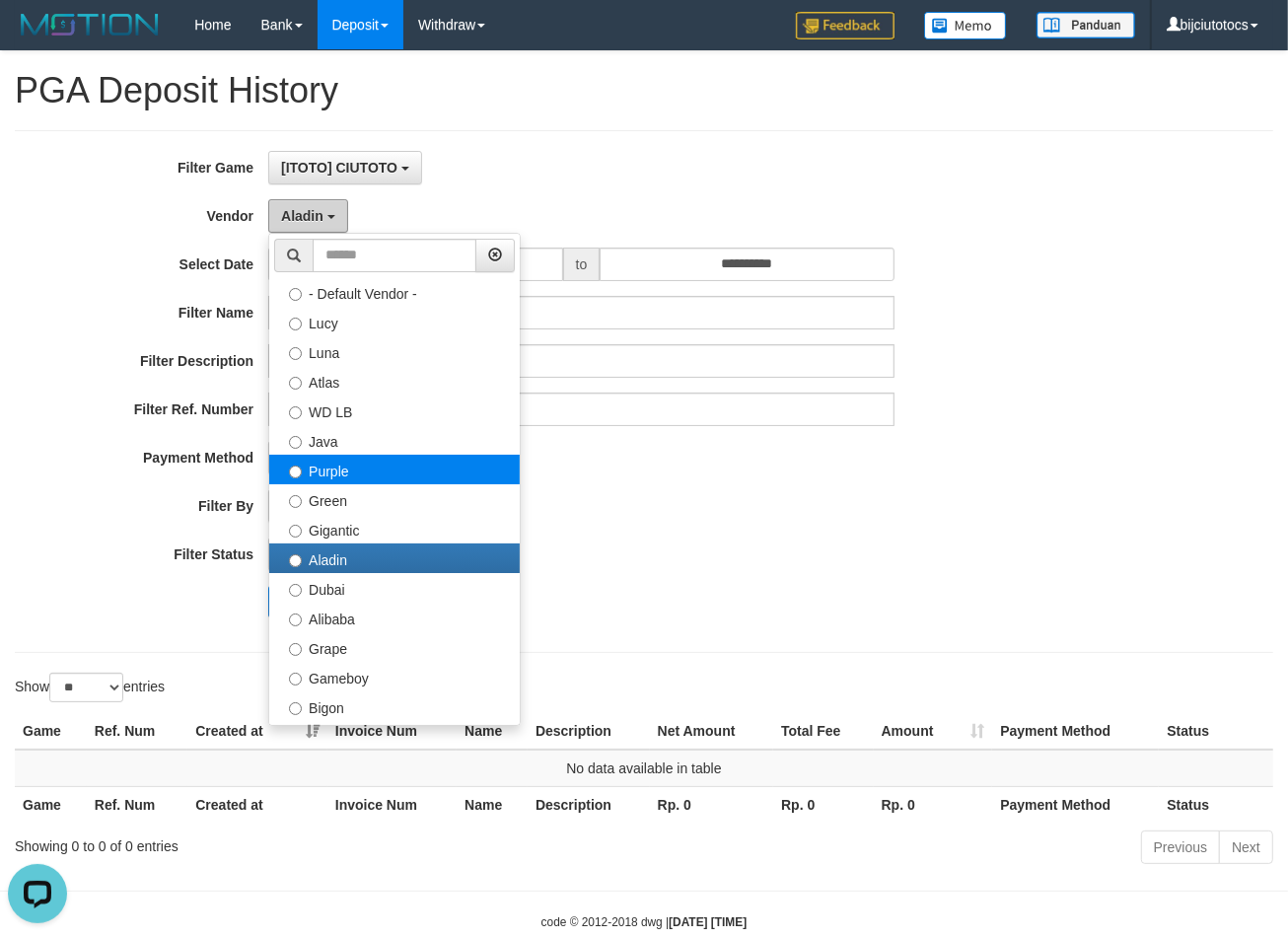 scroll, scrollTop: 123, scrollLeft: 0, axis: vertical 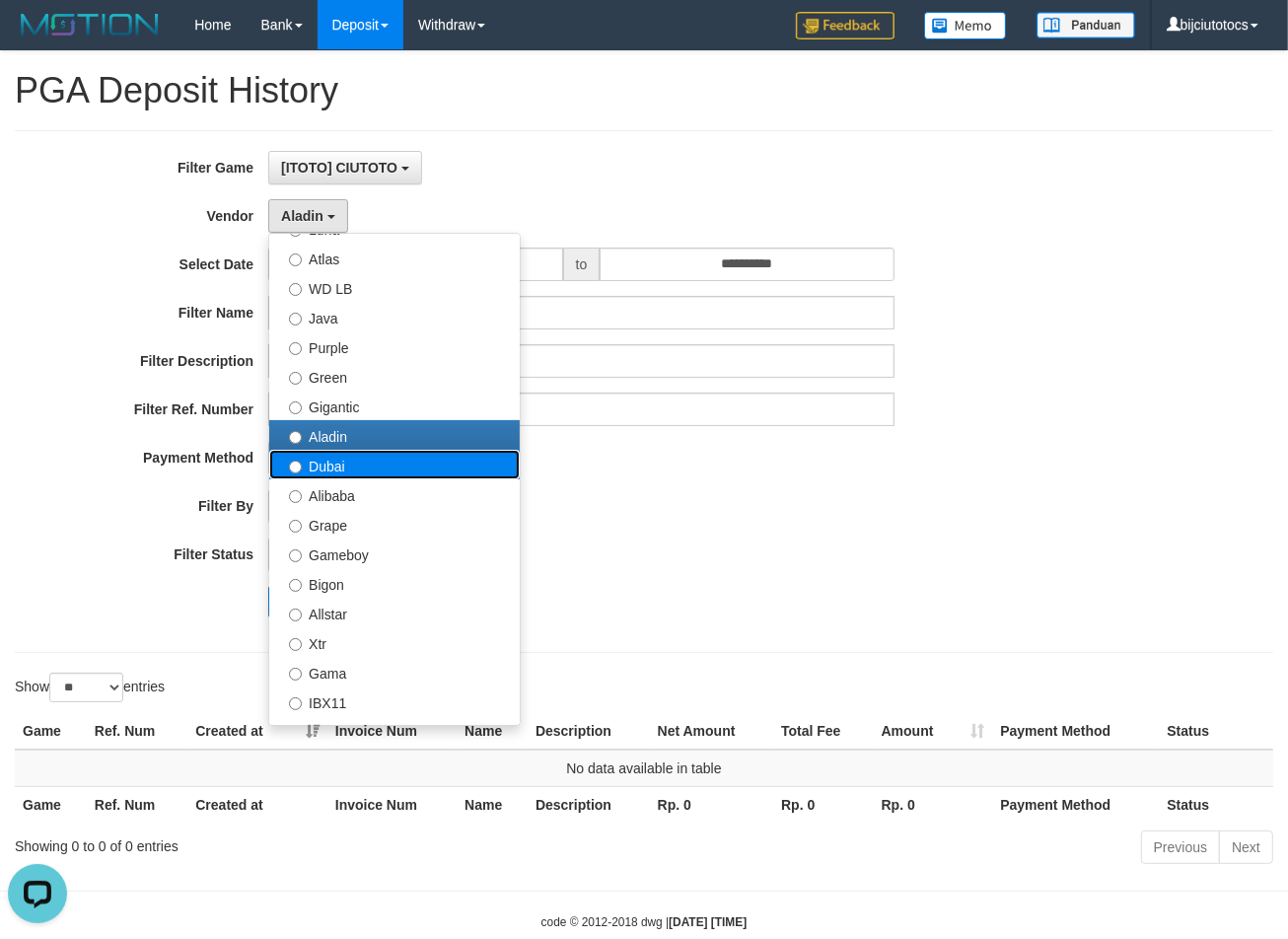 click on "Dubai" at bounding box center [394, 465] 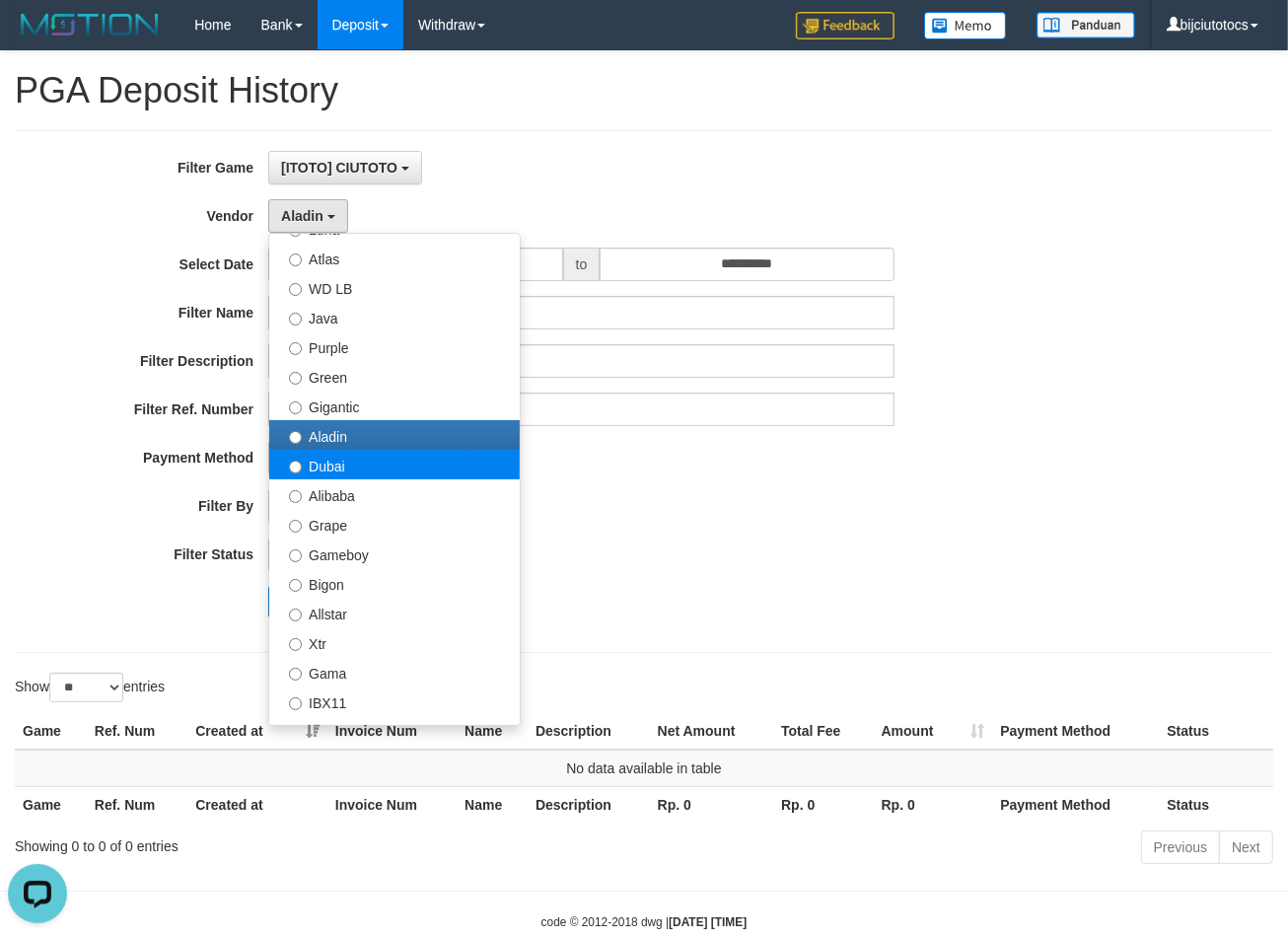 select on "**********" 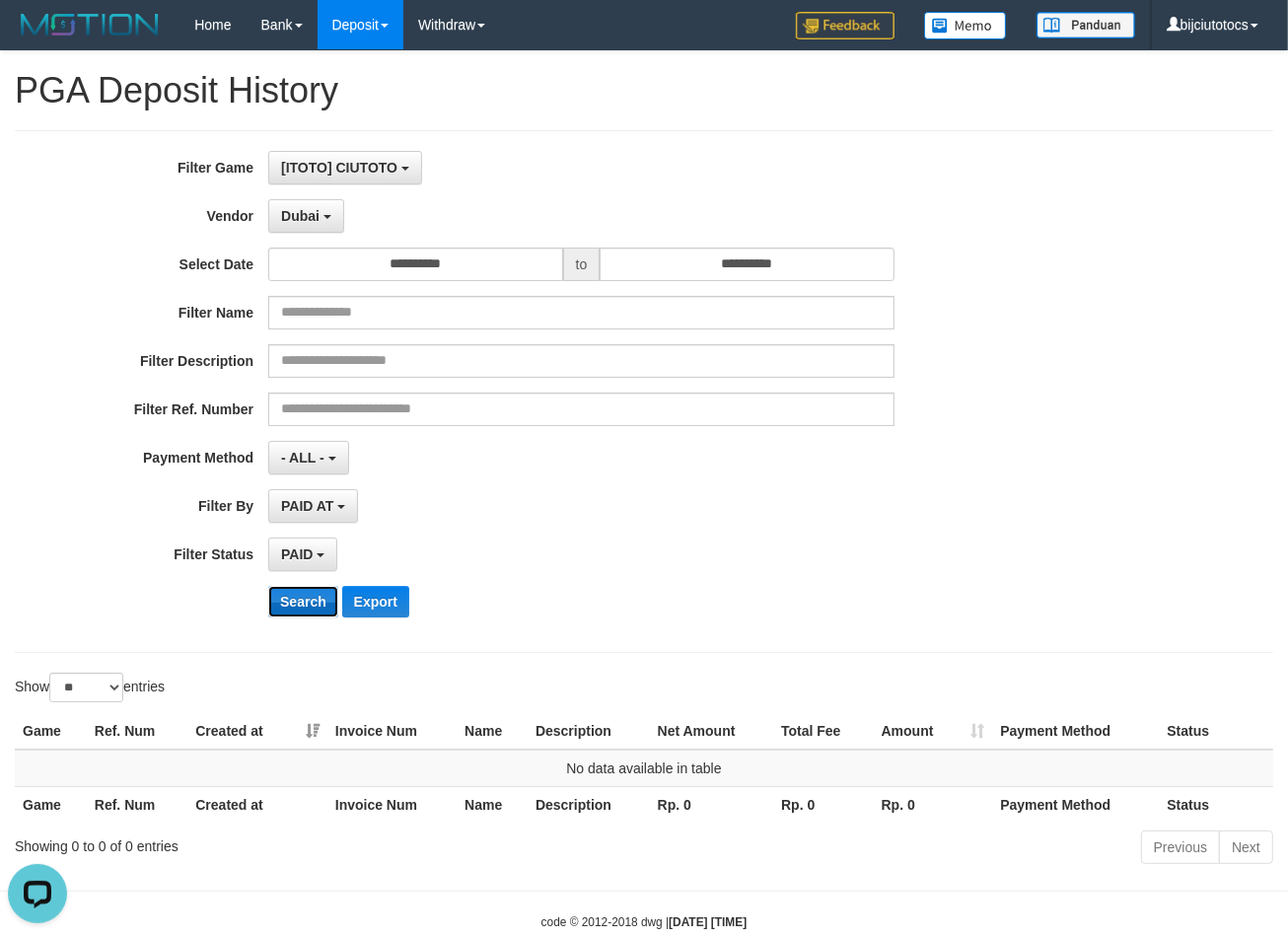 click on "Search" at bounding box center (303, 602) 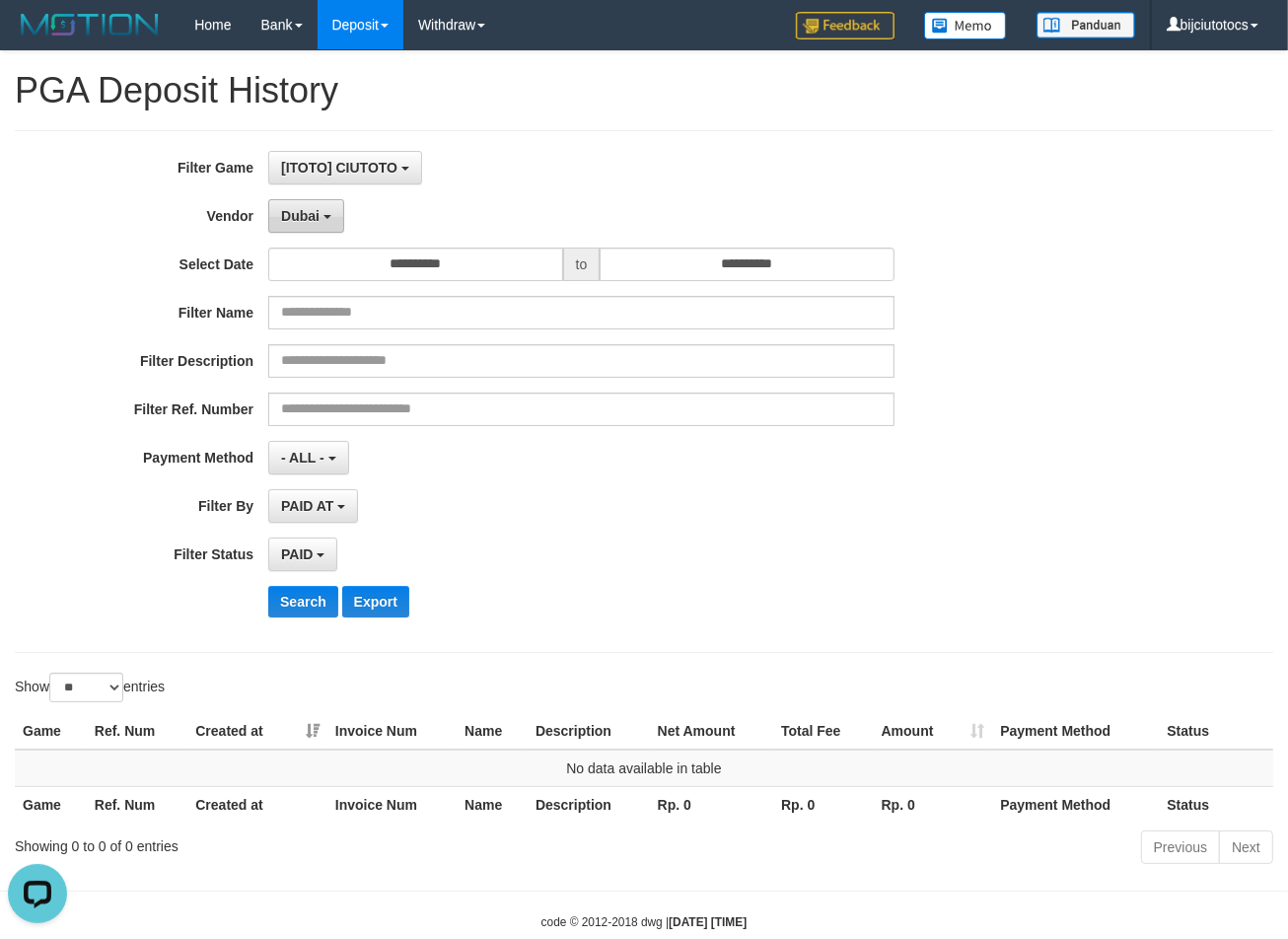 click on "Dubai" at bounding box center (300, 216) 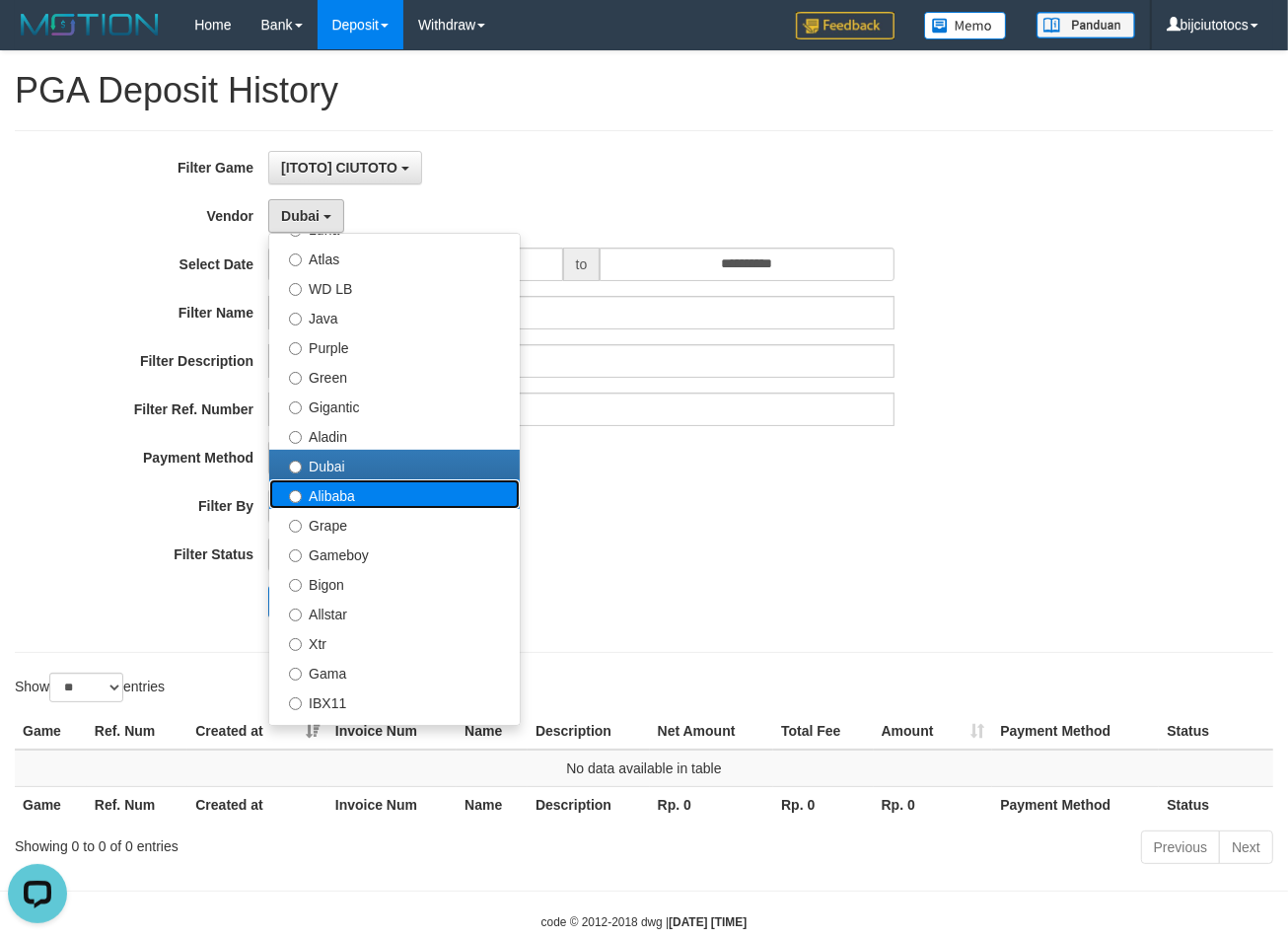 click on "Alibaba" at bounding box center [394, 494] 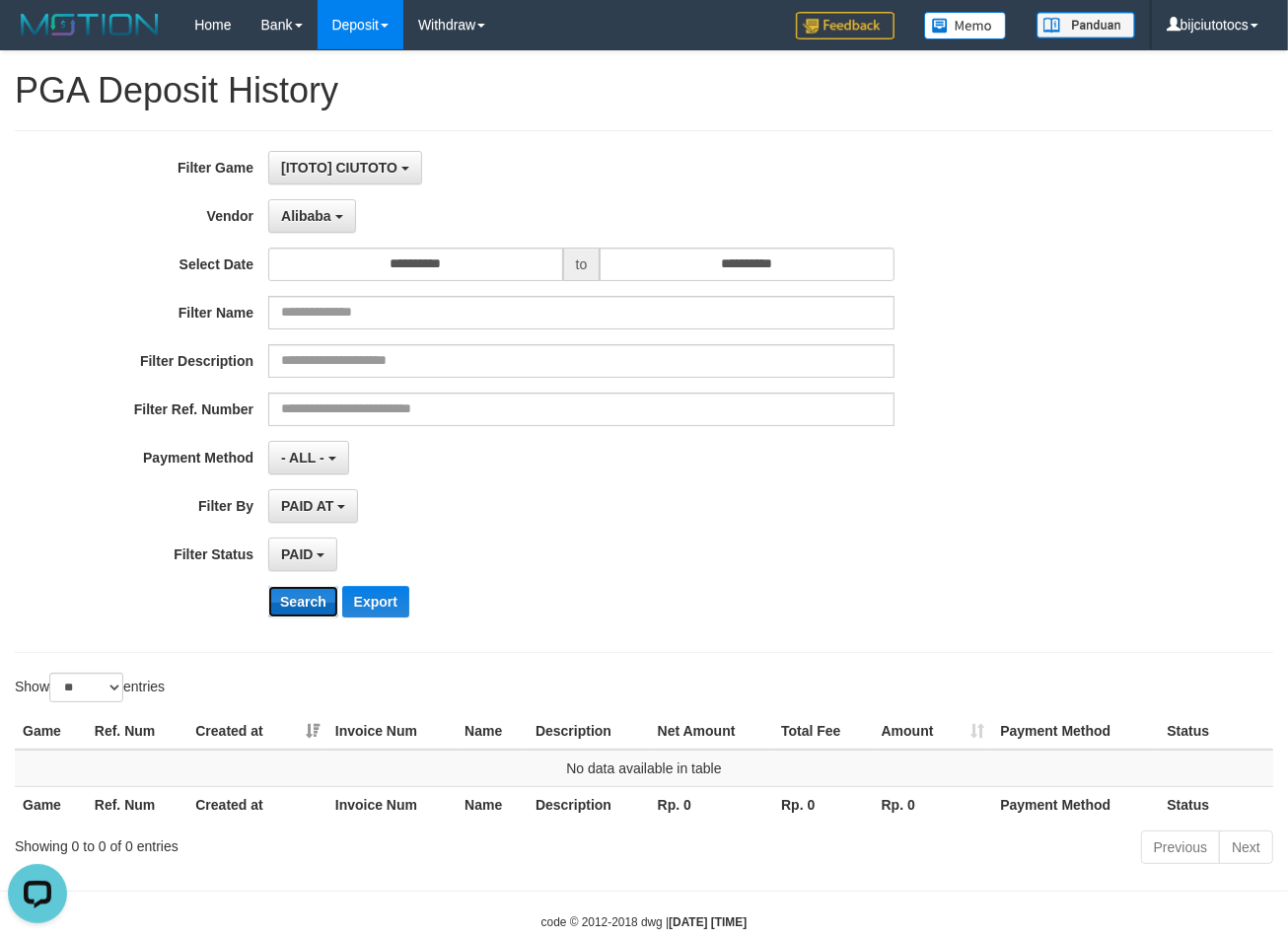 click on "Search" at bounding box center [303, 602] 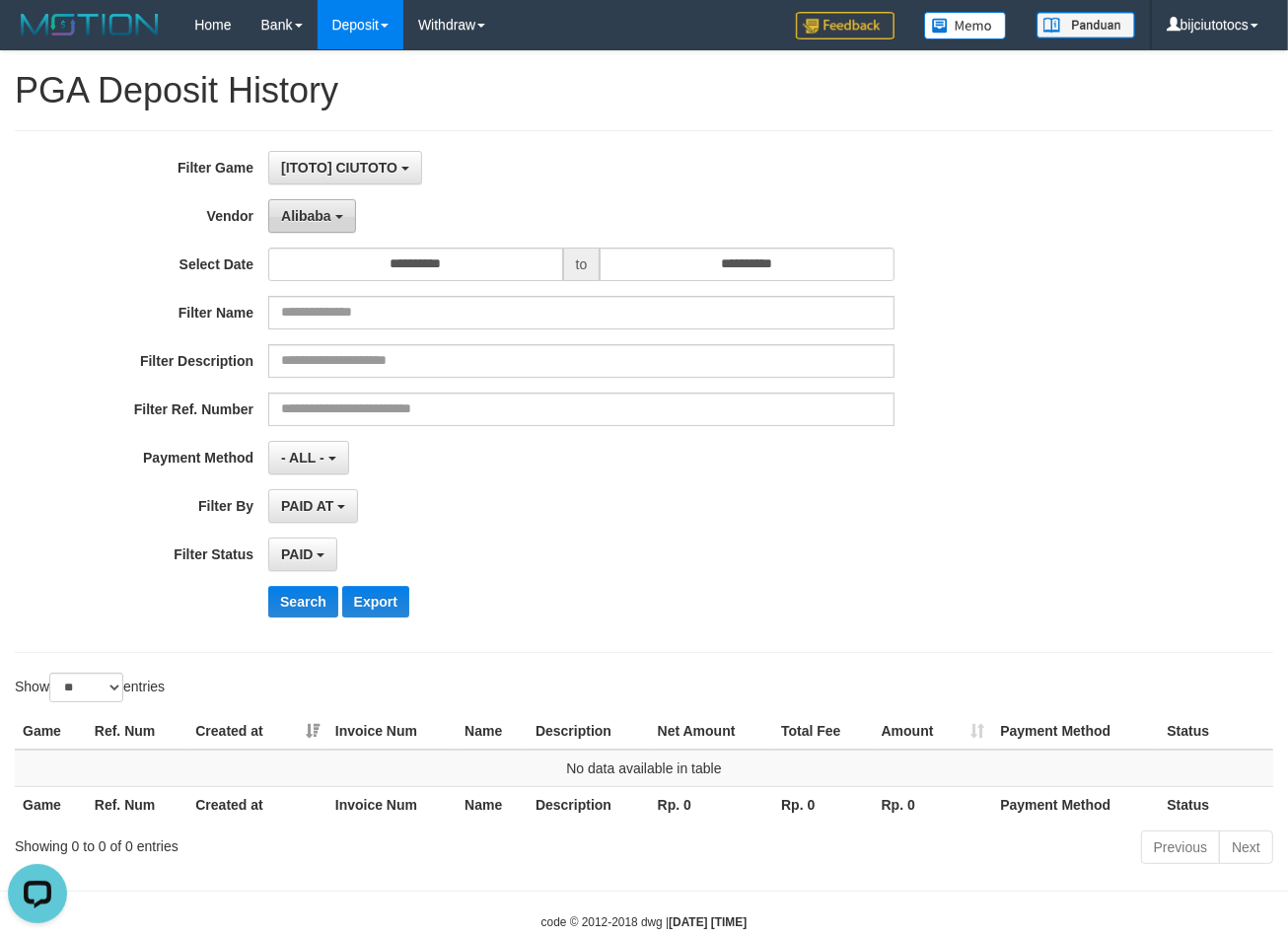 click on "Alibaba" at bounding box center [306, 216] 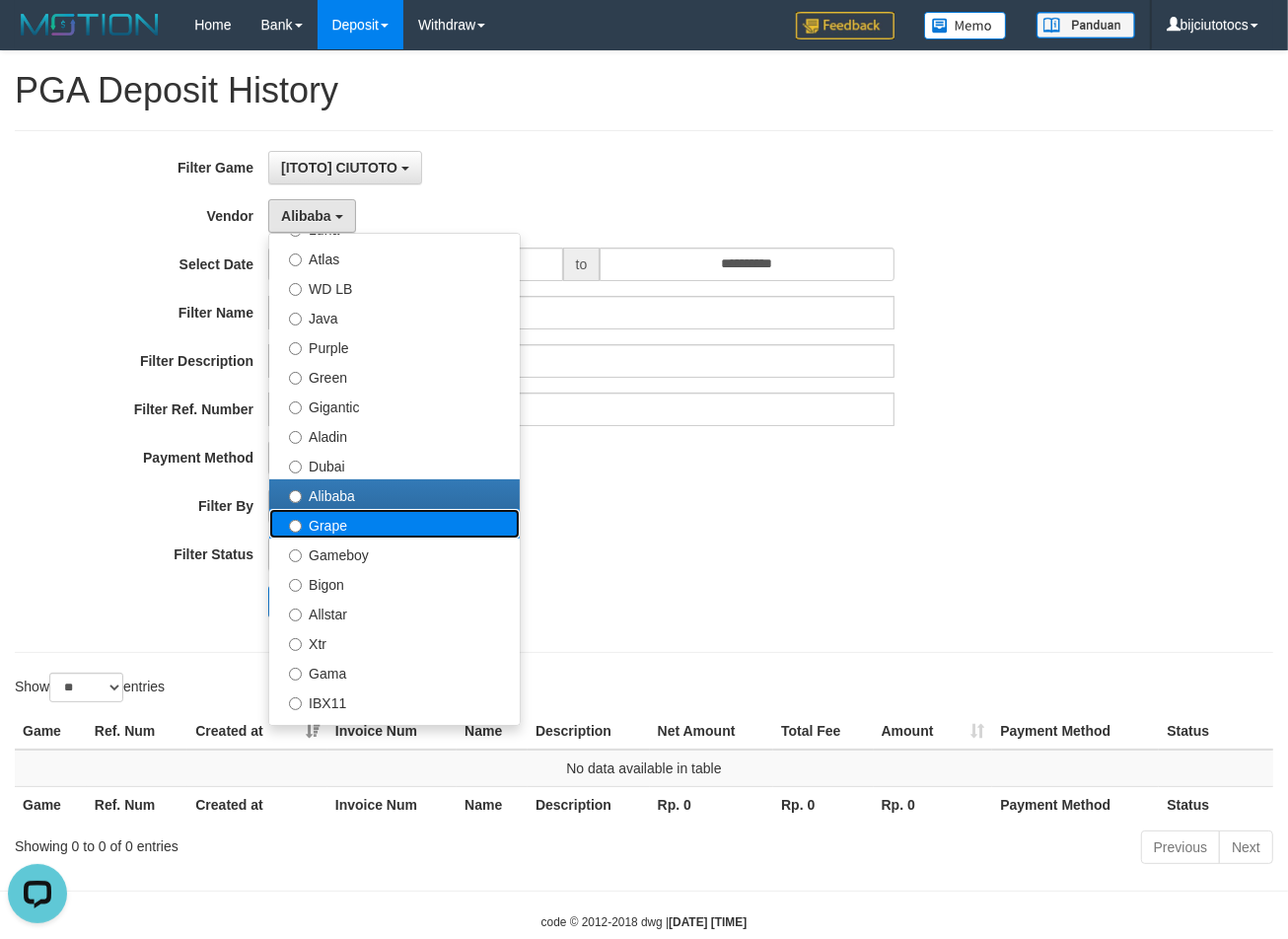 click on "Grape" at bounding box center (394, 524) 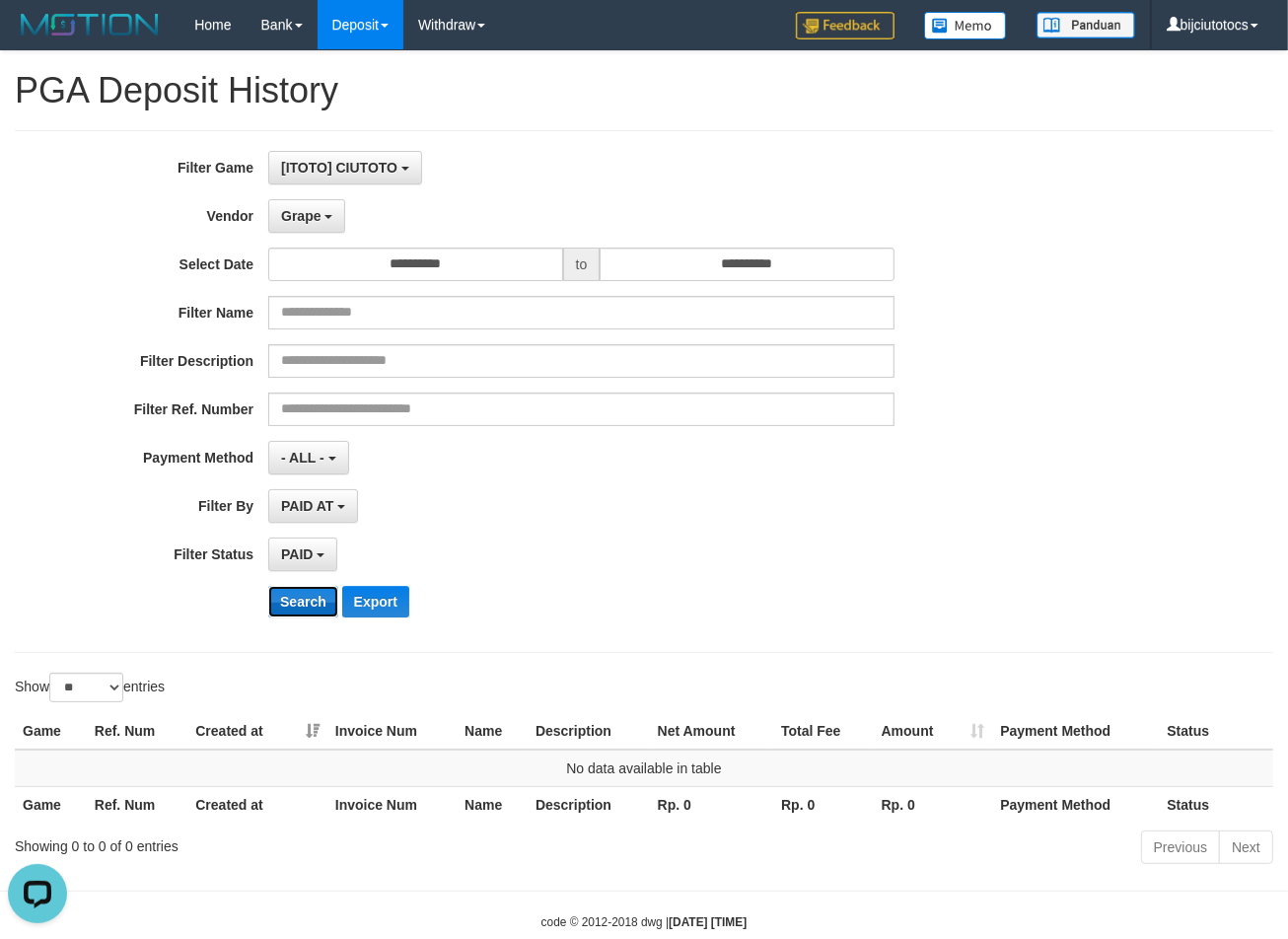 click on "Search" at bounding box center (303, 602) 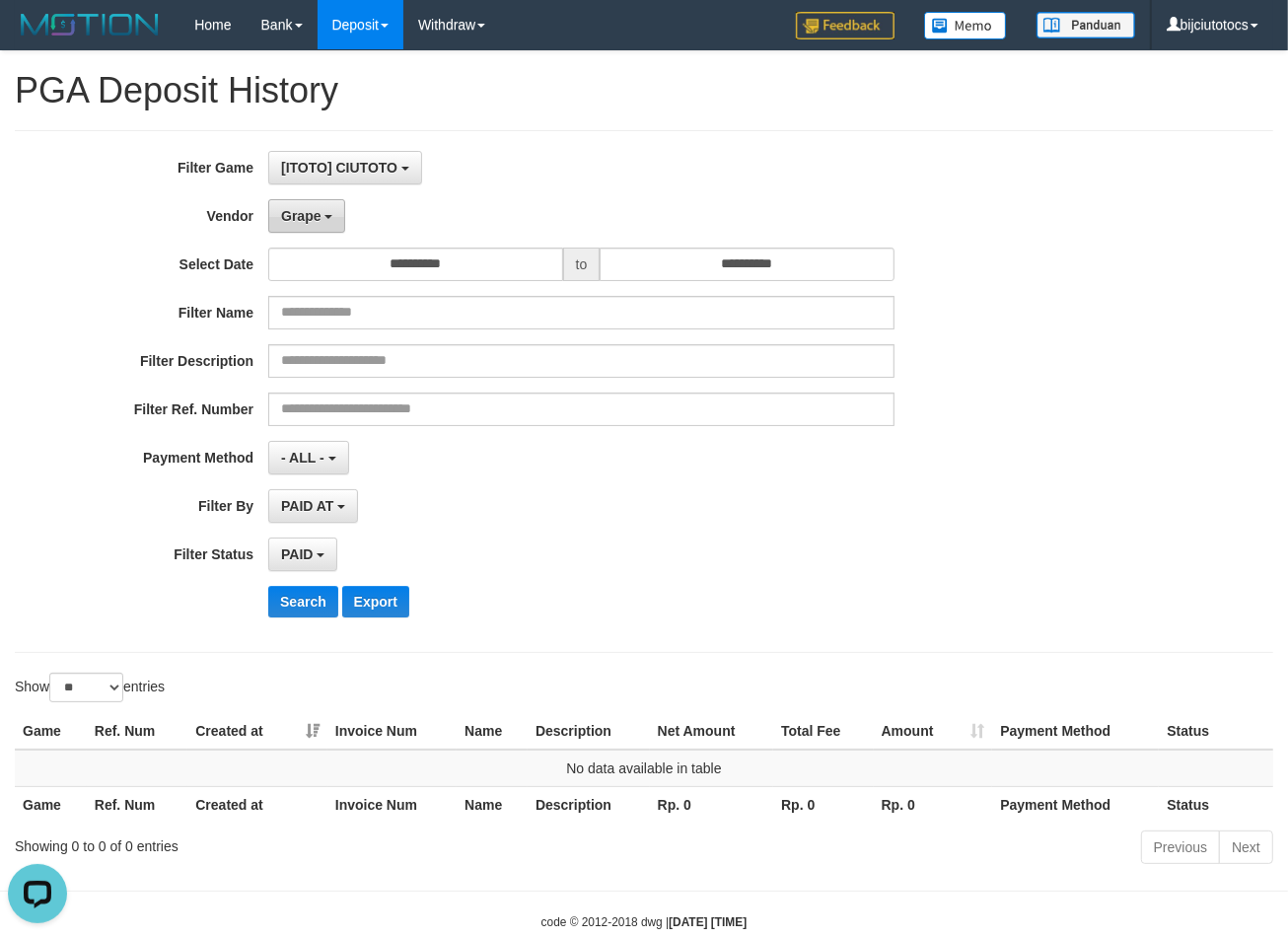 click on "Grape" at bounding box center (301, 216) 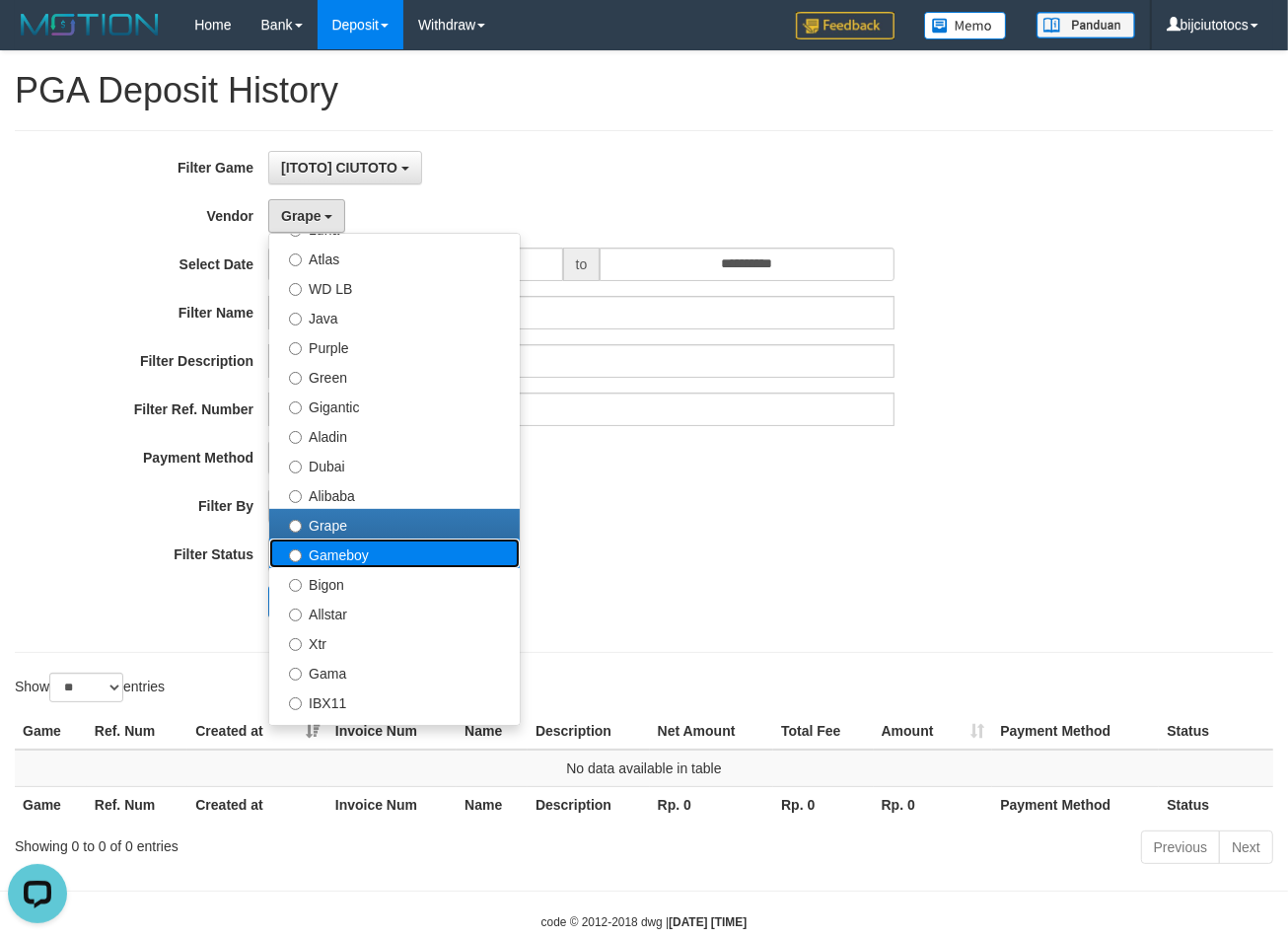 click on "Gameboy" at bounding box center [394, 553] 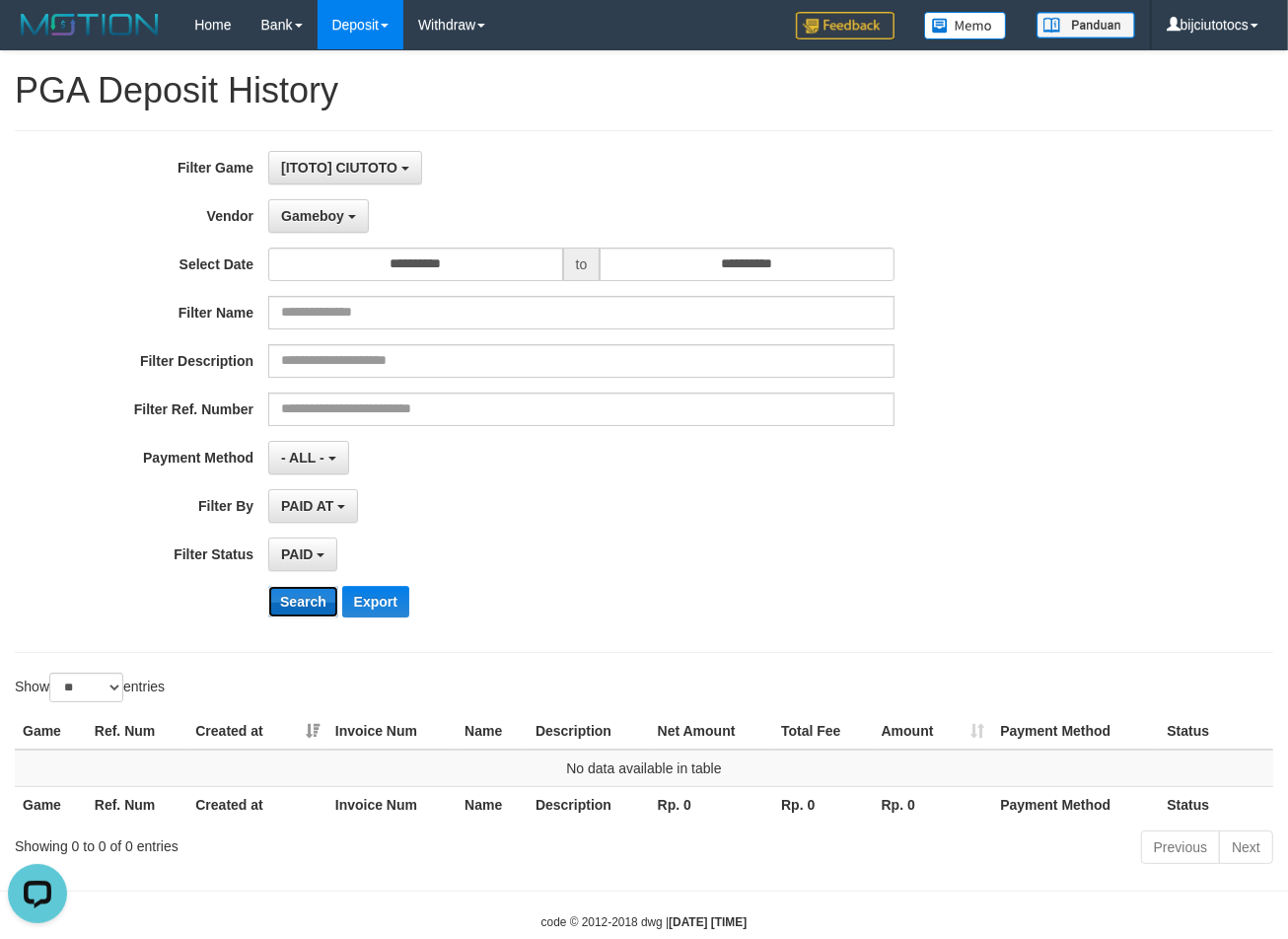 click on "Search" at bounding box center [303, 602] 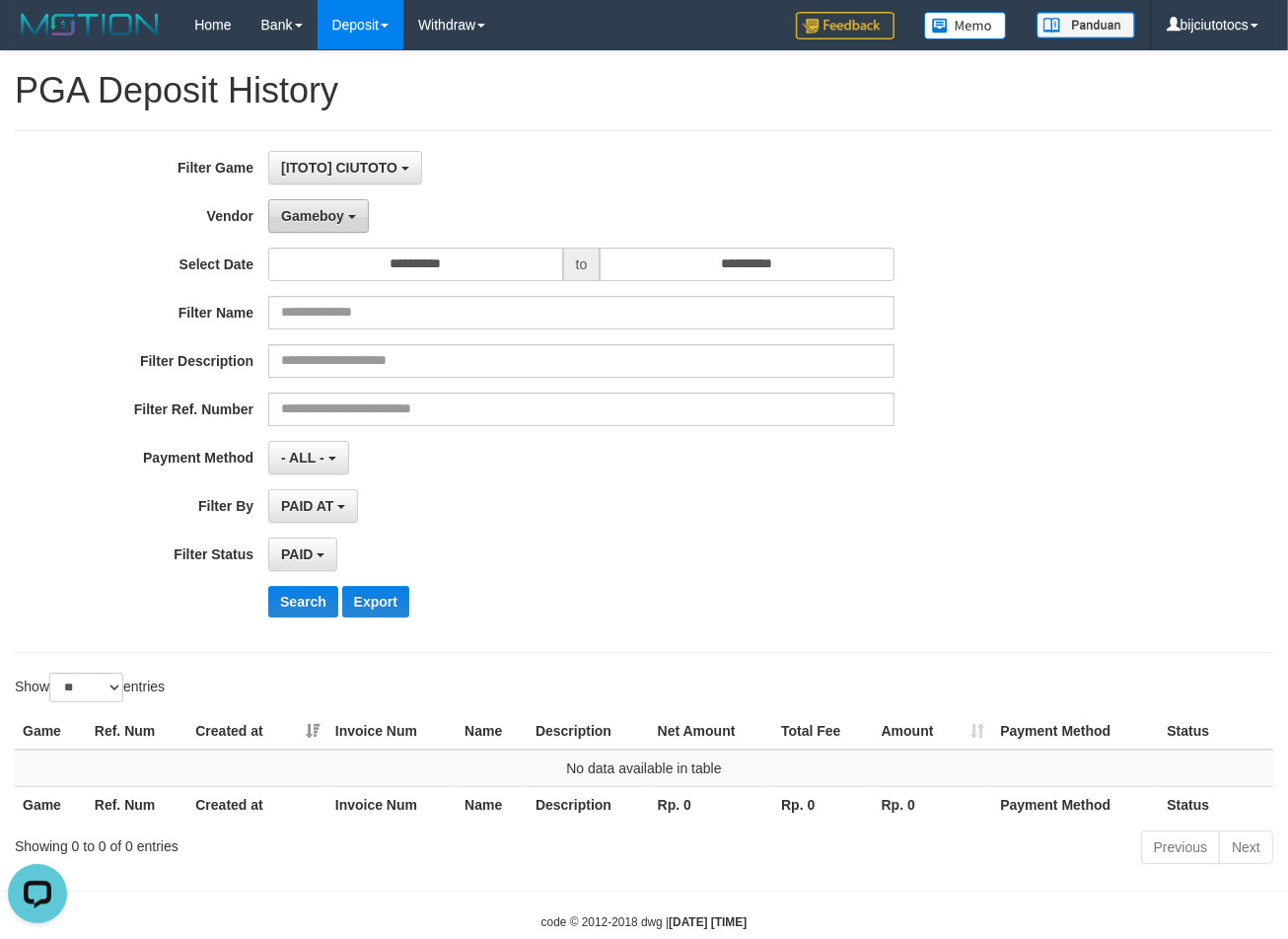 click on "Gameboy" at bounding box center [319, 216] 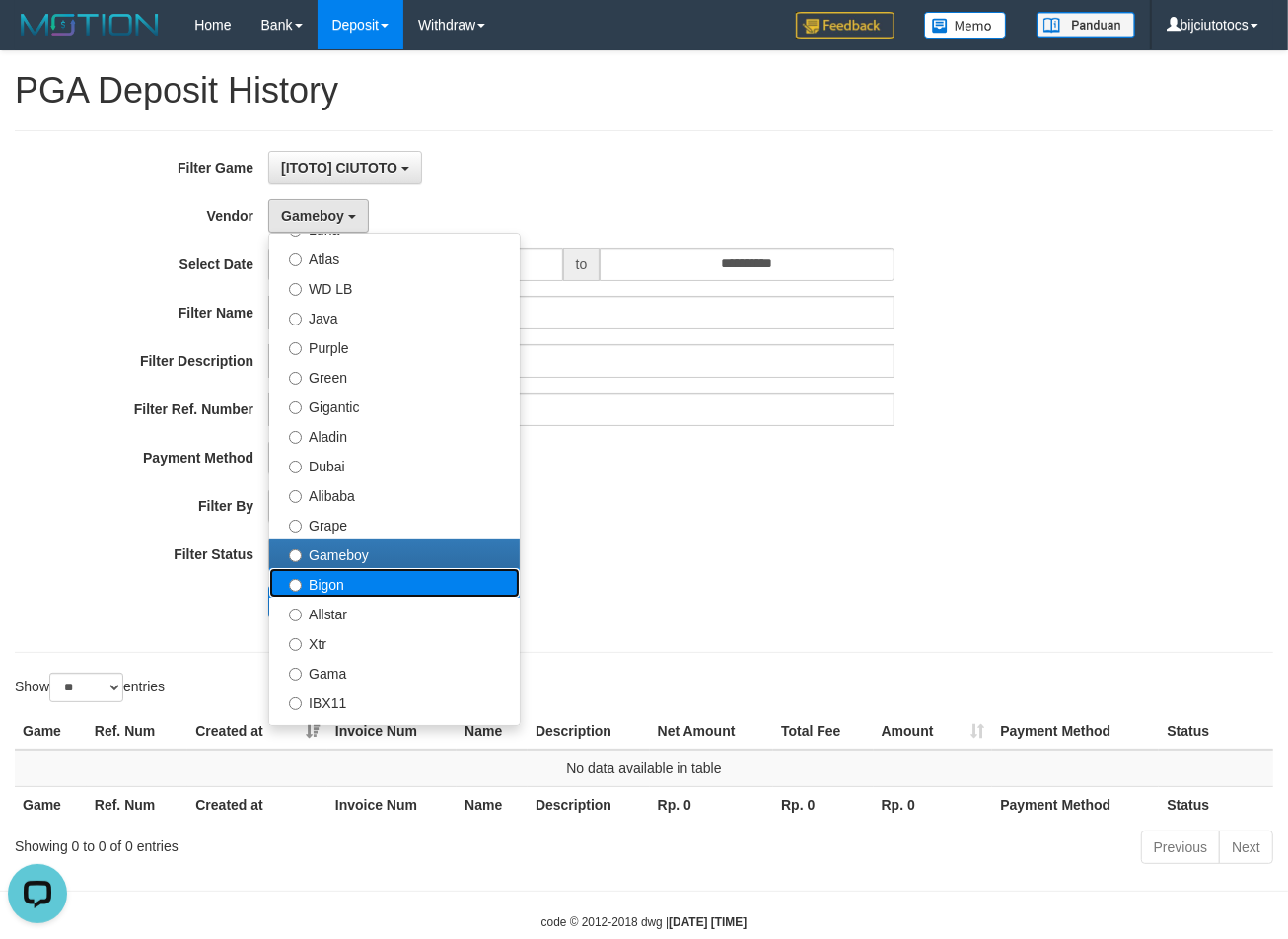 click on "Bigon" at bounding box center (394, 583) 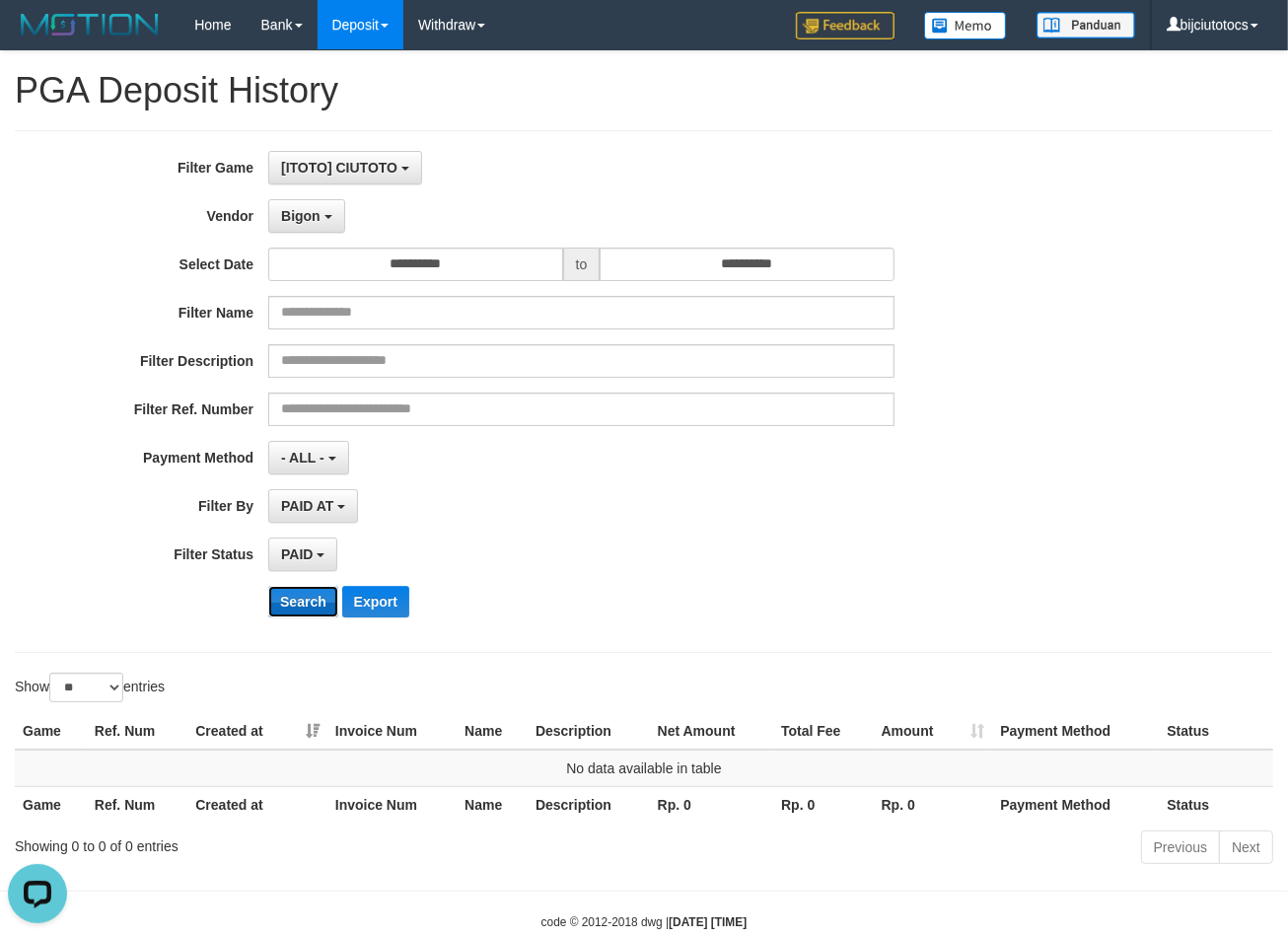 click on "Search" at bounding box center (303, 602) 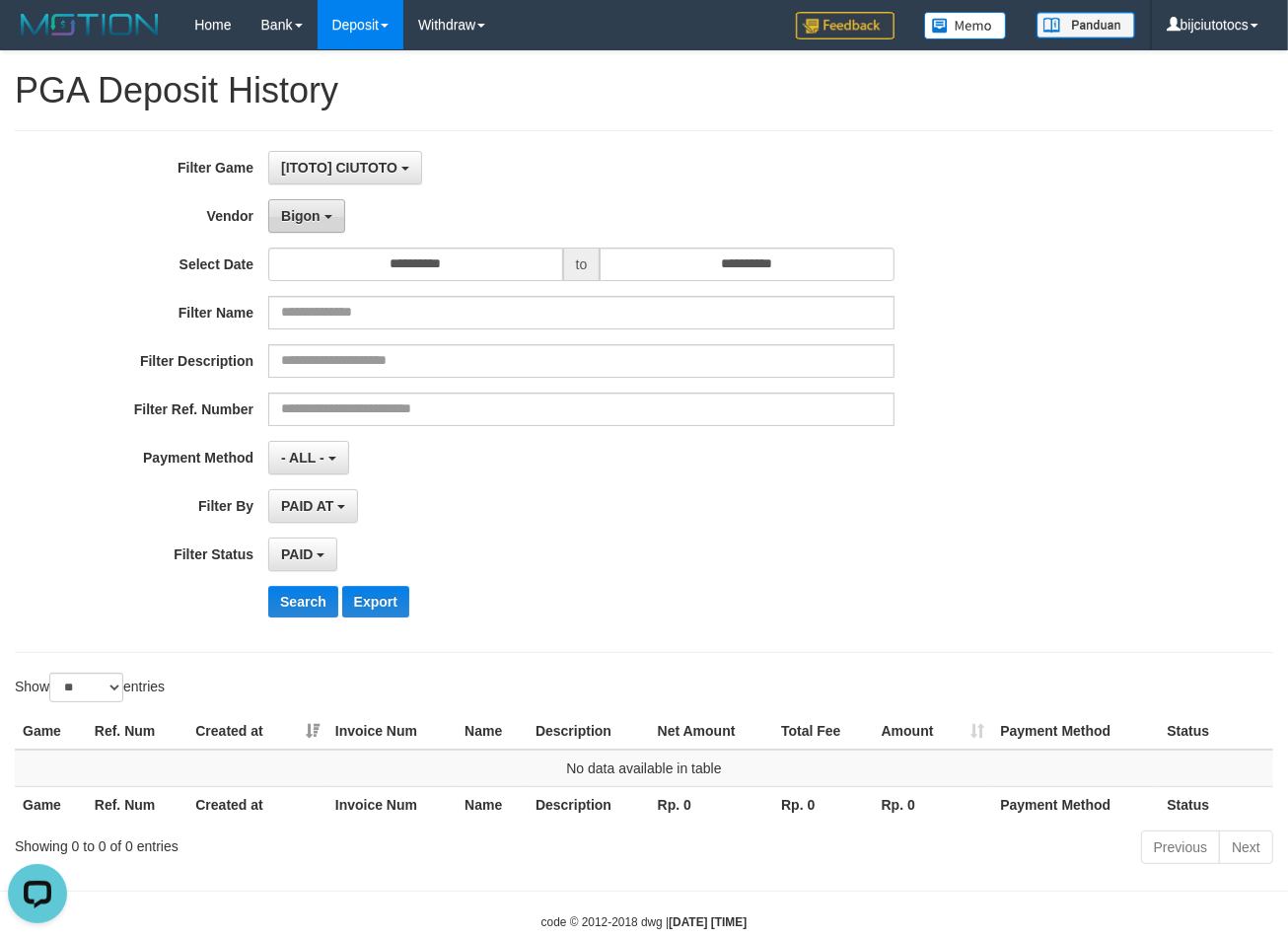 click on "Bigon" at bounding box center [307, 216] 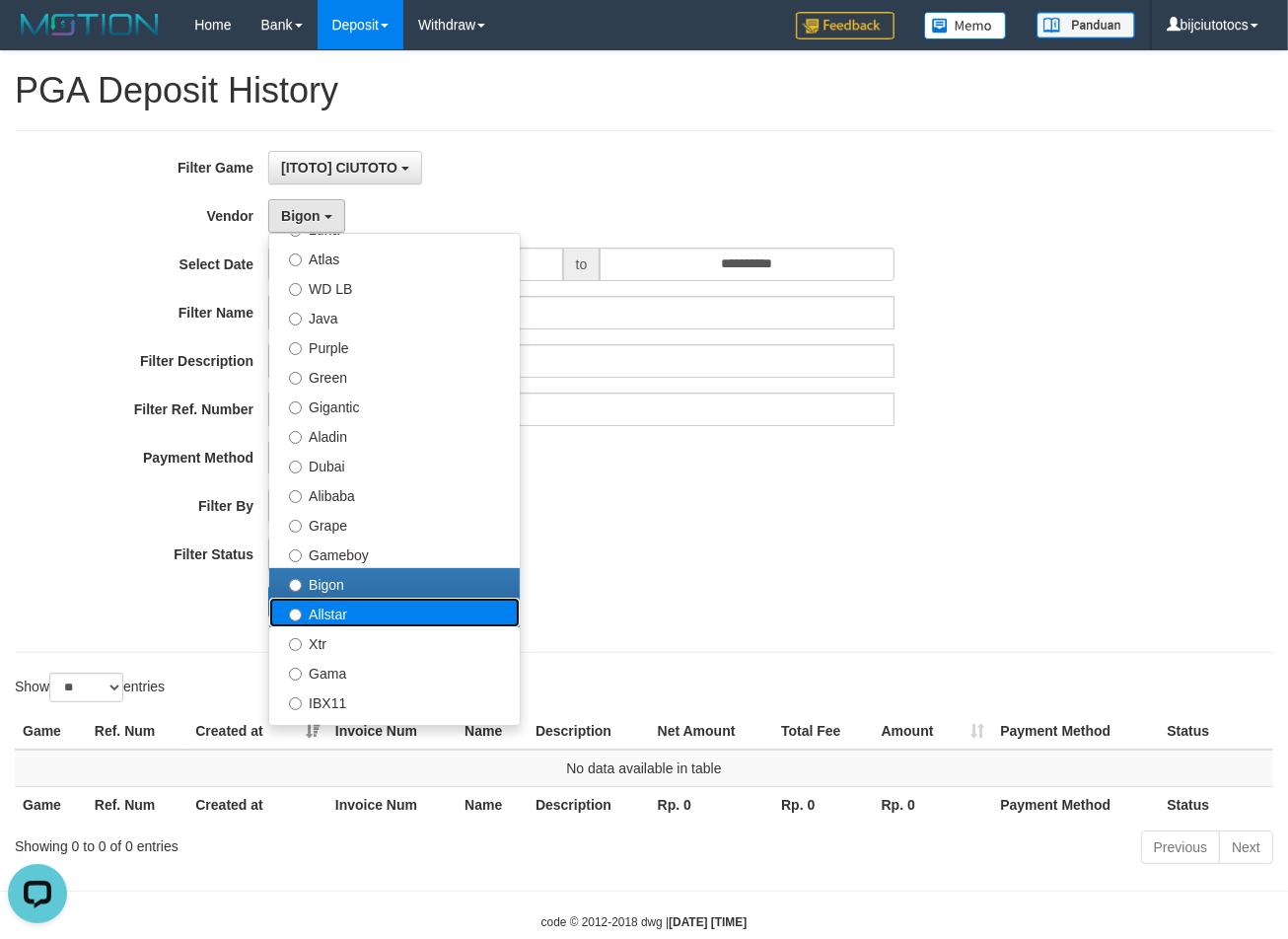 click on "Allstar" at bounding box center (394, 613) 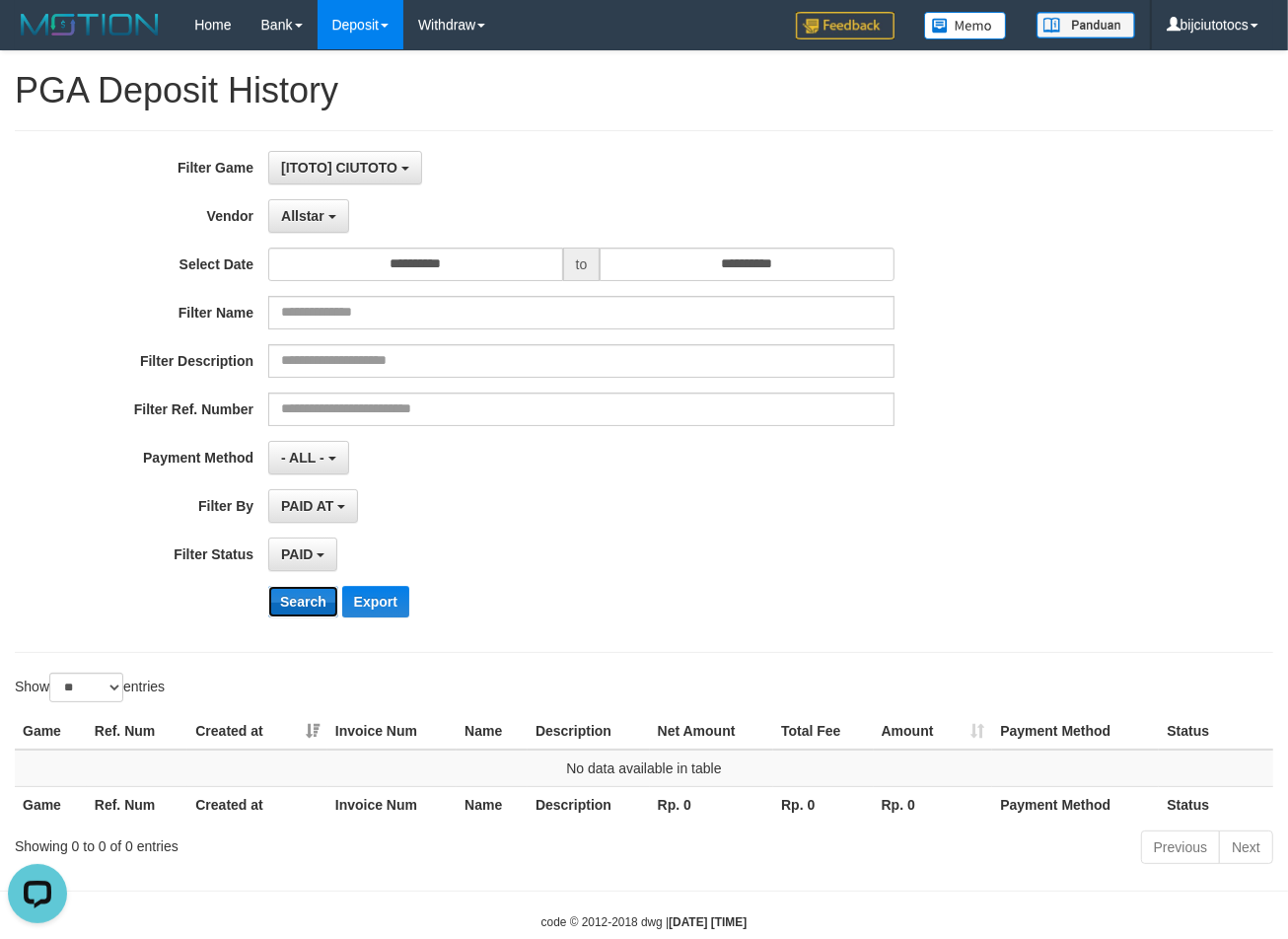 click on "Search" at bounding box center (303, 602) 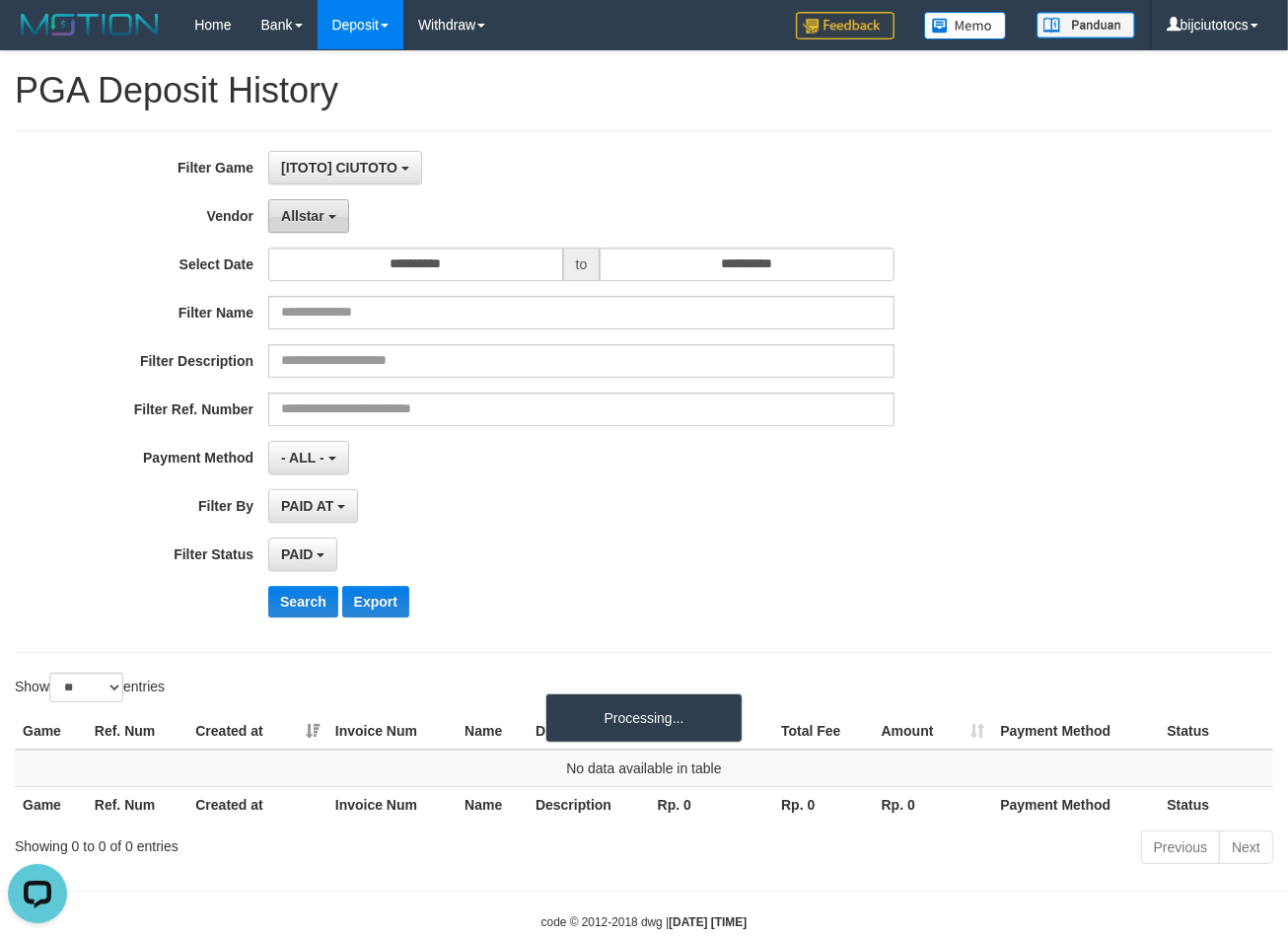 click on "Allstar" at bounding box center [303, 216] 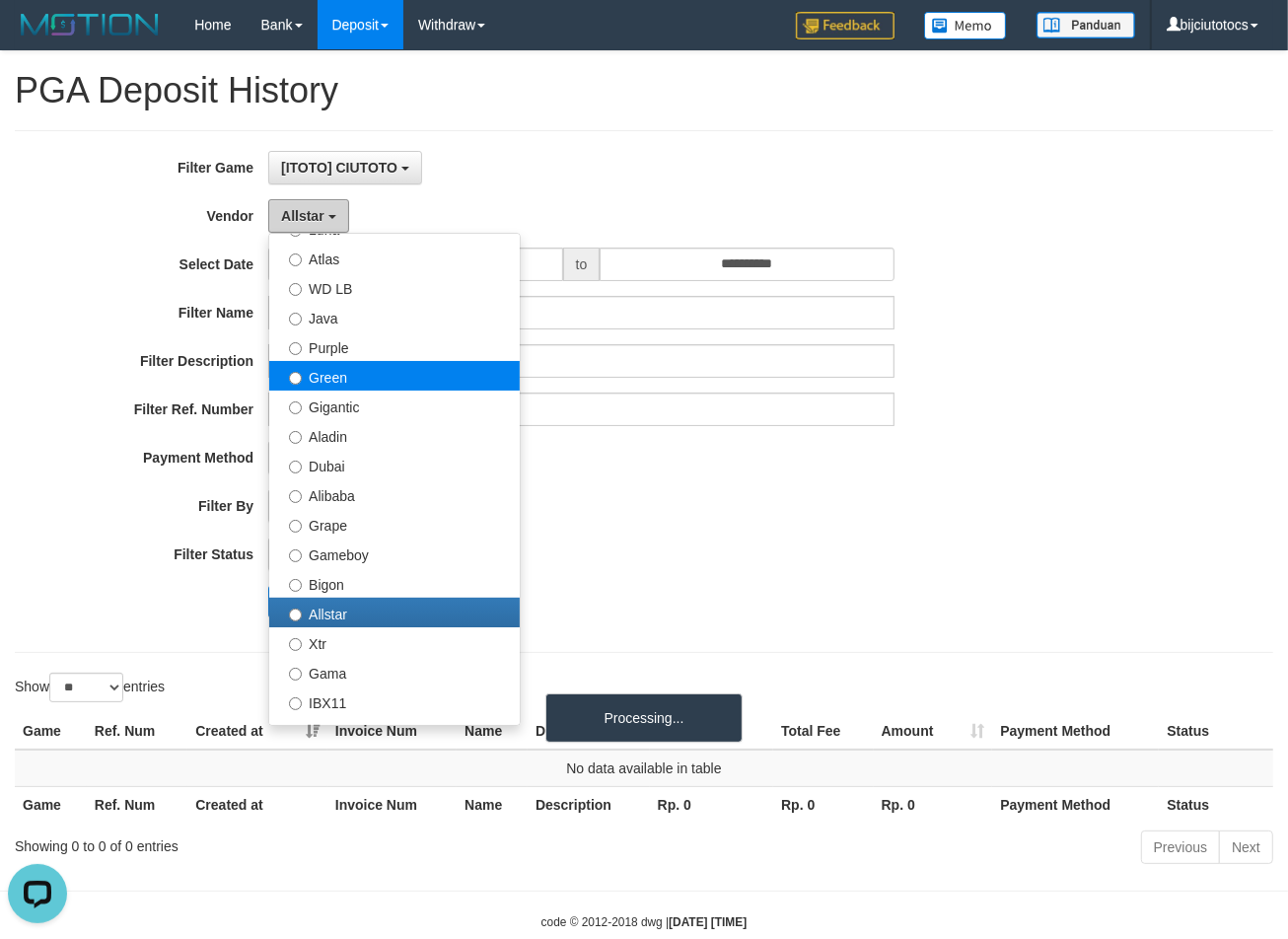 scroll, scrollTop: 247, scrollLeft: 0, axis: vertical 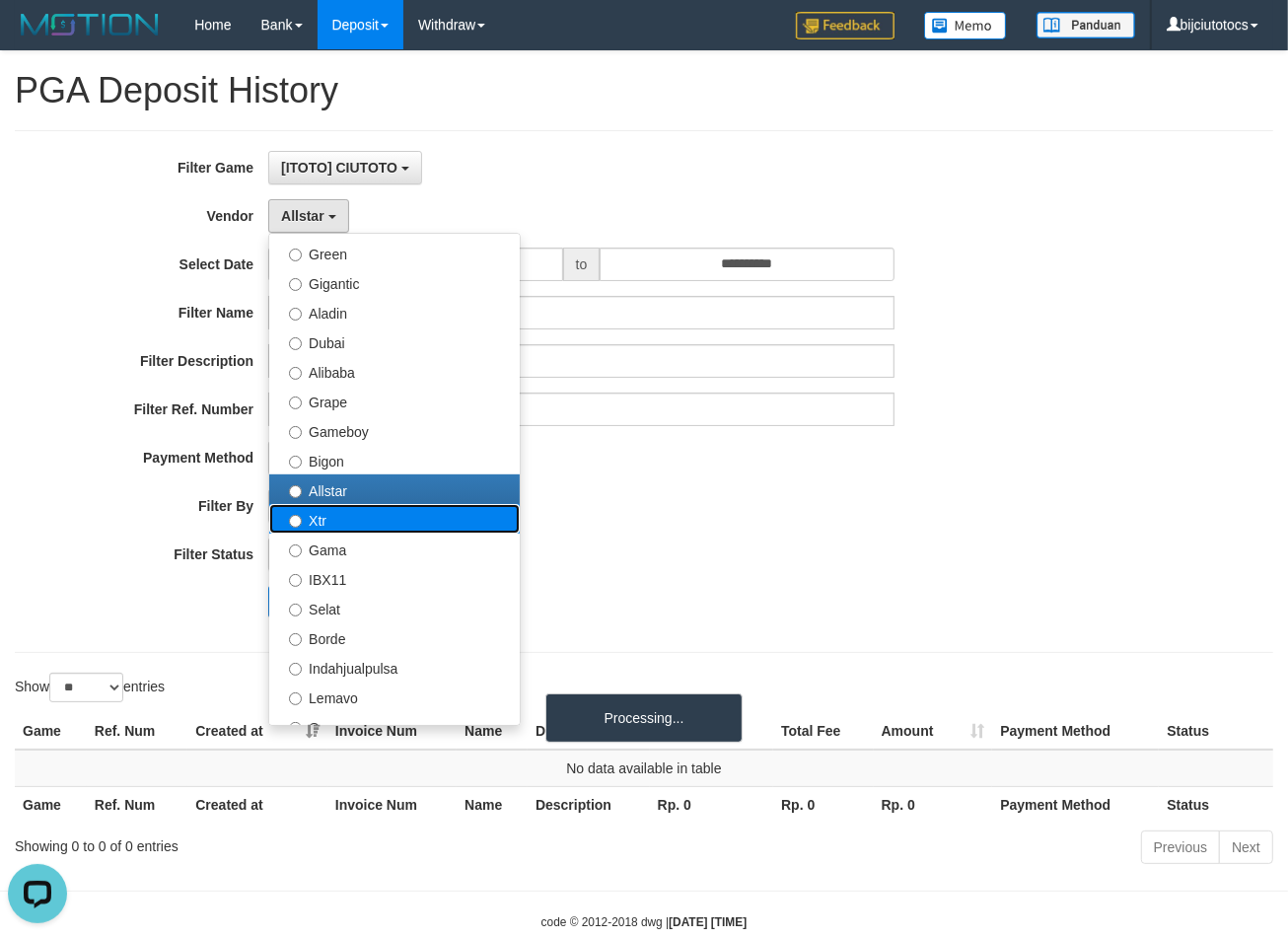 click on "Xtr" at bounding box center [394, 519] 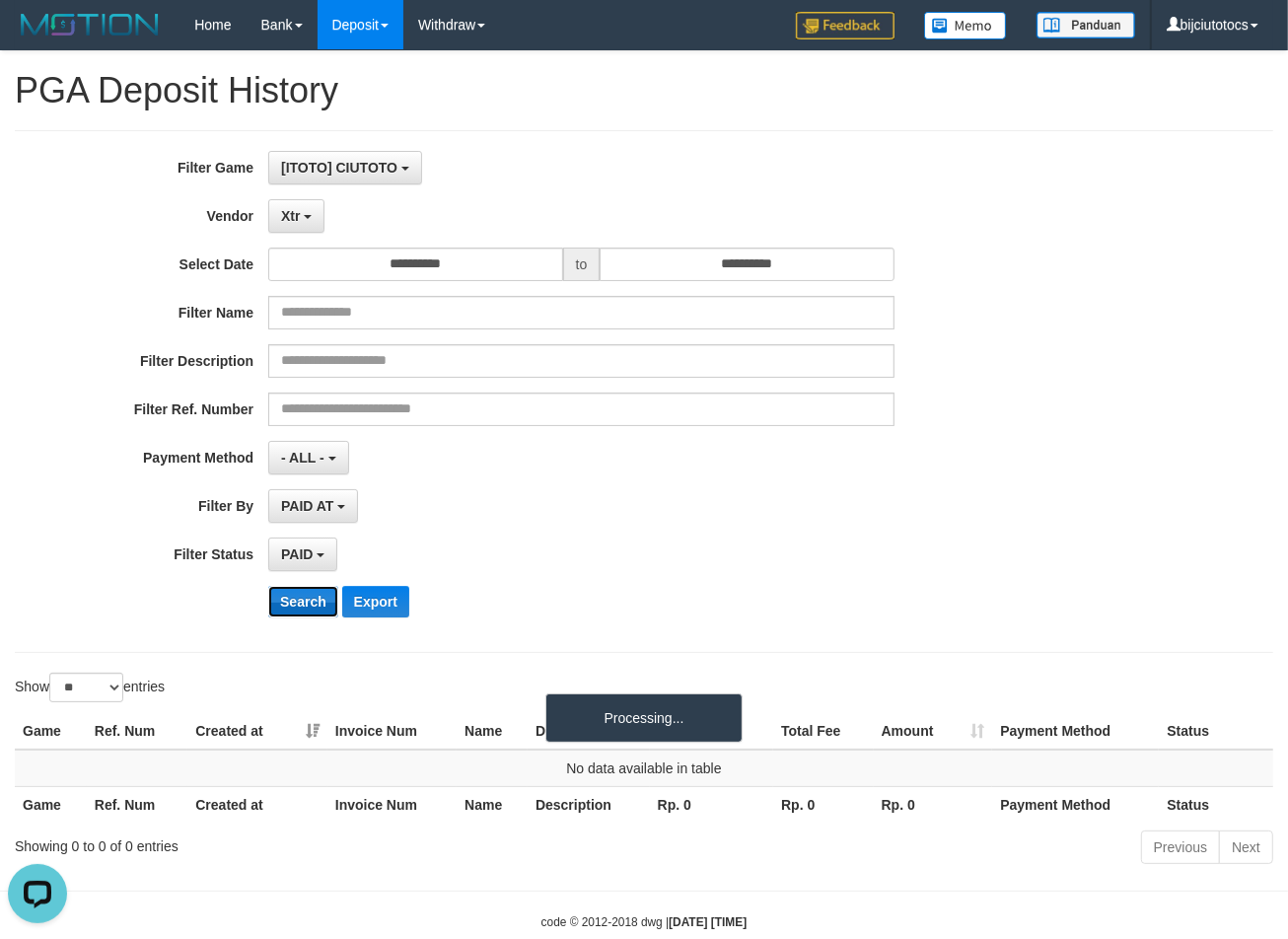 click on "Search" at bounding box center [303, 602] 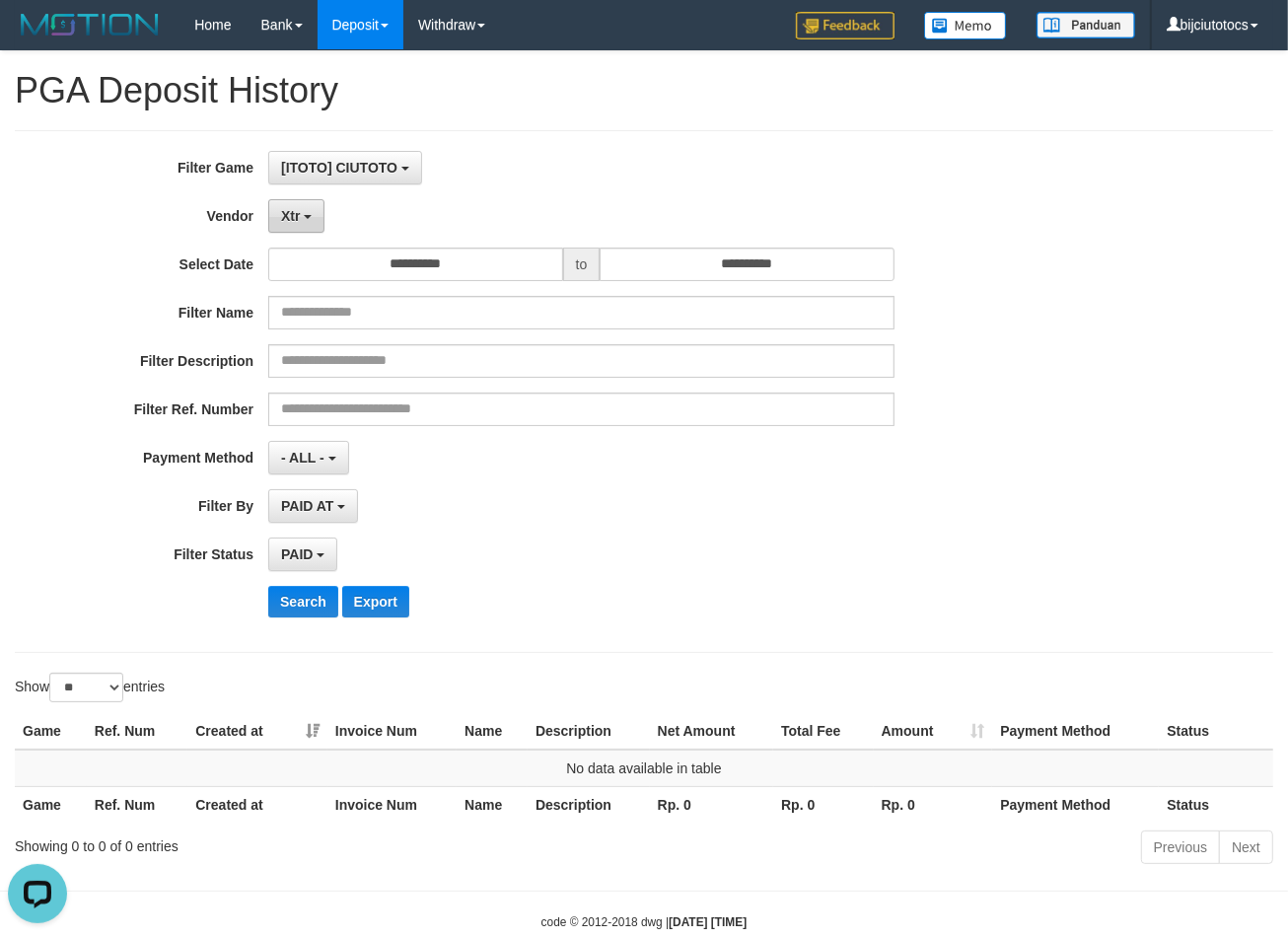 click on "Xtr" at bounding box center (290, 216) 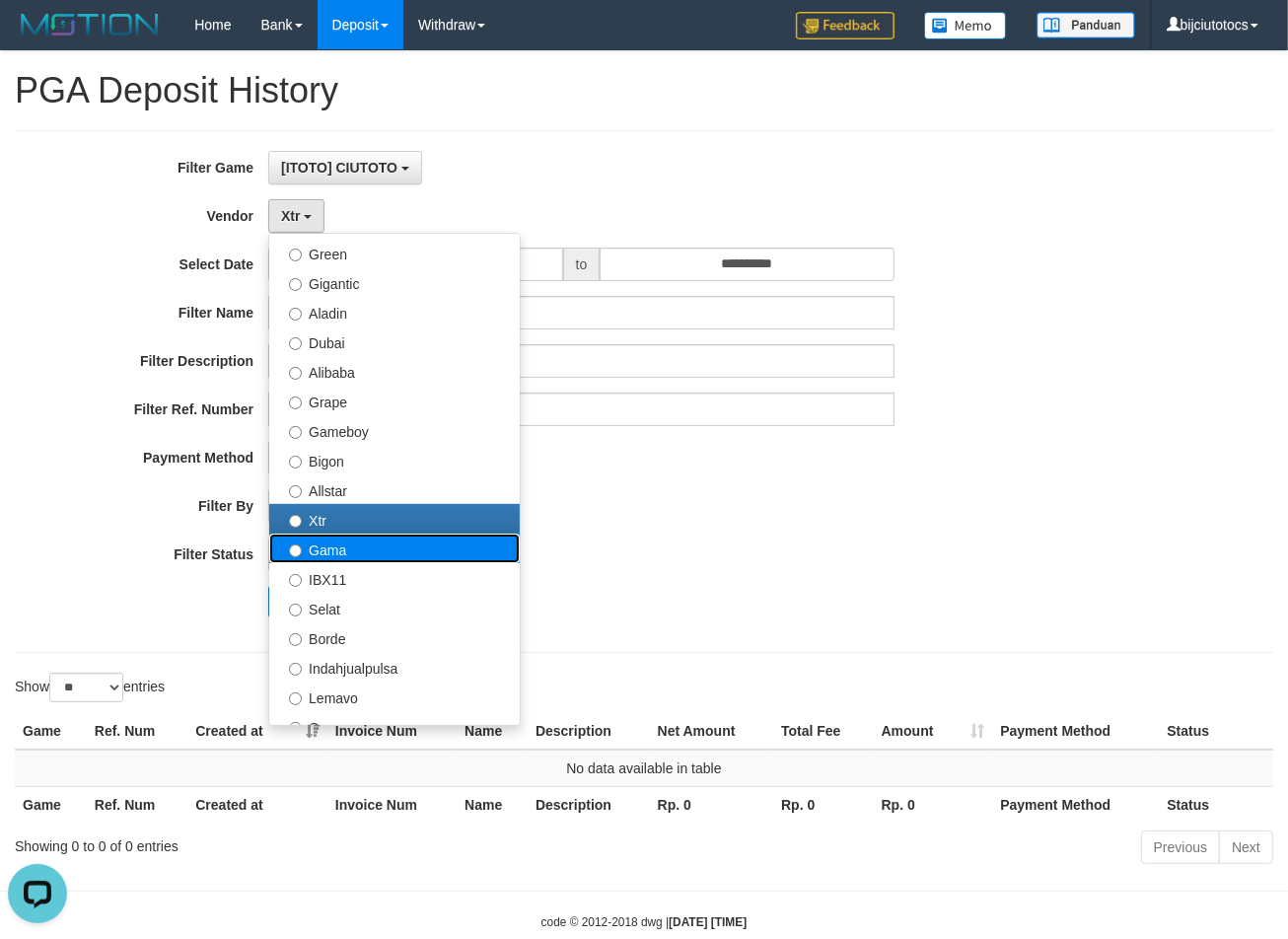 click on "Gama" at bounding box center (394, 548) 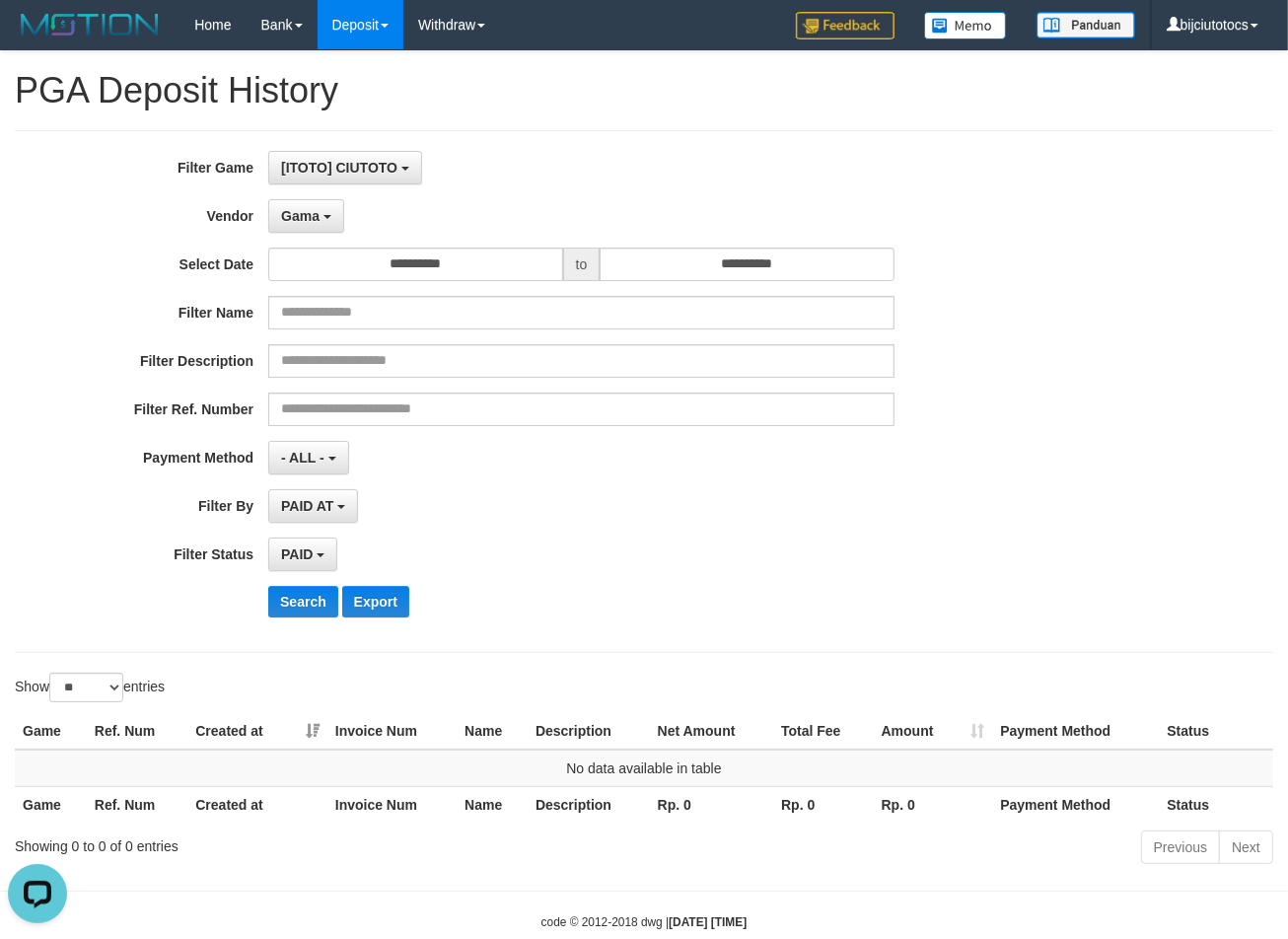 click on "**********" at bounding box center (537, 392) 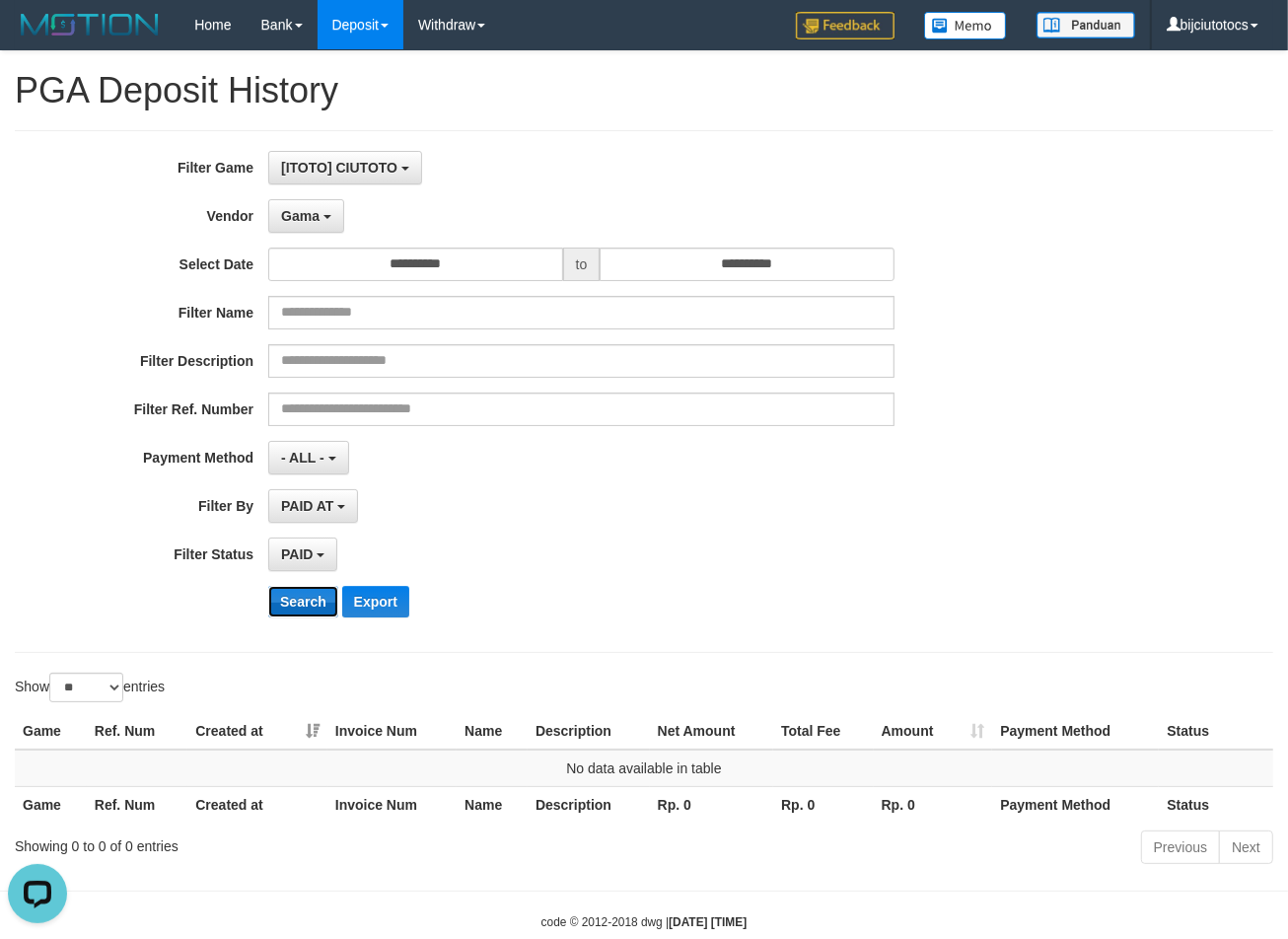 click on "Search" at bounding box center (303, 602) 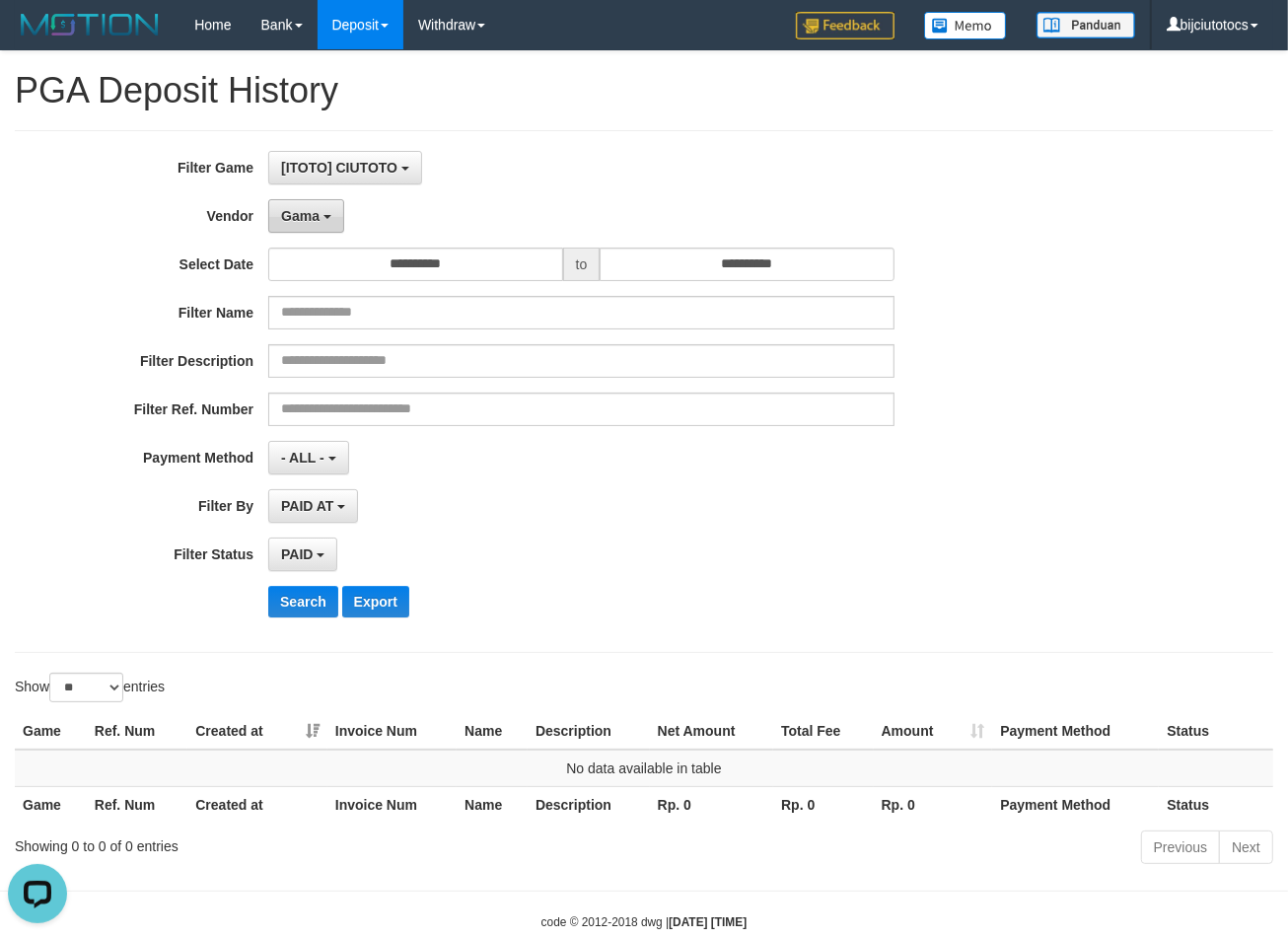 click on "Gama" at bounding box center [306, 216] 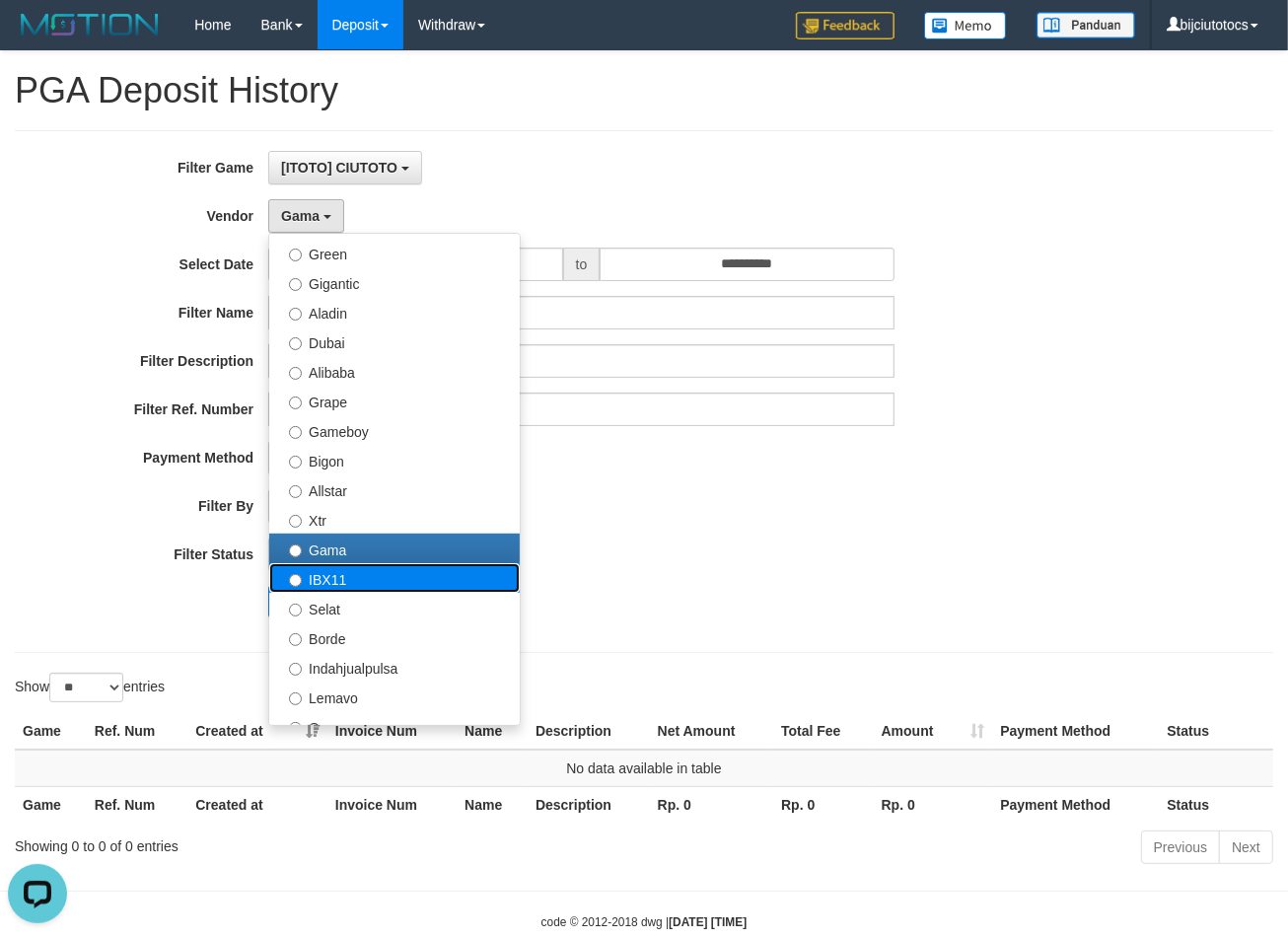 click on "IBX11" at bounding box center [394, 578] 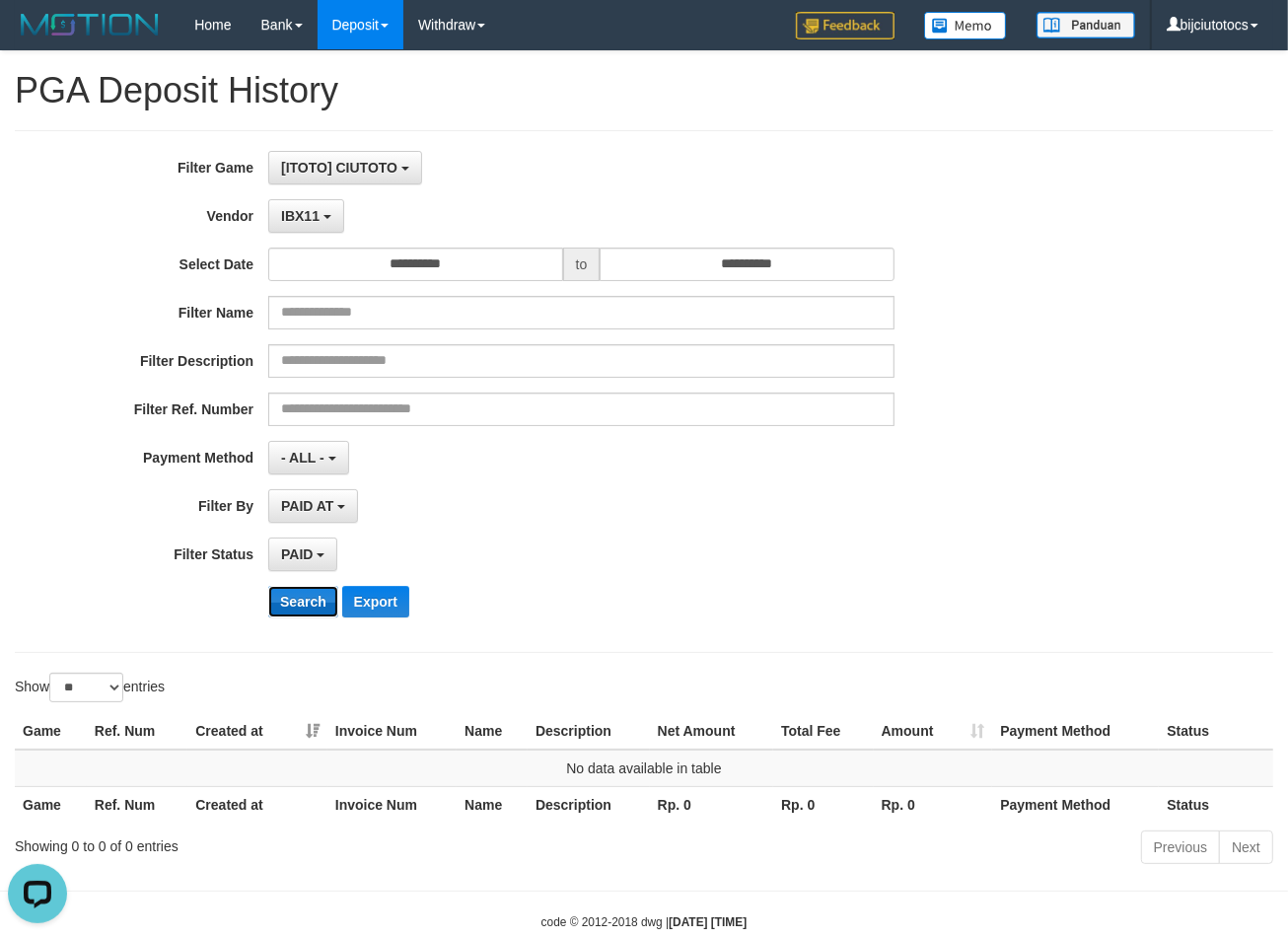 click on "Search" at bounding box center (303, 602) 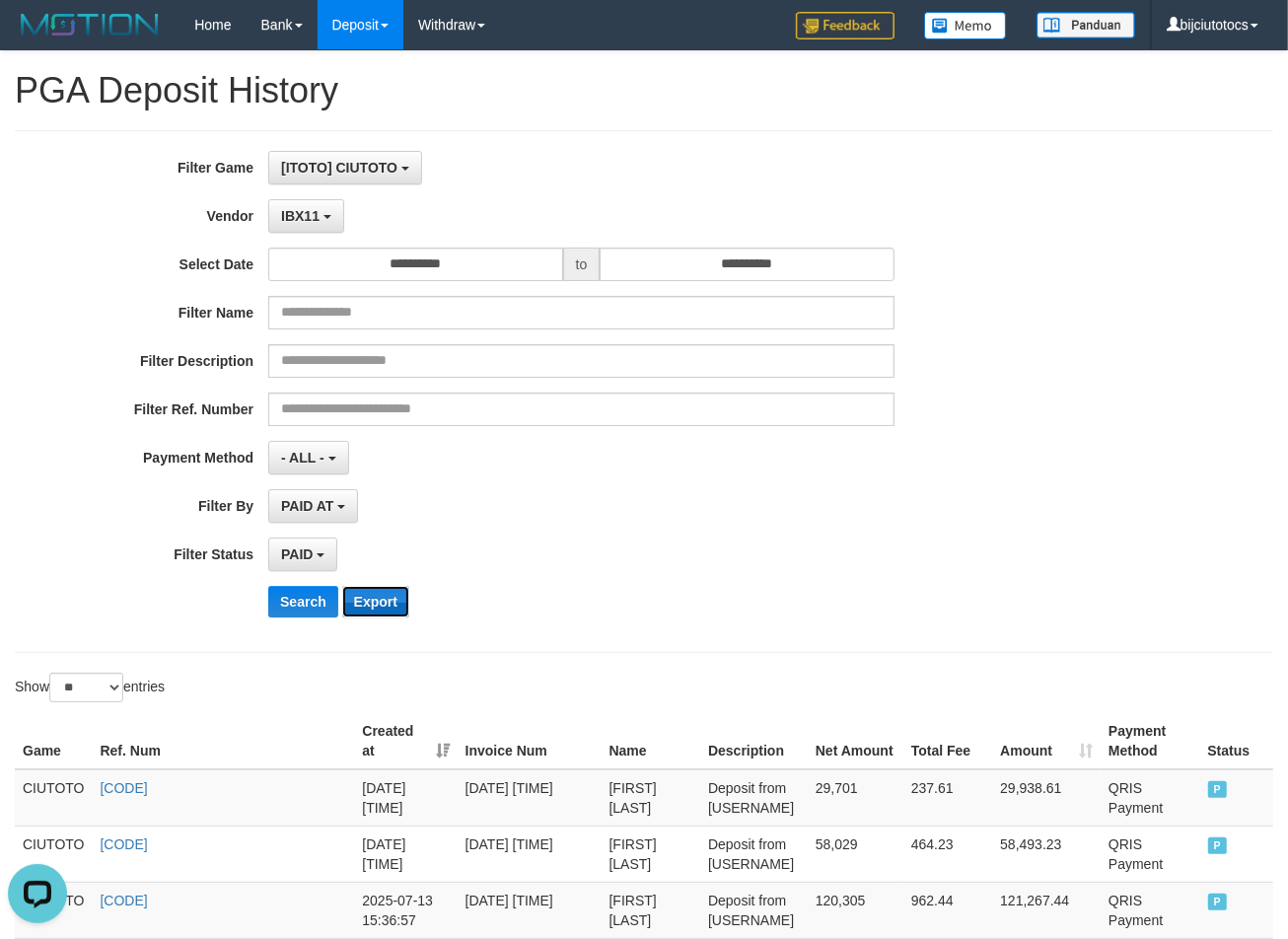 click on "Export" at bounding box center [376, 602] 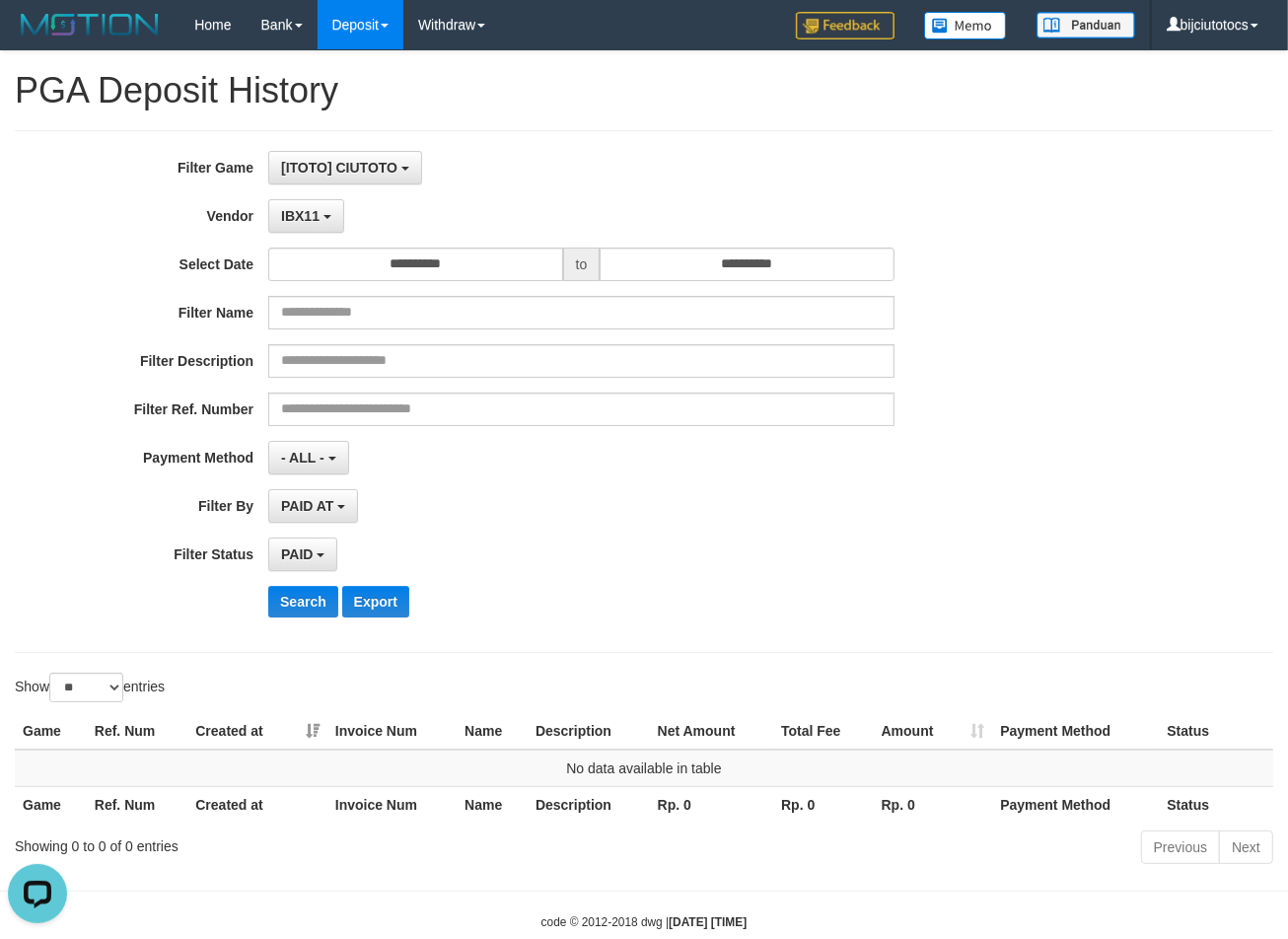 scroll, scrollTop: 44, scrollLeft: 0, axis: vertical 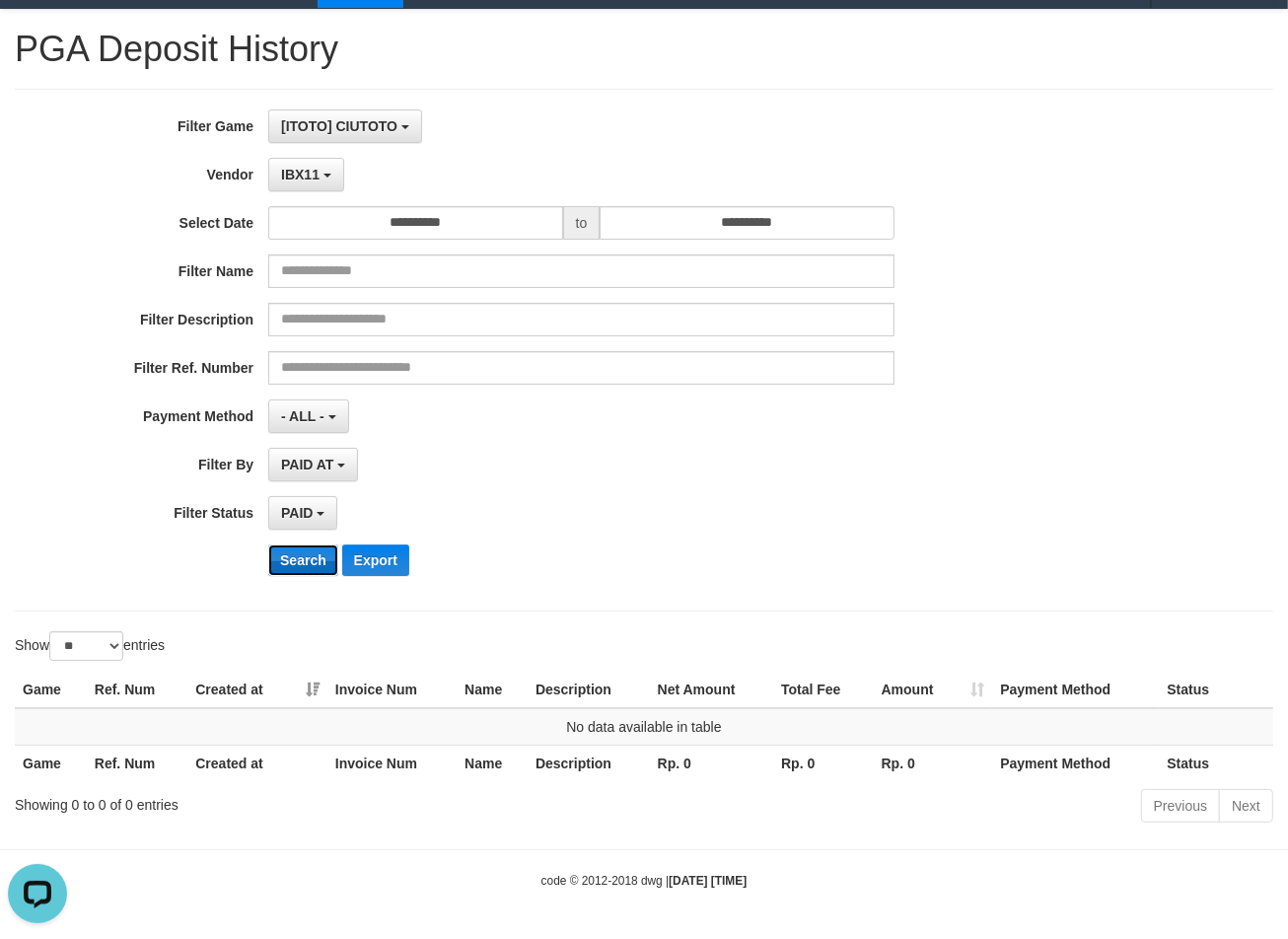 click on "Search" at bounding box center [303, 560] 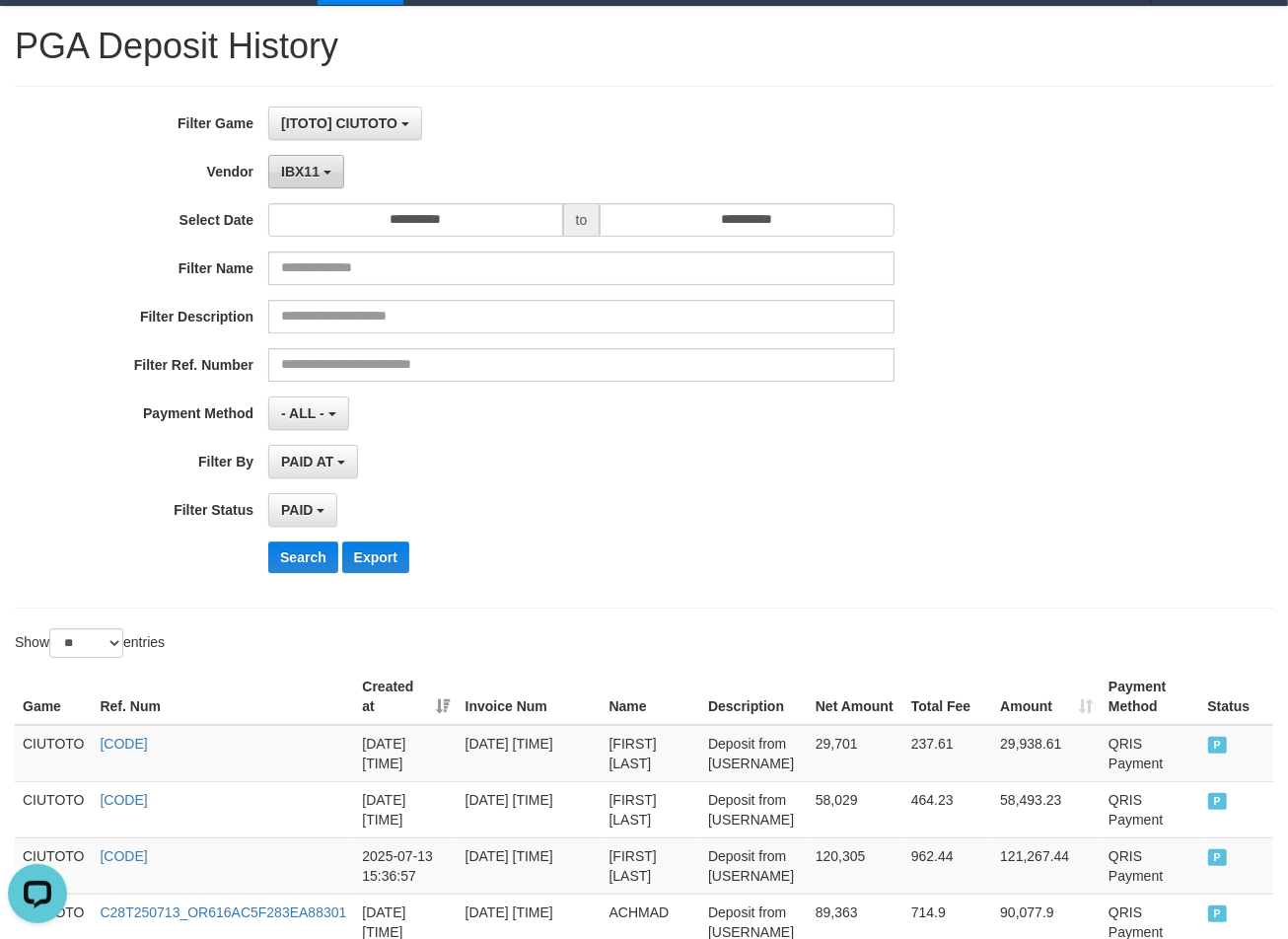click on "IBX11" at bounding box center [306, 172] 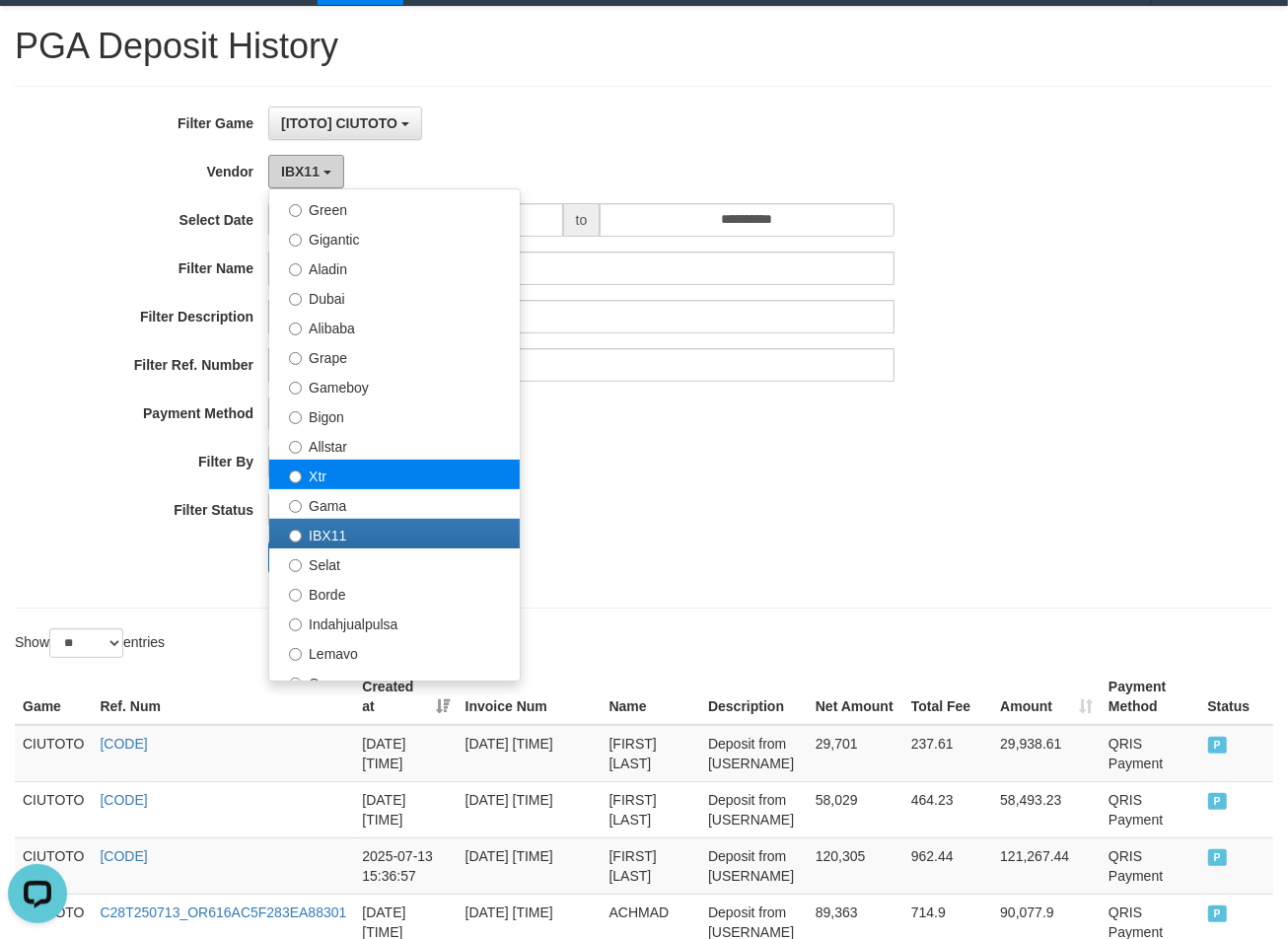 scroll, scrollTop: 370, scrollLeft: 0, axis: vertical 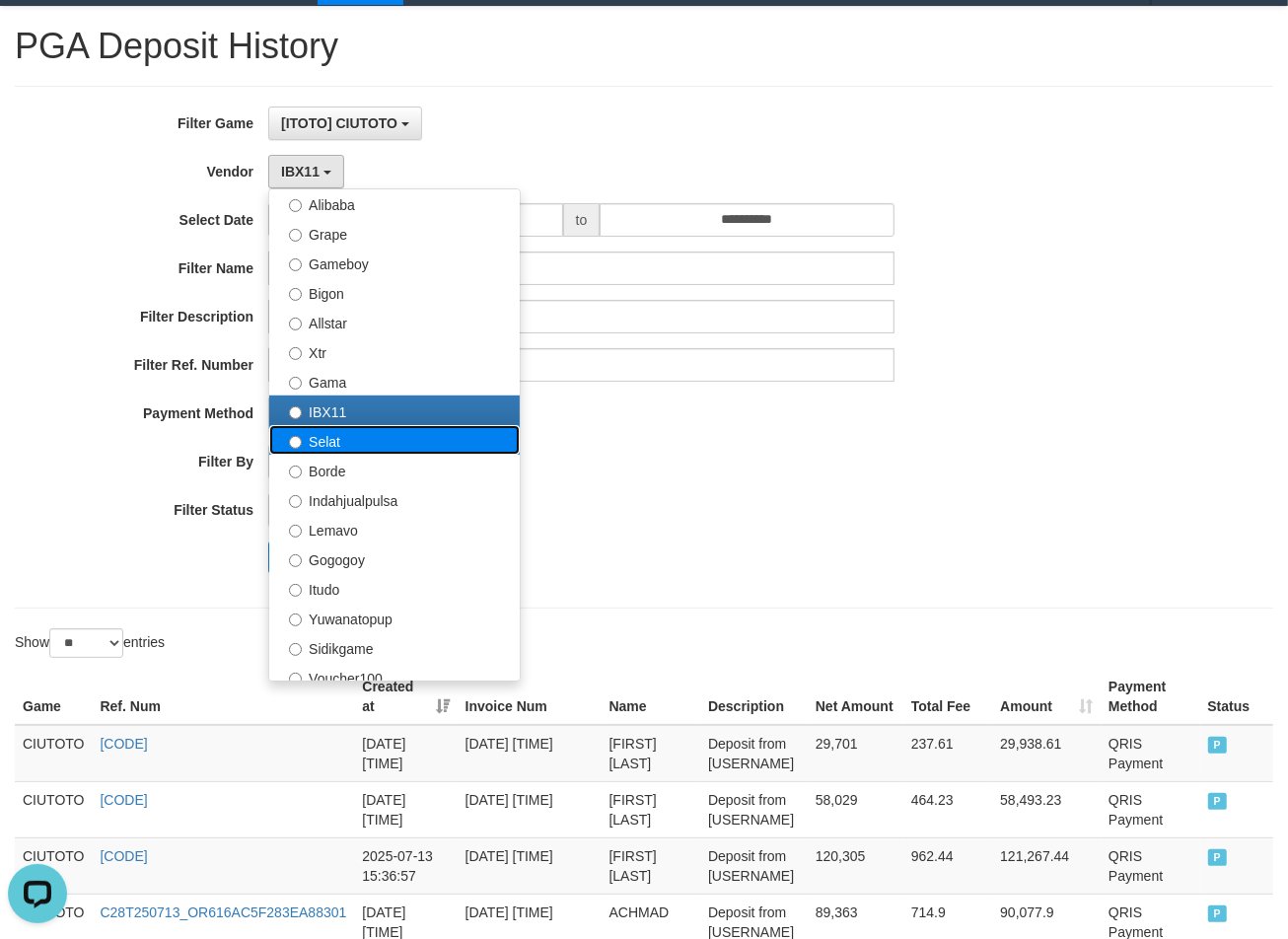 click on "Selat" at bounding box center [394, 440] 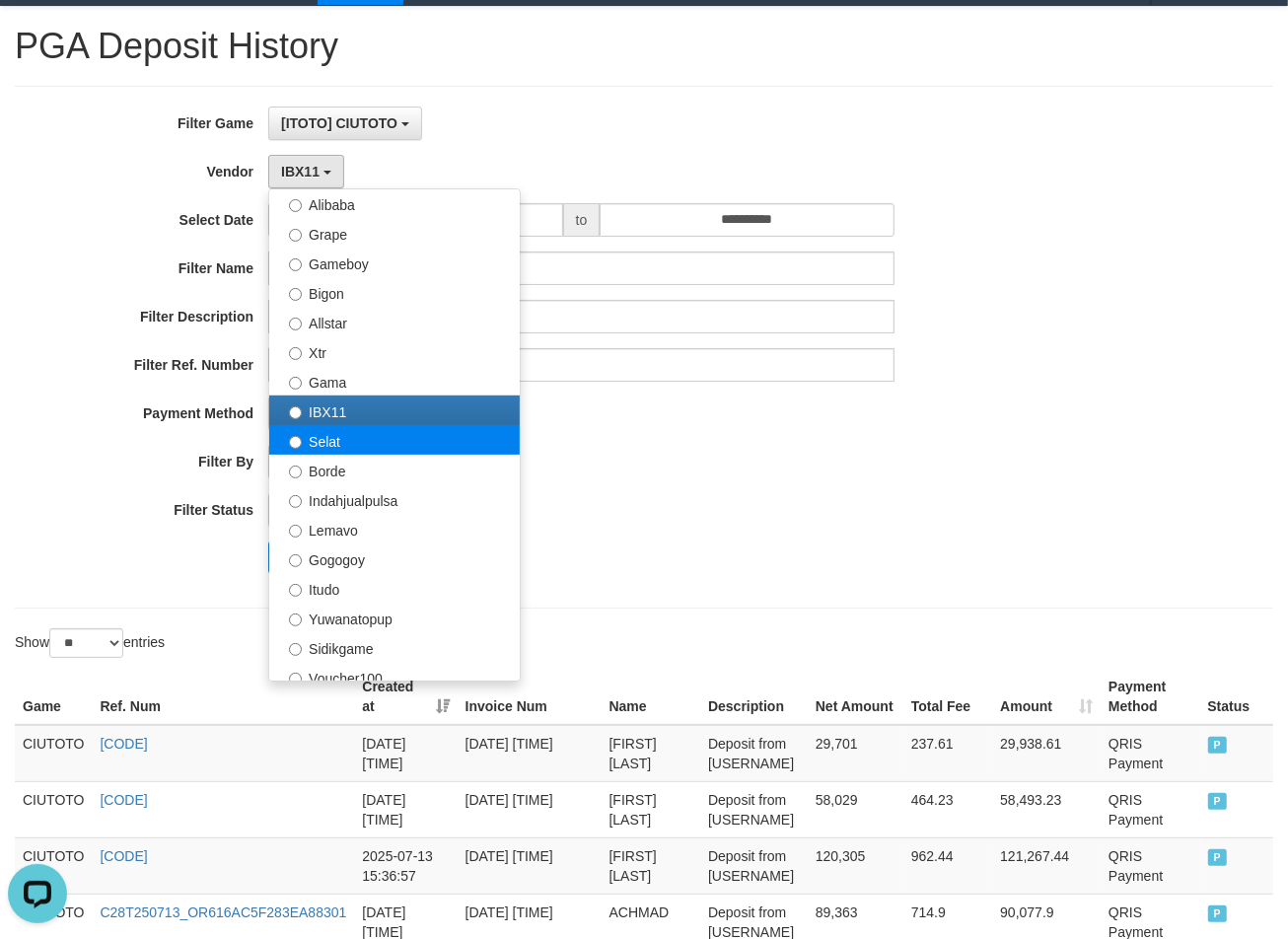 select on "**********" 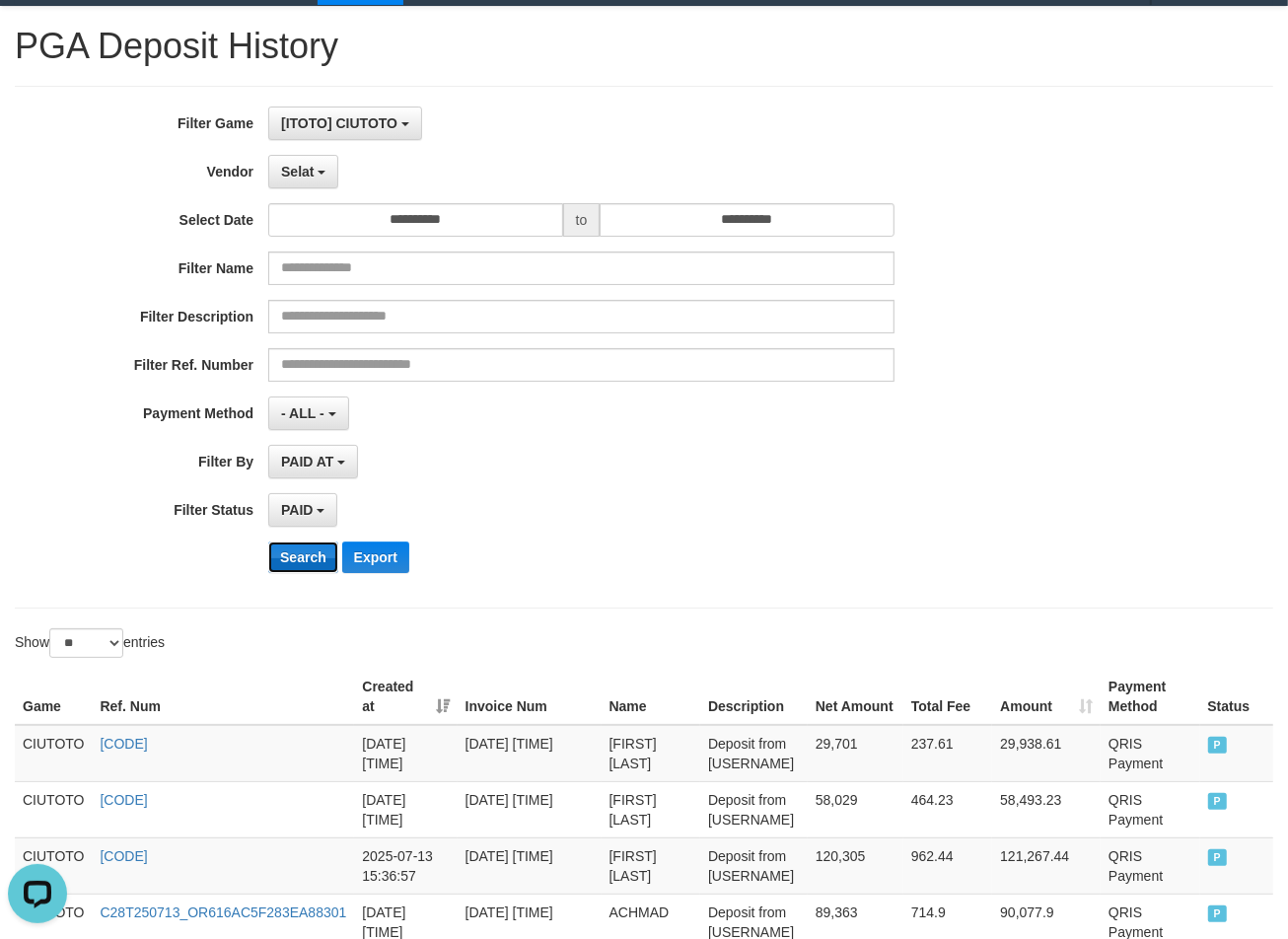 click on "Search" at bounding box center (303, 557) 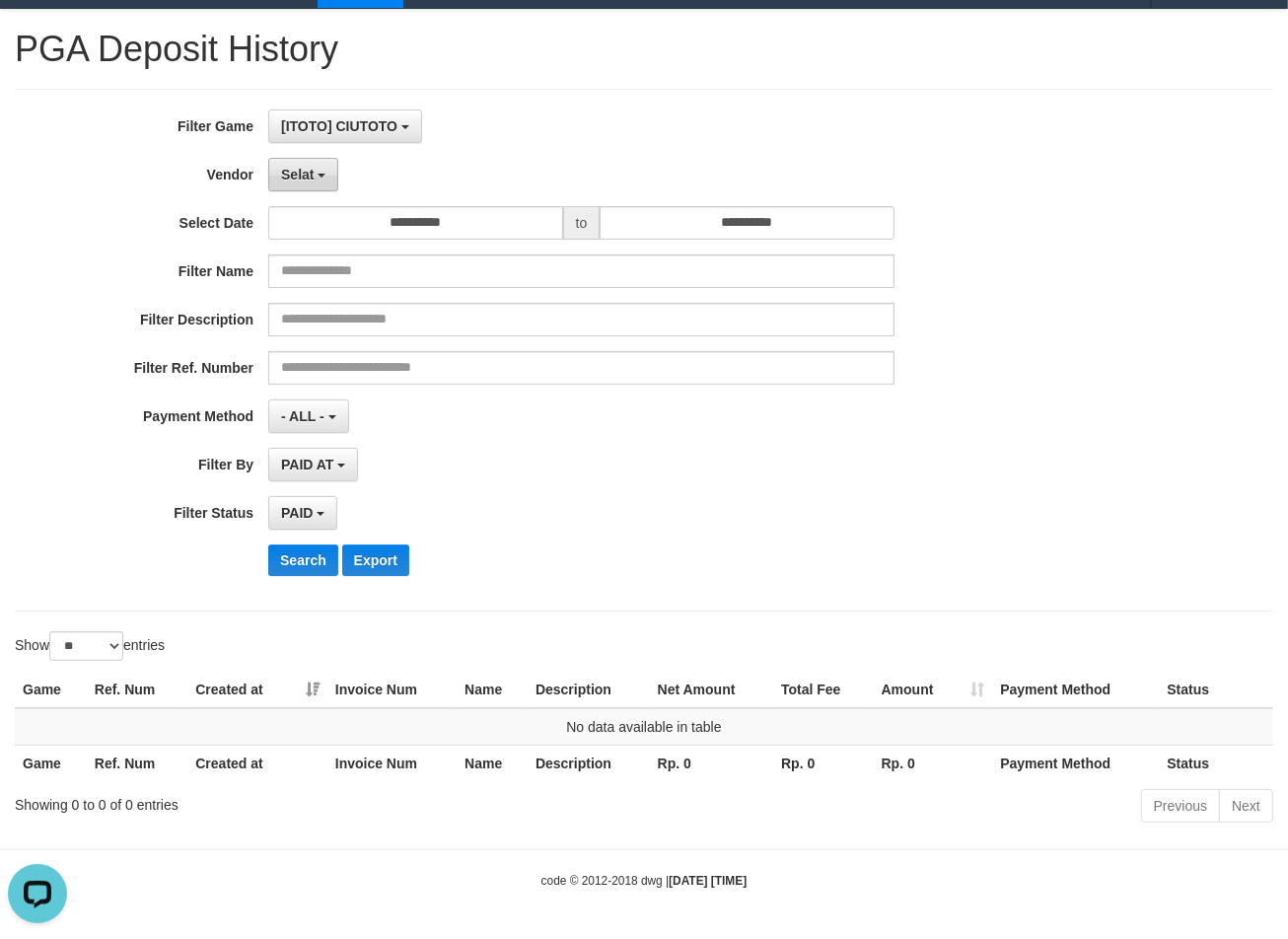 click on "Selat" at bounding box center [297, 175] 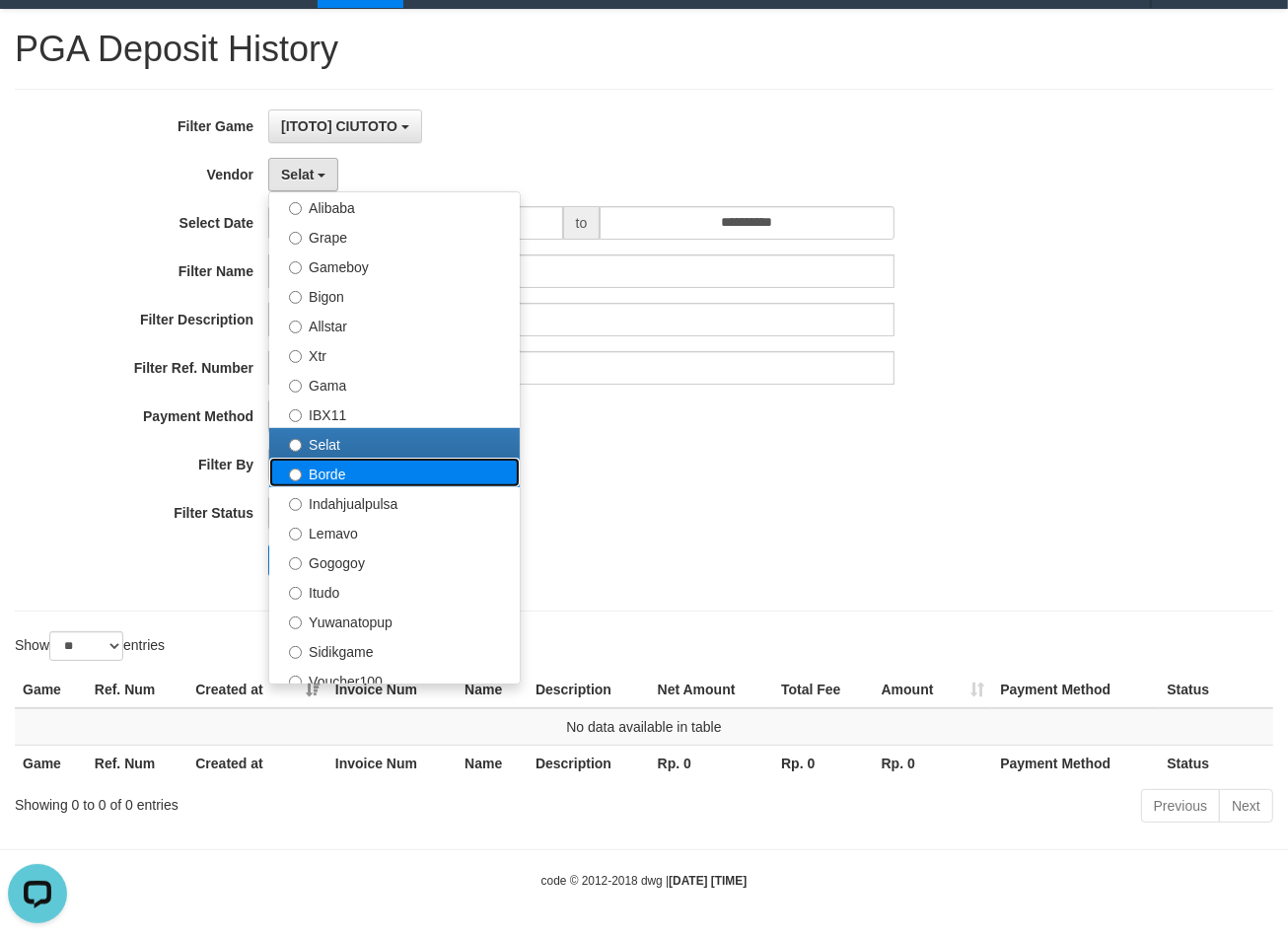 click on "Borde" at bounding box center (394, 472) 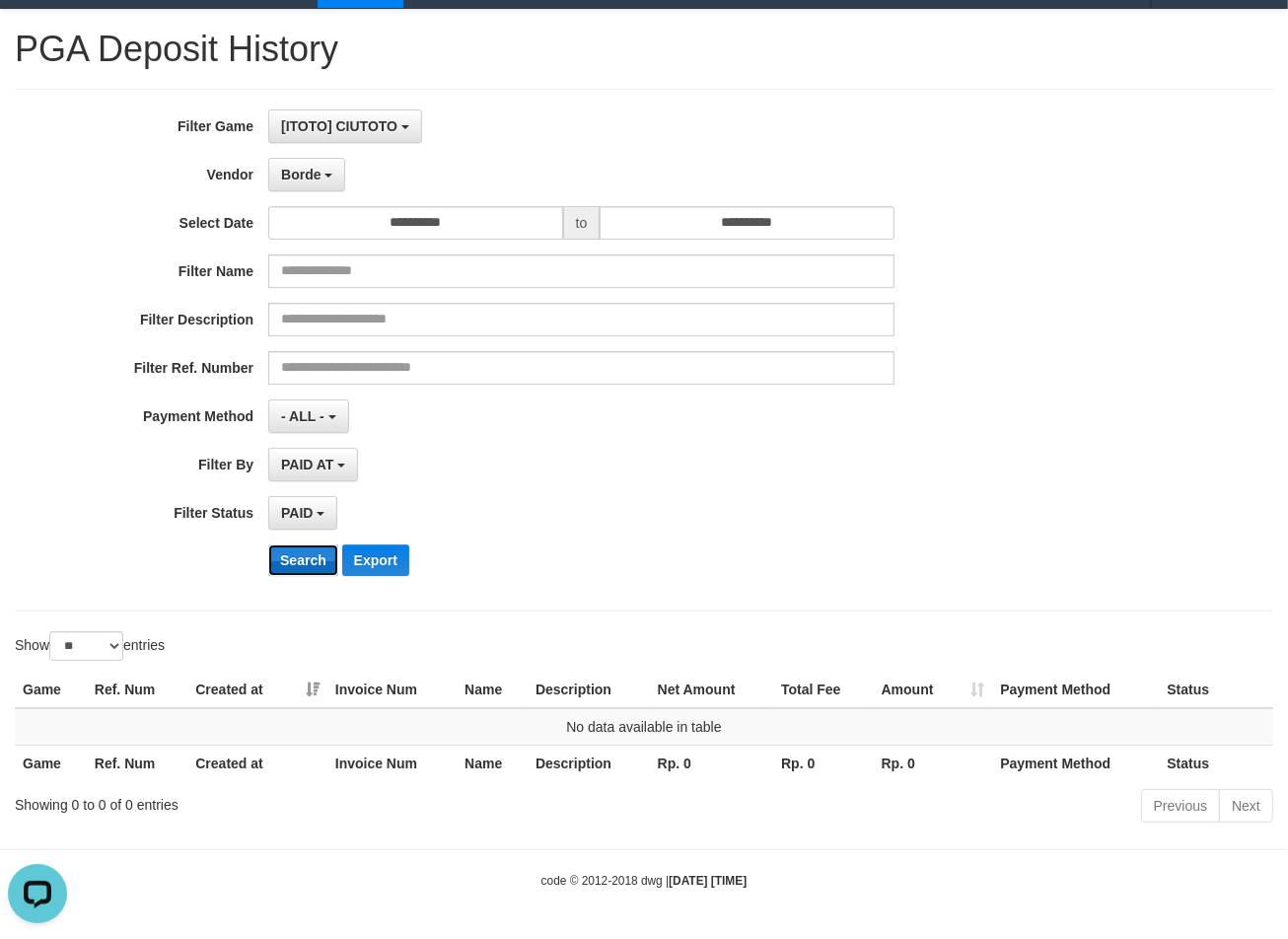 click on "Search" at bounding box center (303, 560) 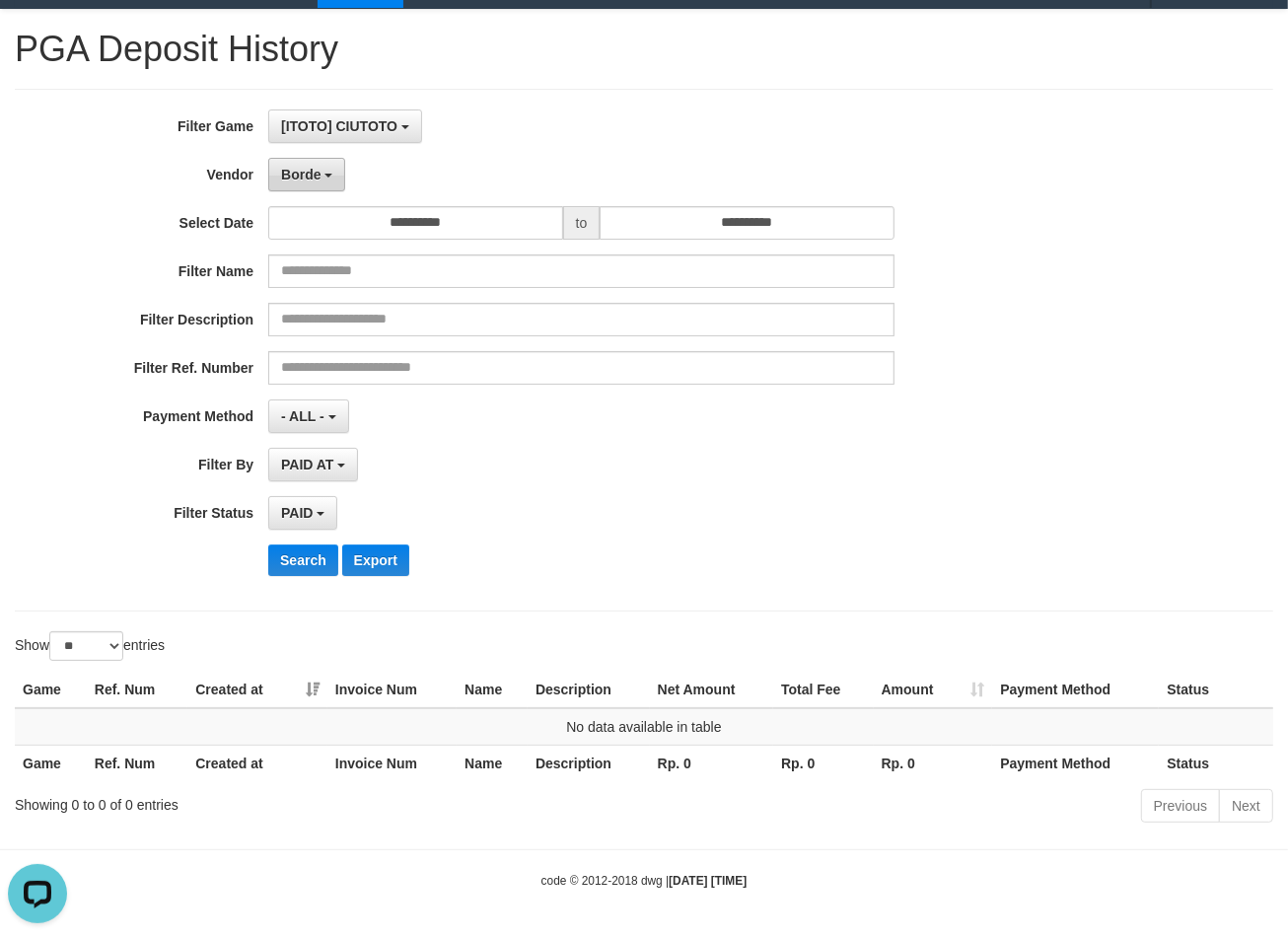 click on "Borde" at bounding box center (301, 175) 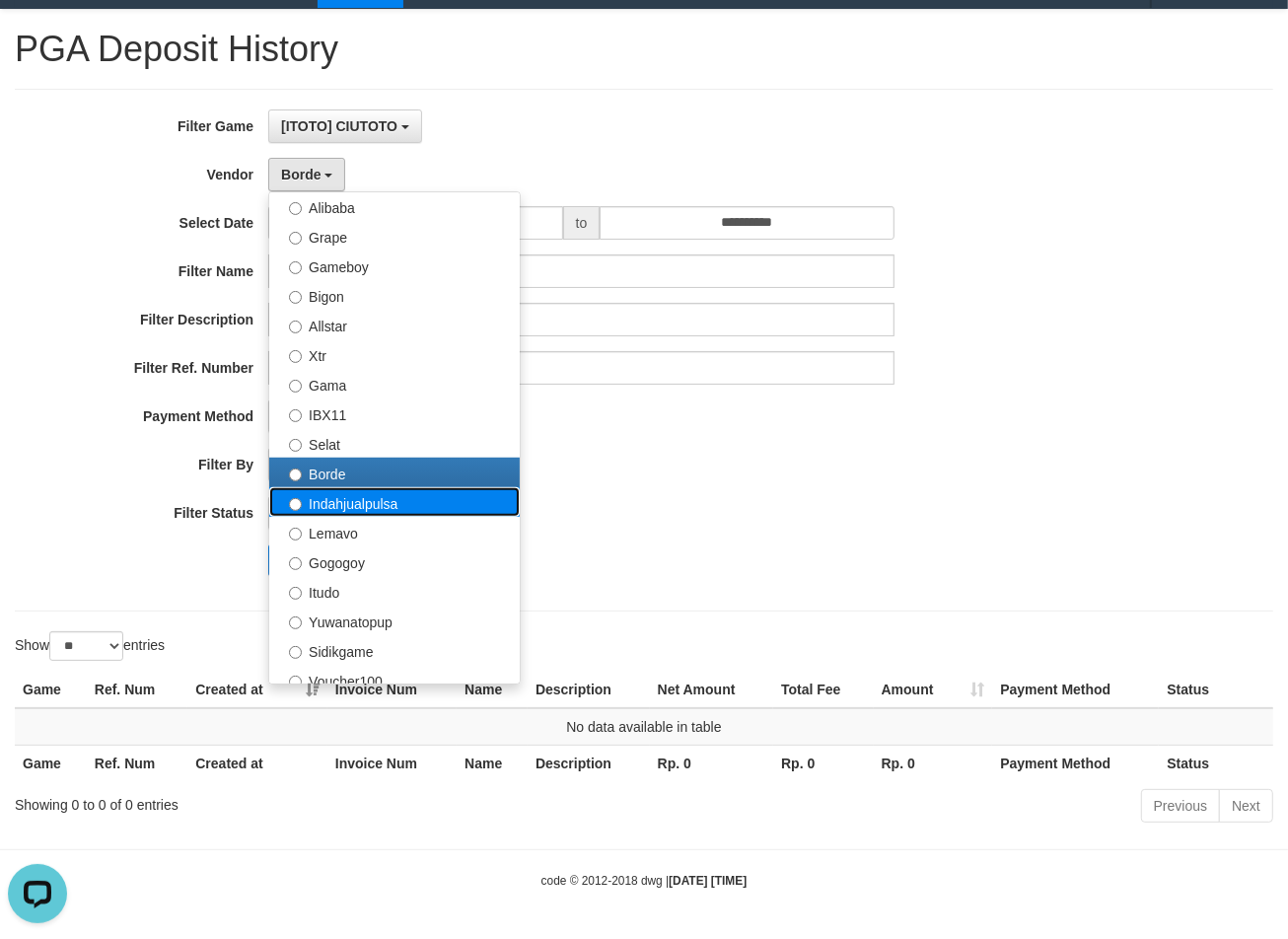click on "Indahjualpulsa" at bounding box center (394, 502) 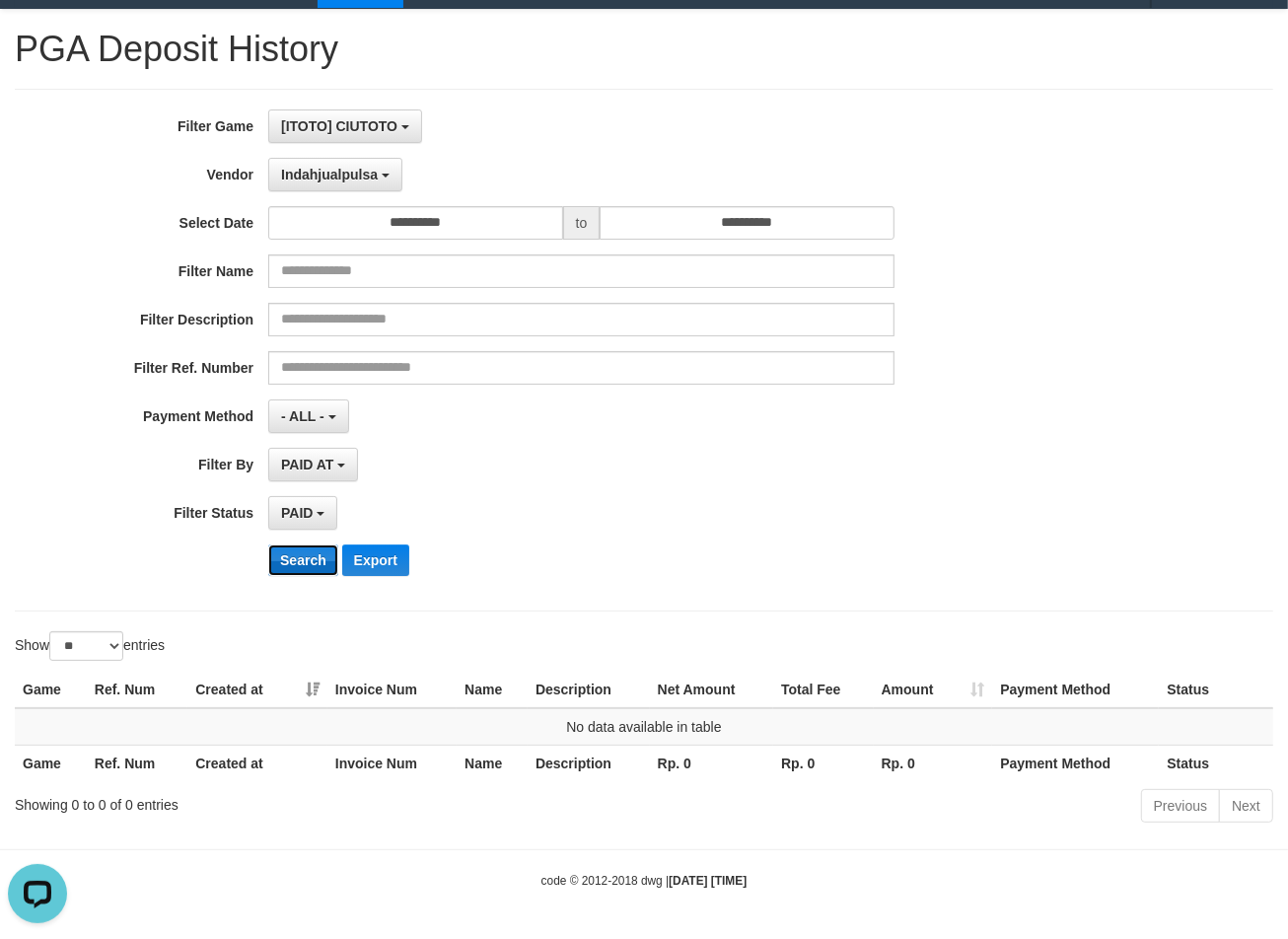 click on "Search" at bounding box center [303, 560] 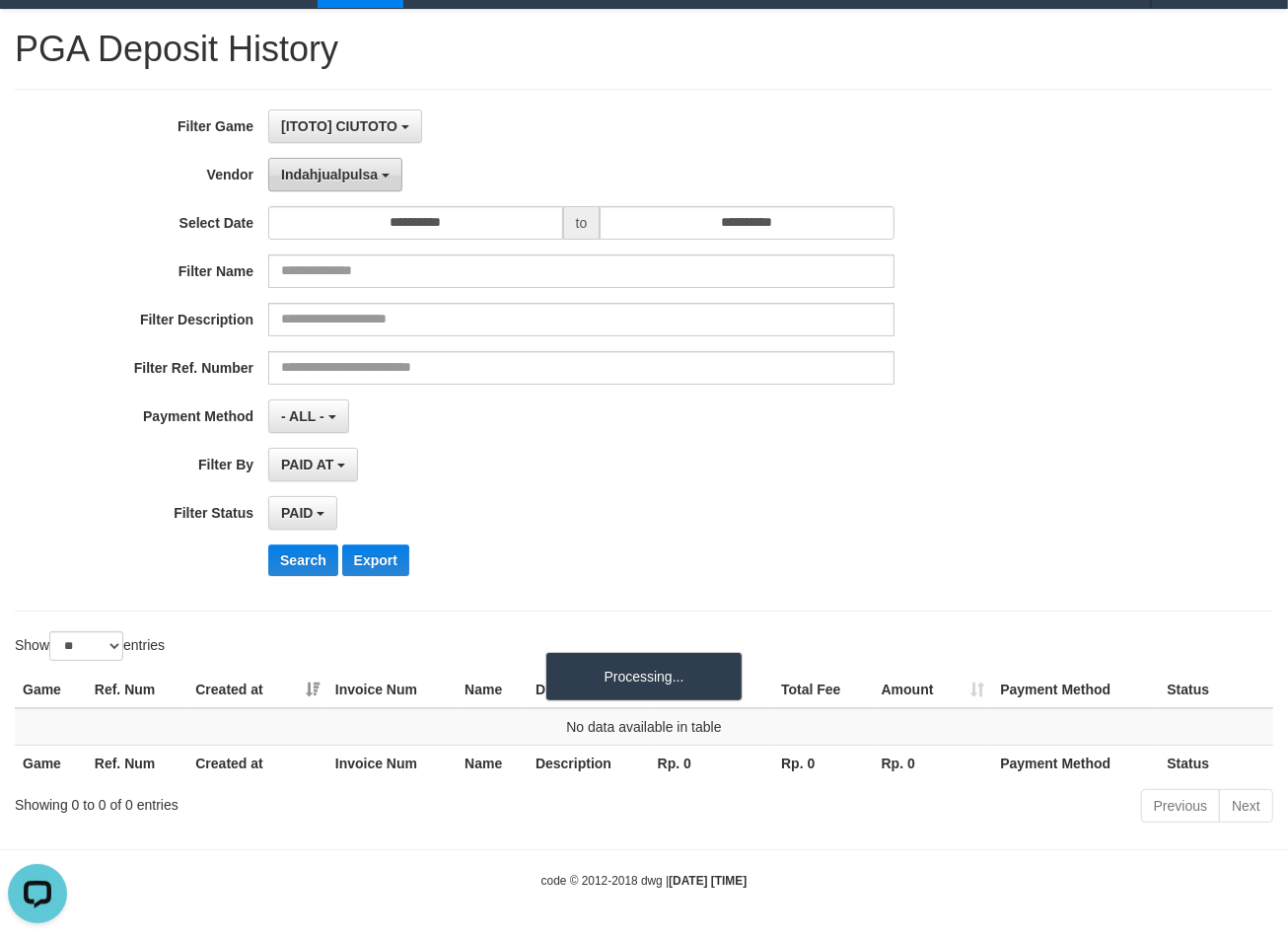 click on "Indahjualpulsa" at bounding box center [329, 175] 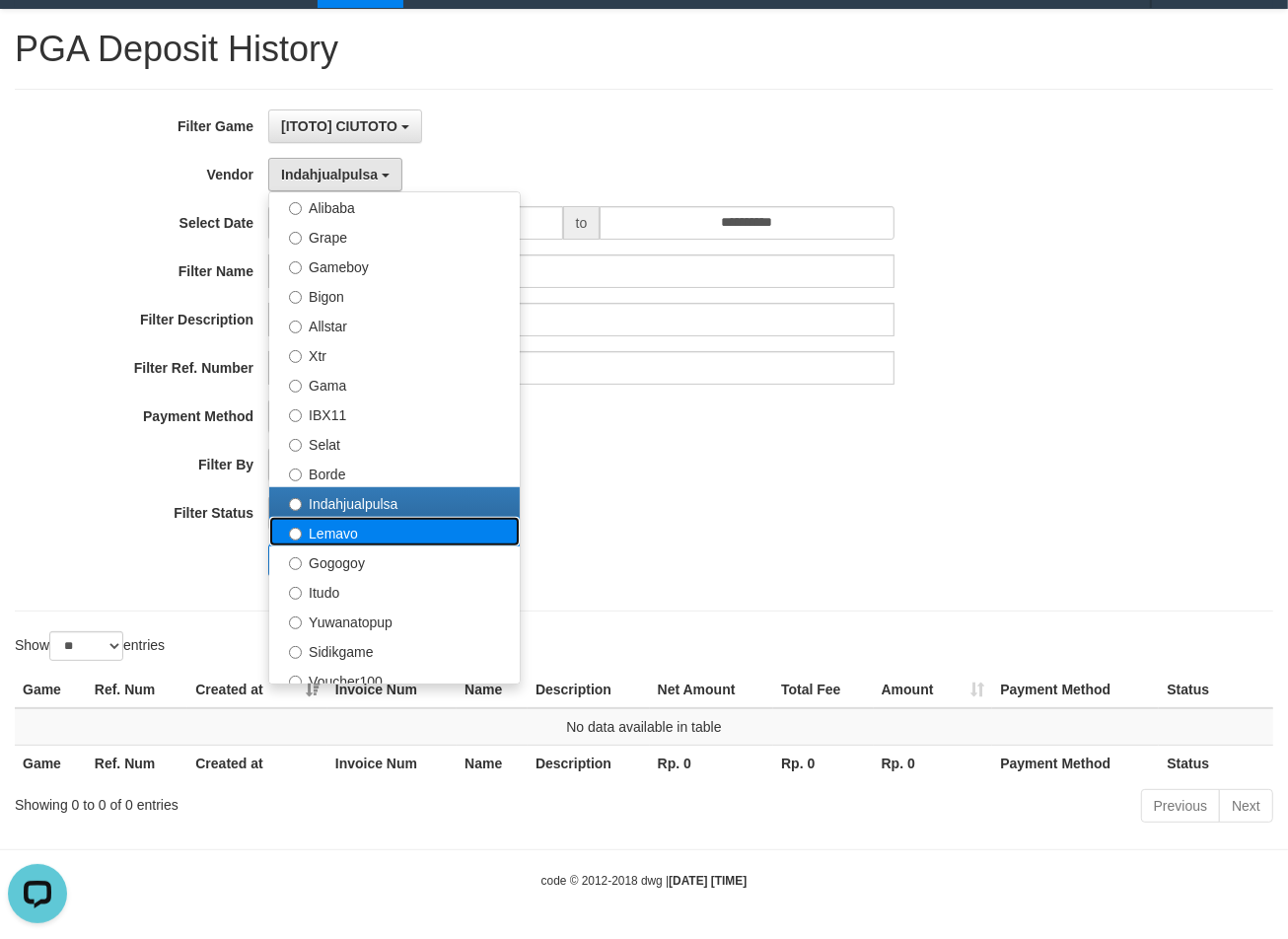 click on "Lemavo" at bounding box center [394, 532] 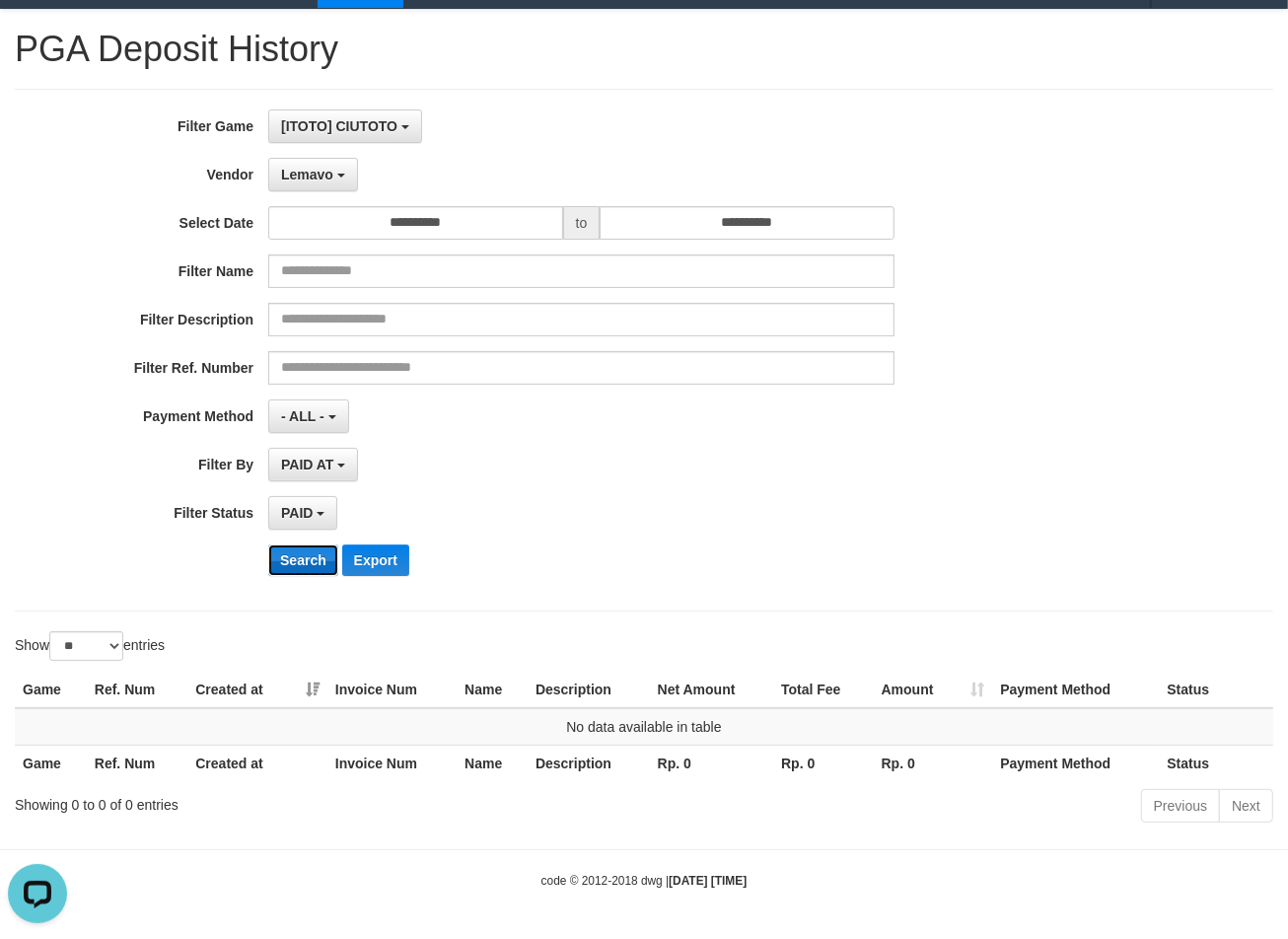 click on "Search" at bounding box center (303, 560) 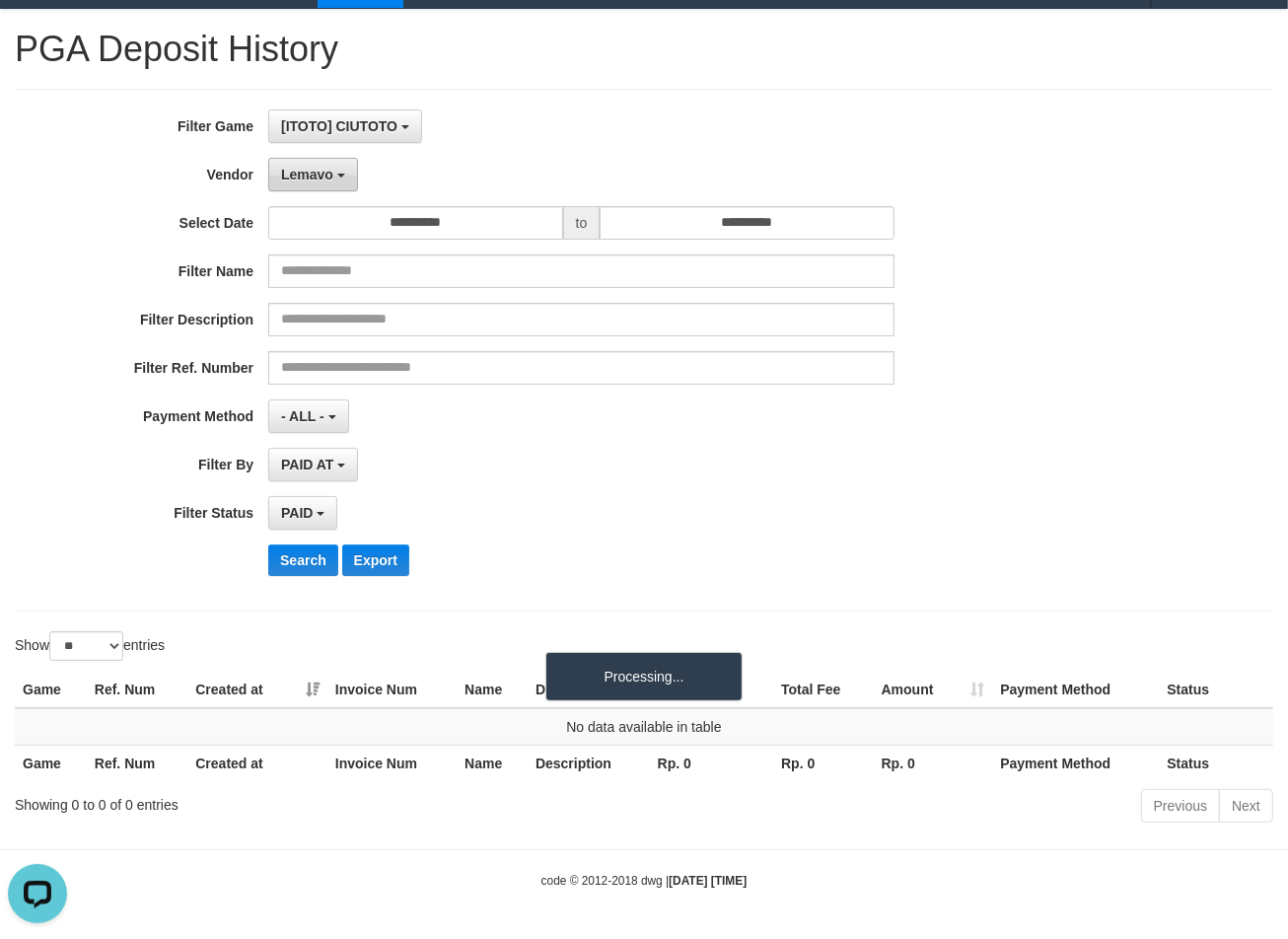 click on "Lemavo" at bounding box center [307, 175] 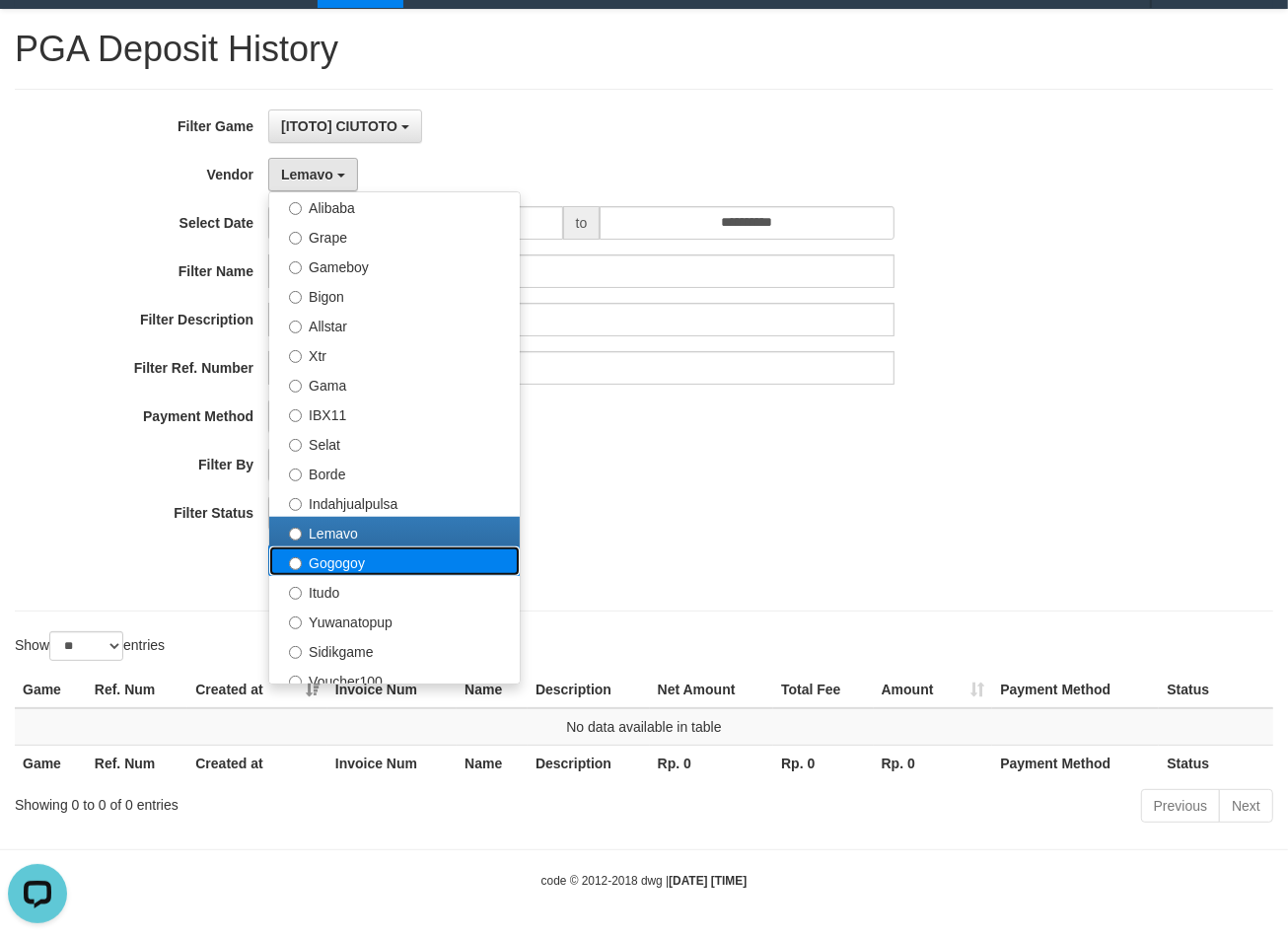 click on "Gogogoy" at bounding box center [394, 561] 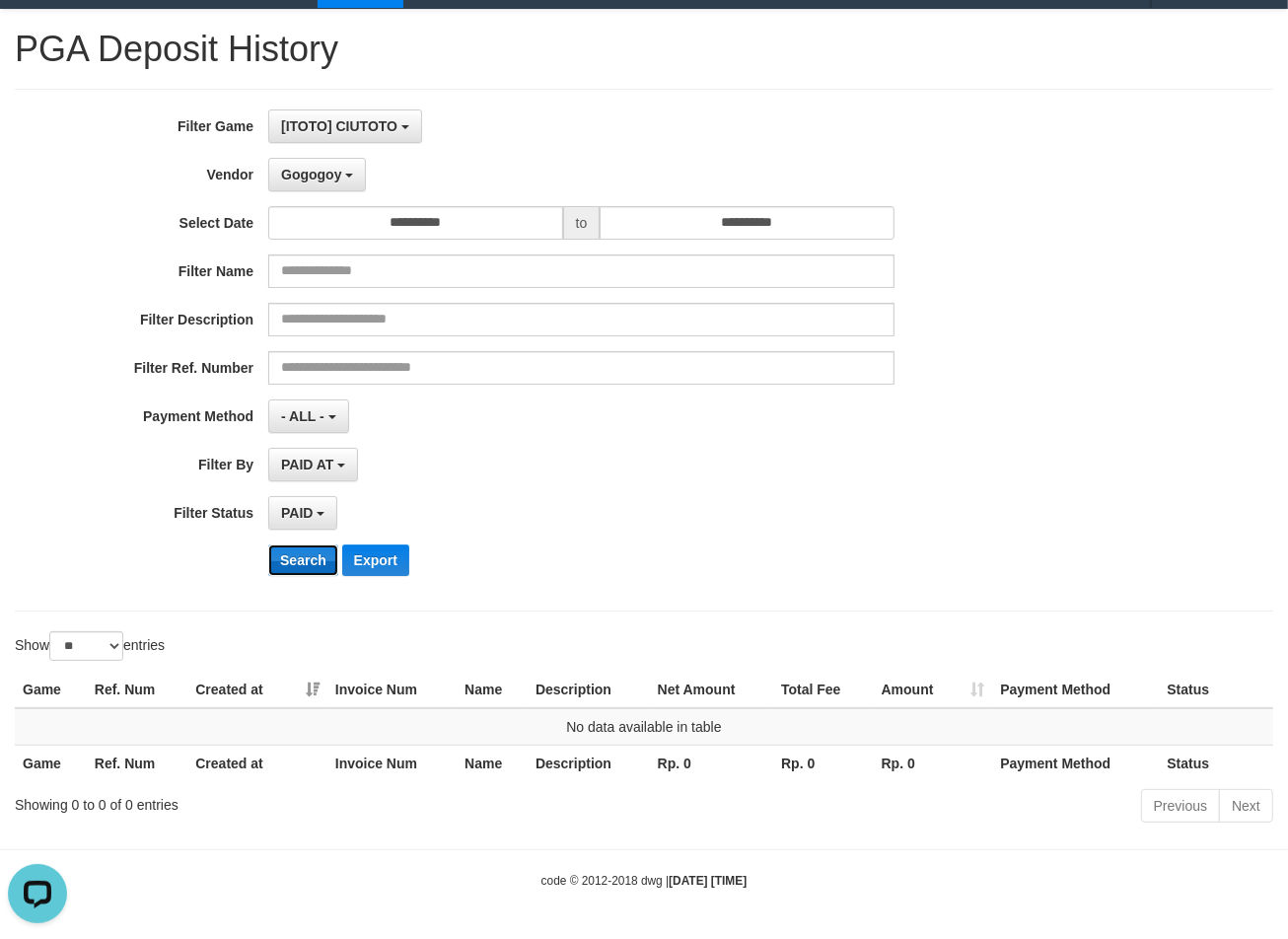 click on "Search" at bounding box center [303, 560] 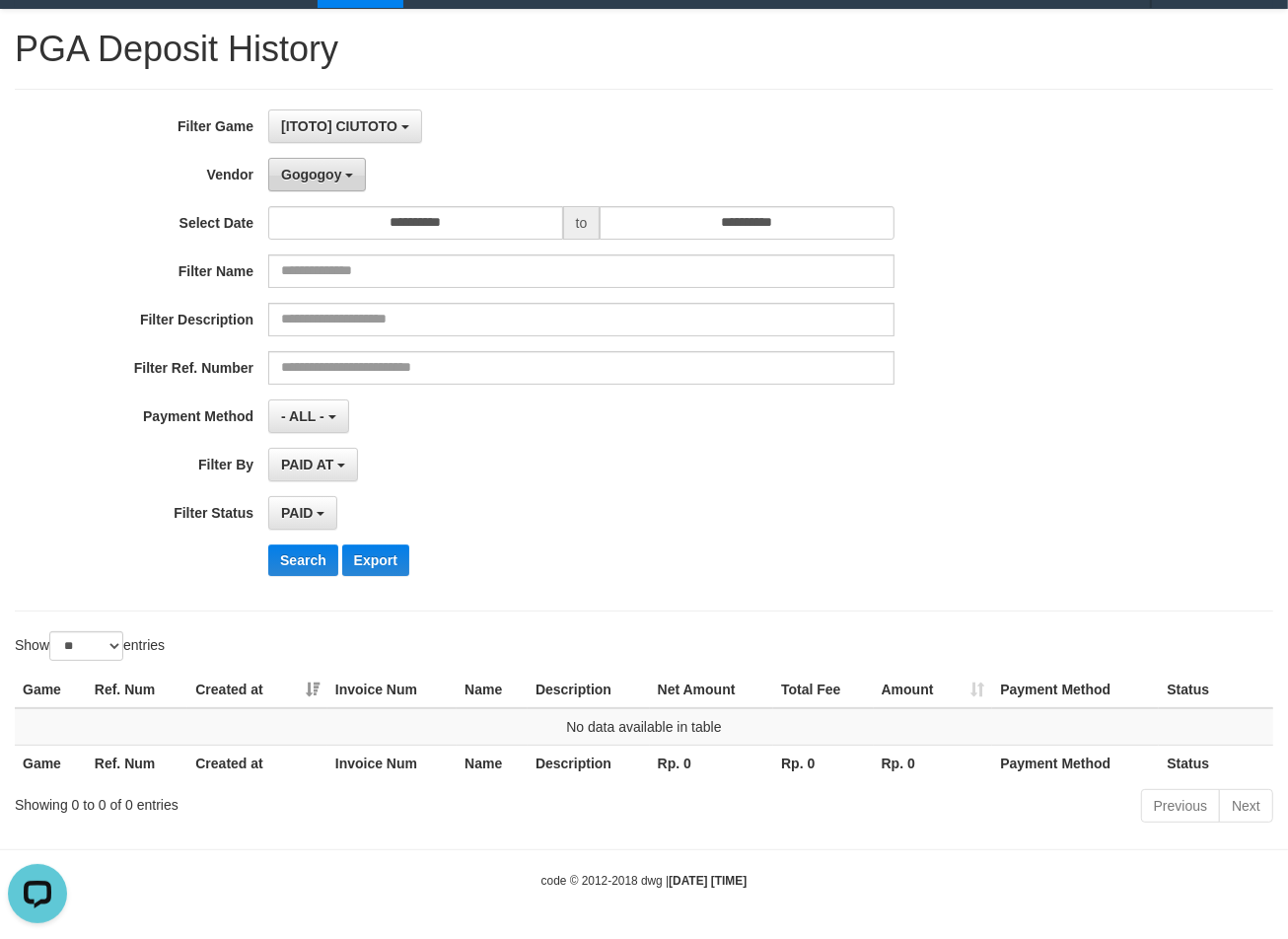 click on "Gogogoy" at bounding box center [311, 175] 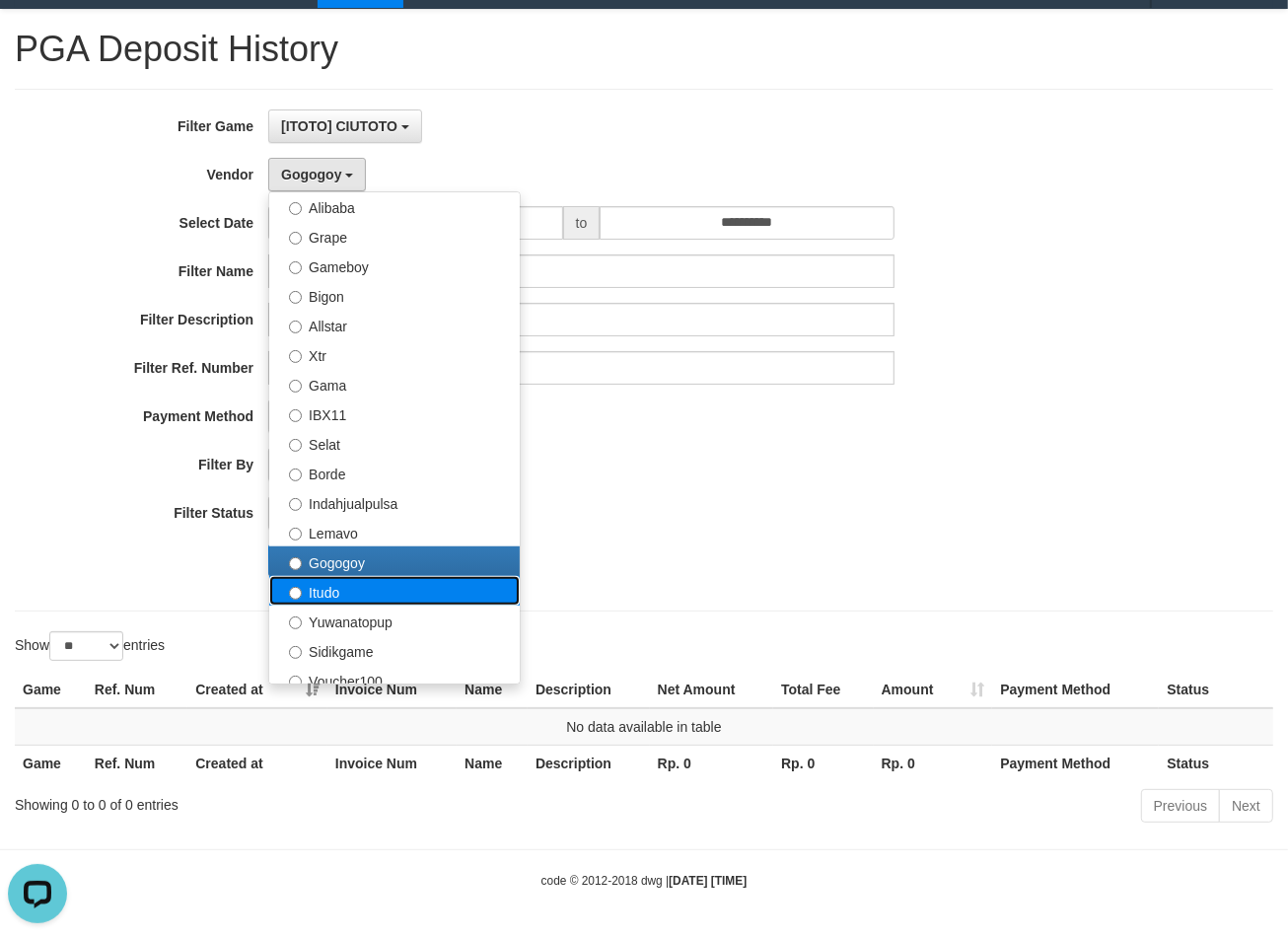 click on "Itudo" at bounding box center (394, 591) 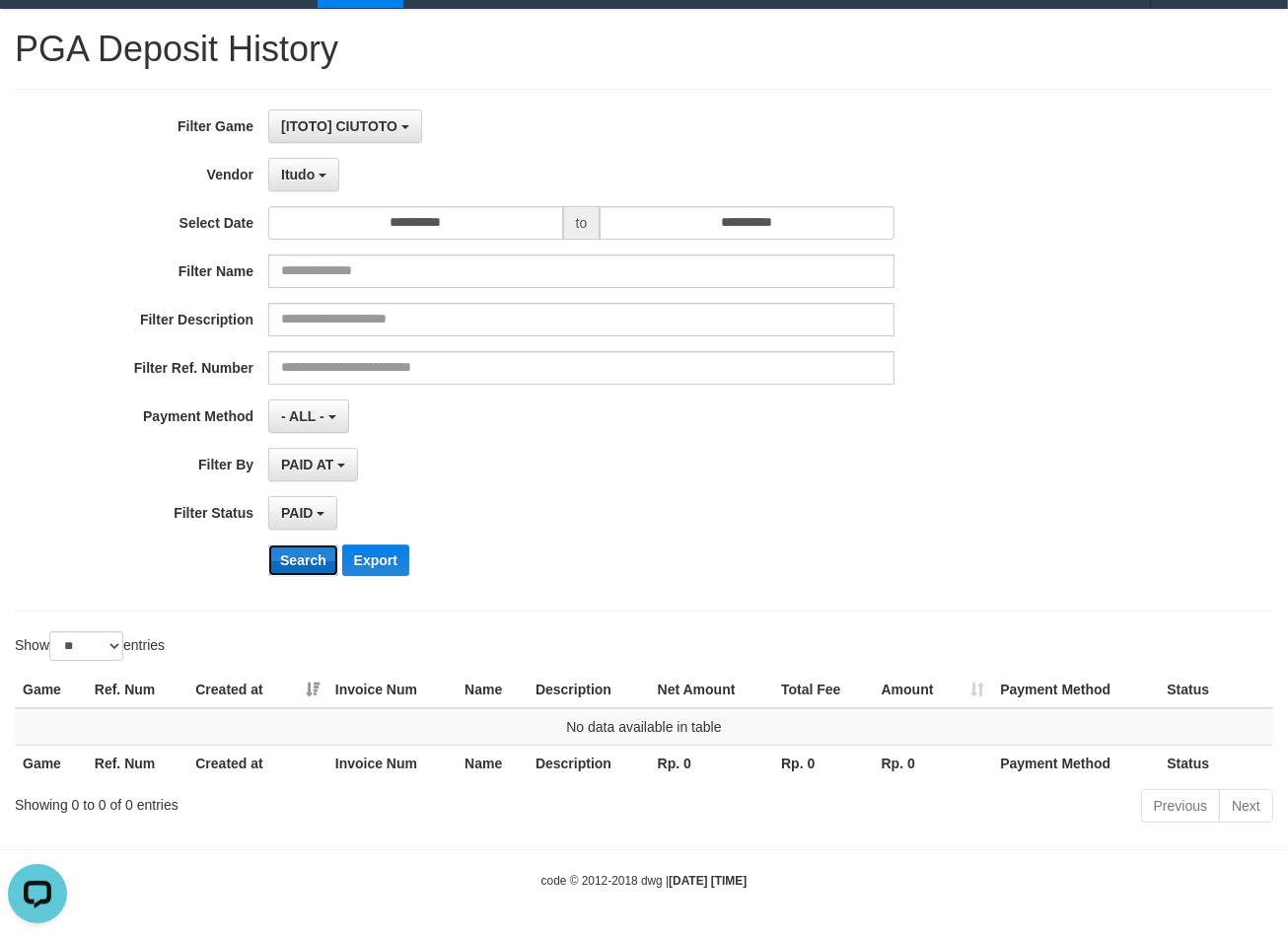 click on "Search" at bounding box center [303, 560] 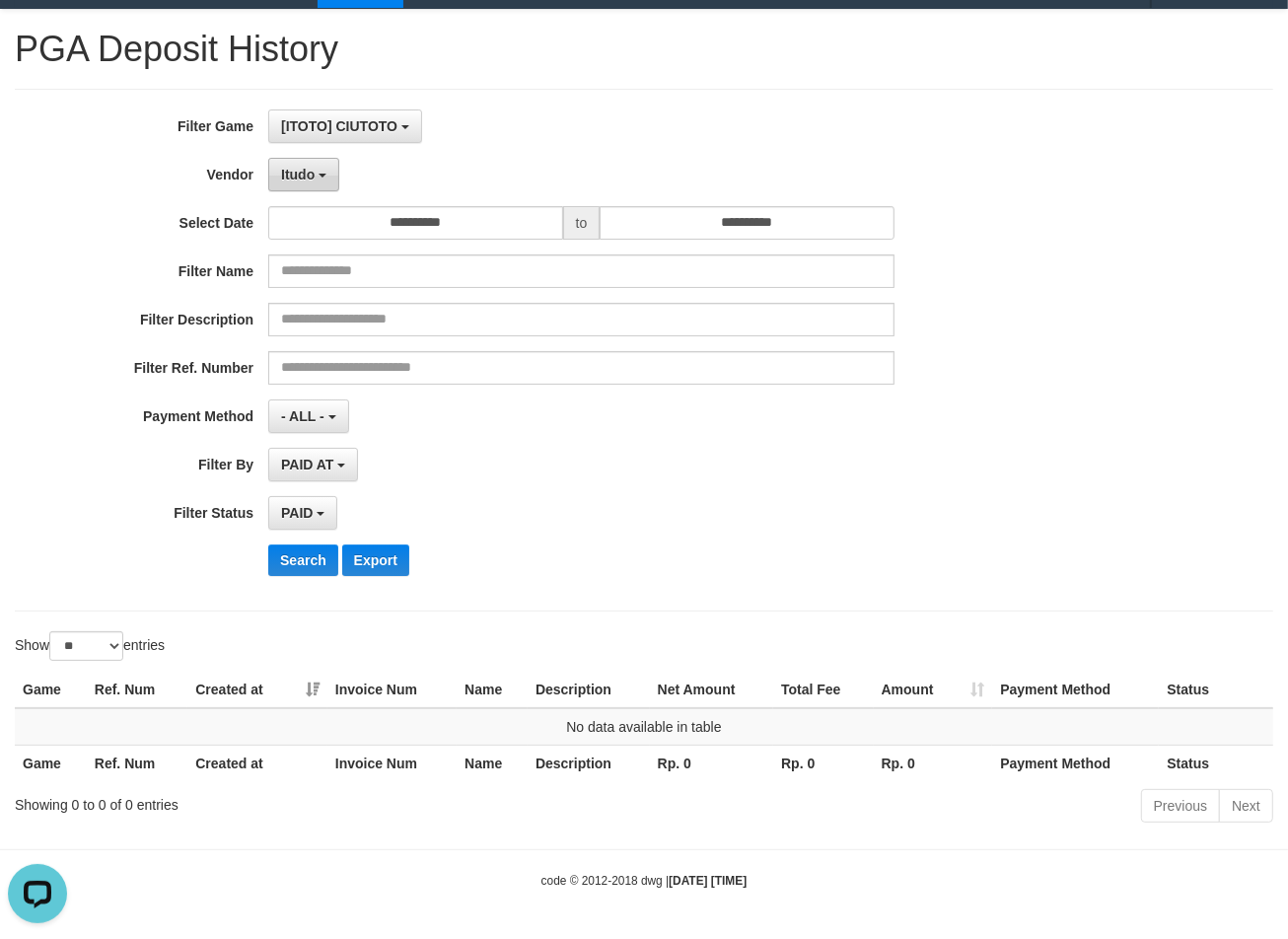 click on "Itudo" at bounding box center [298, 175] 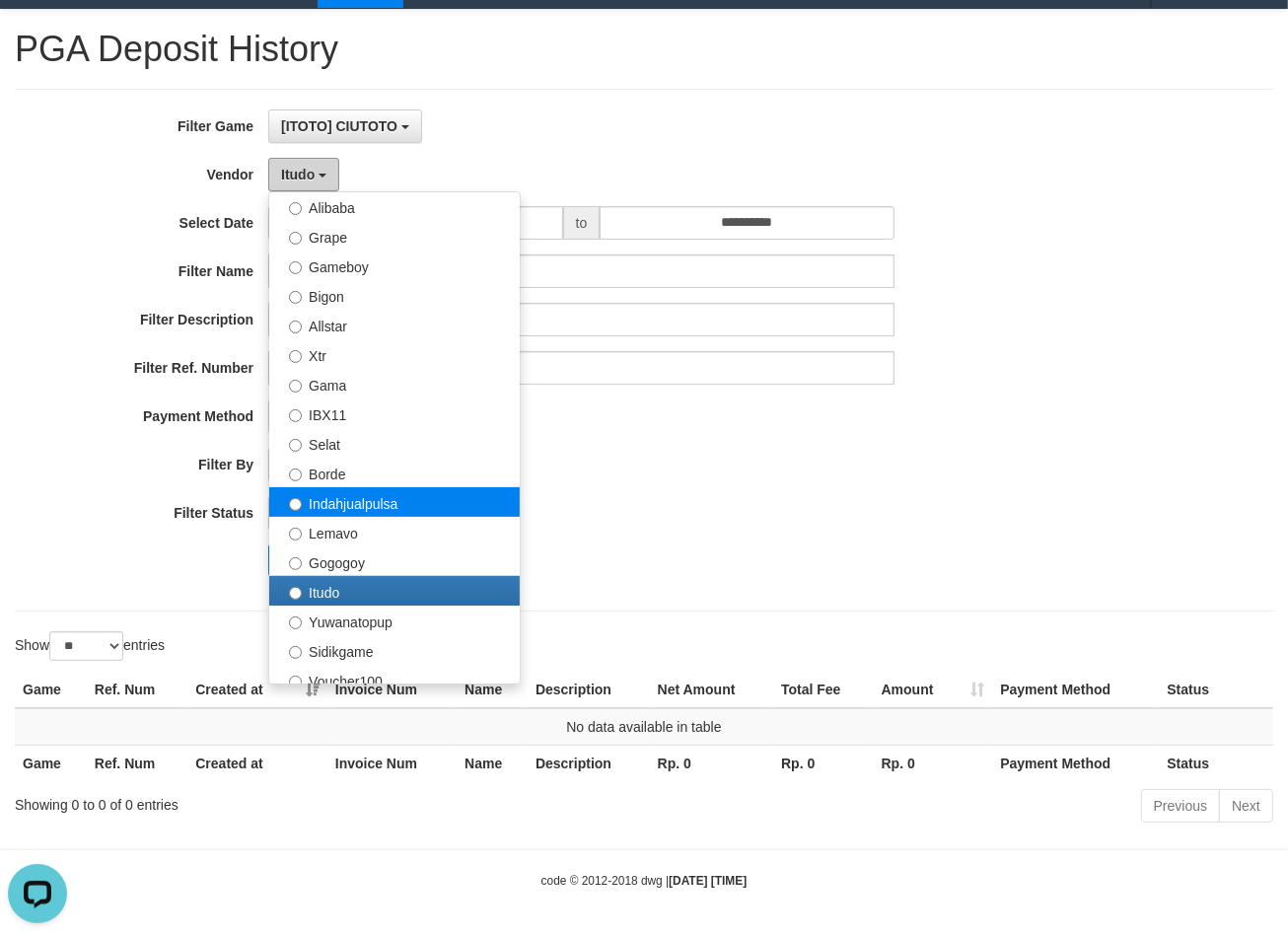 scroll, scrollTop: 493, scrollLeft: 0, axis: vertical 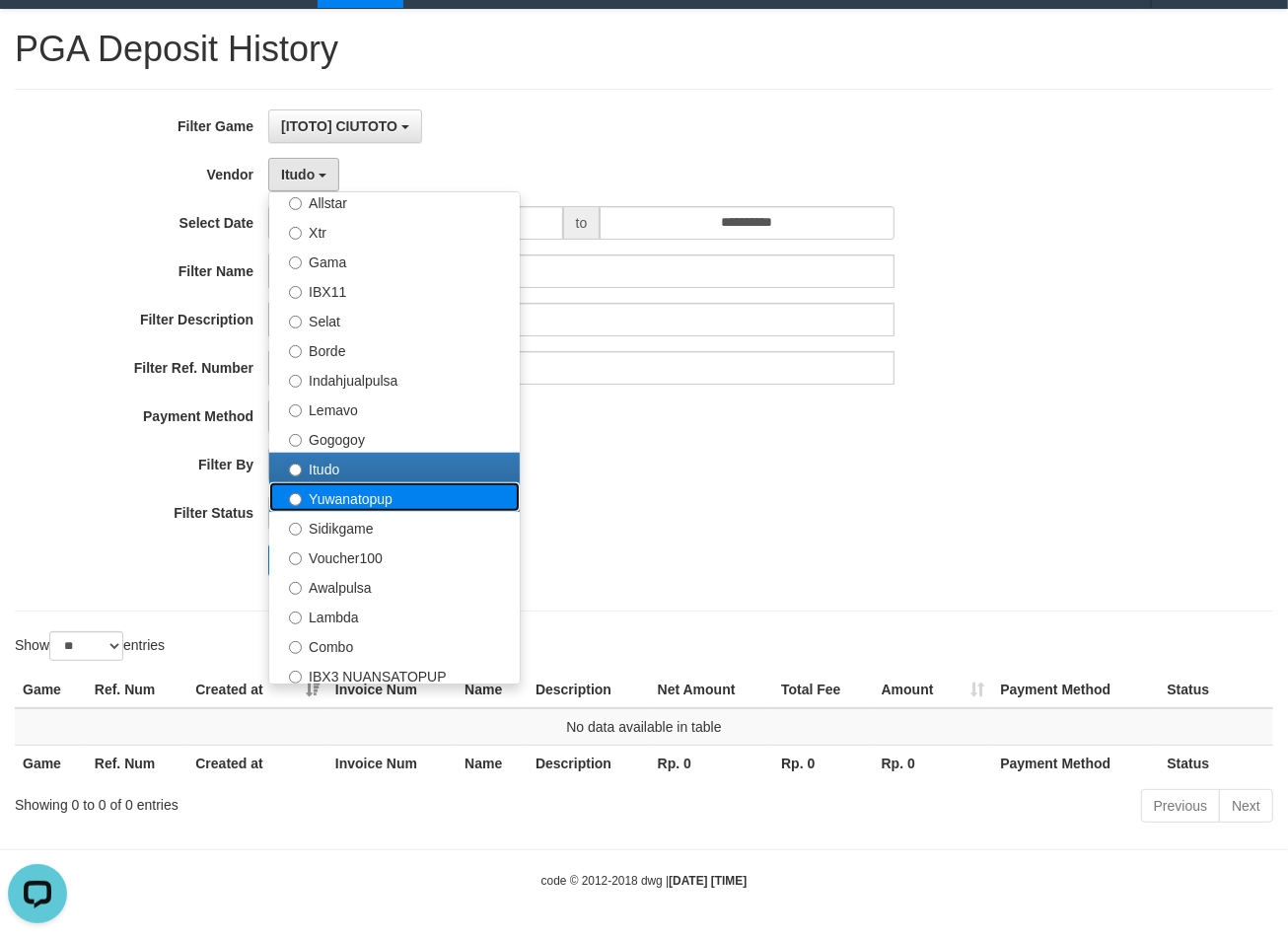 click on "Yuwanatopup" at bounding box center (394, 497) 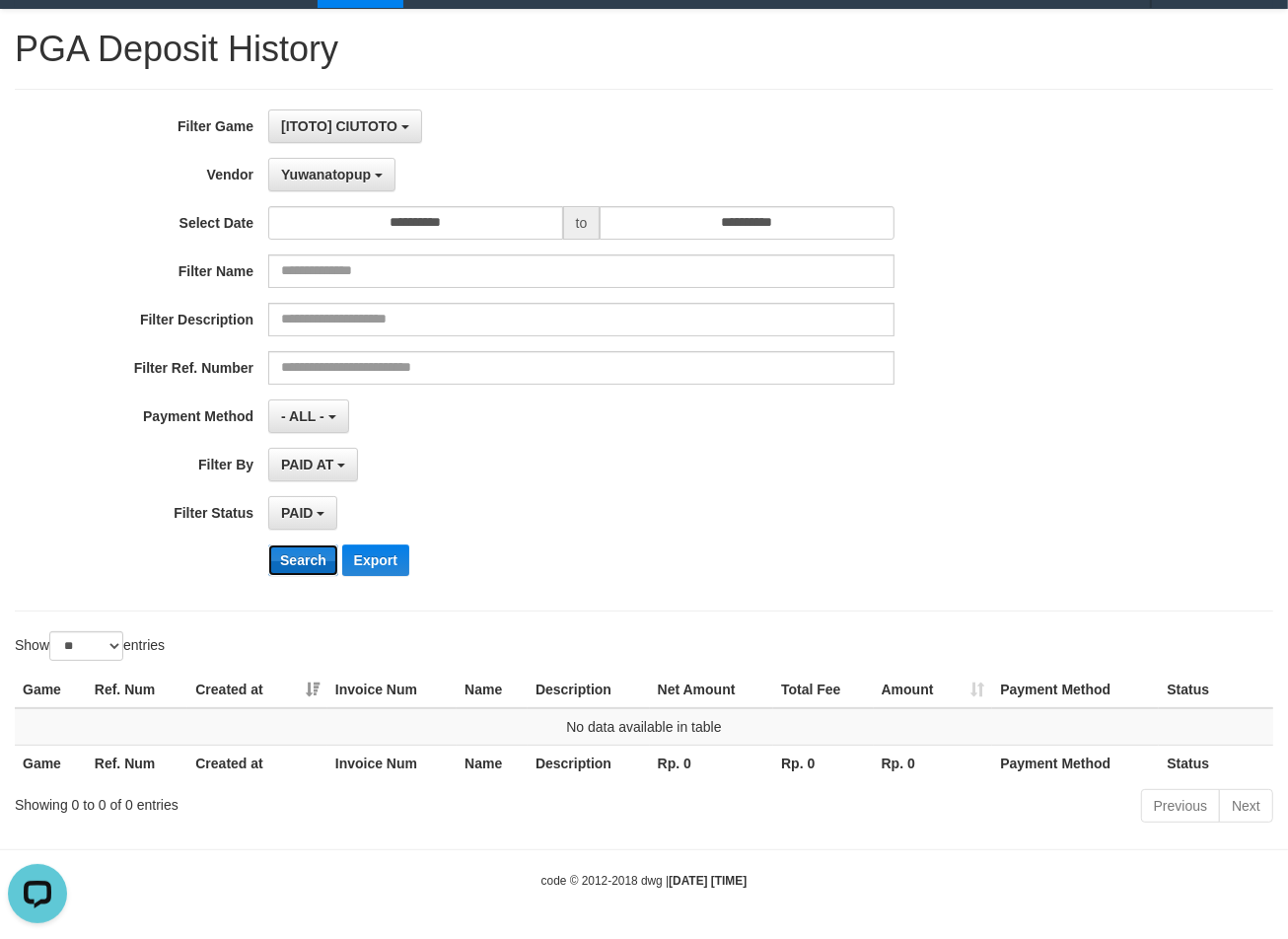 click on "Search" at bounding box center [303, 560] 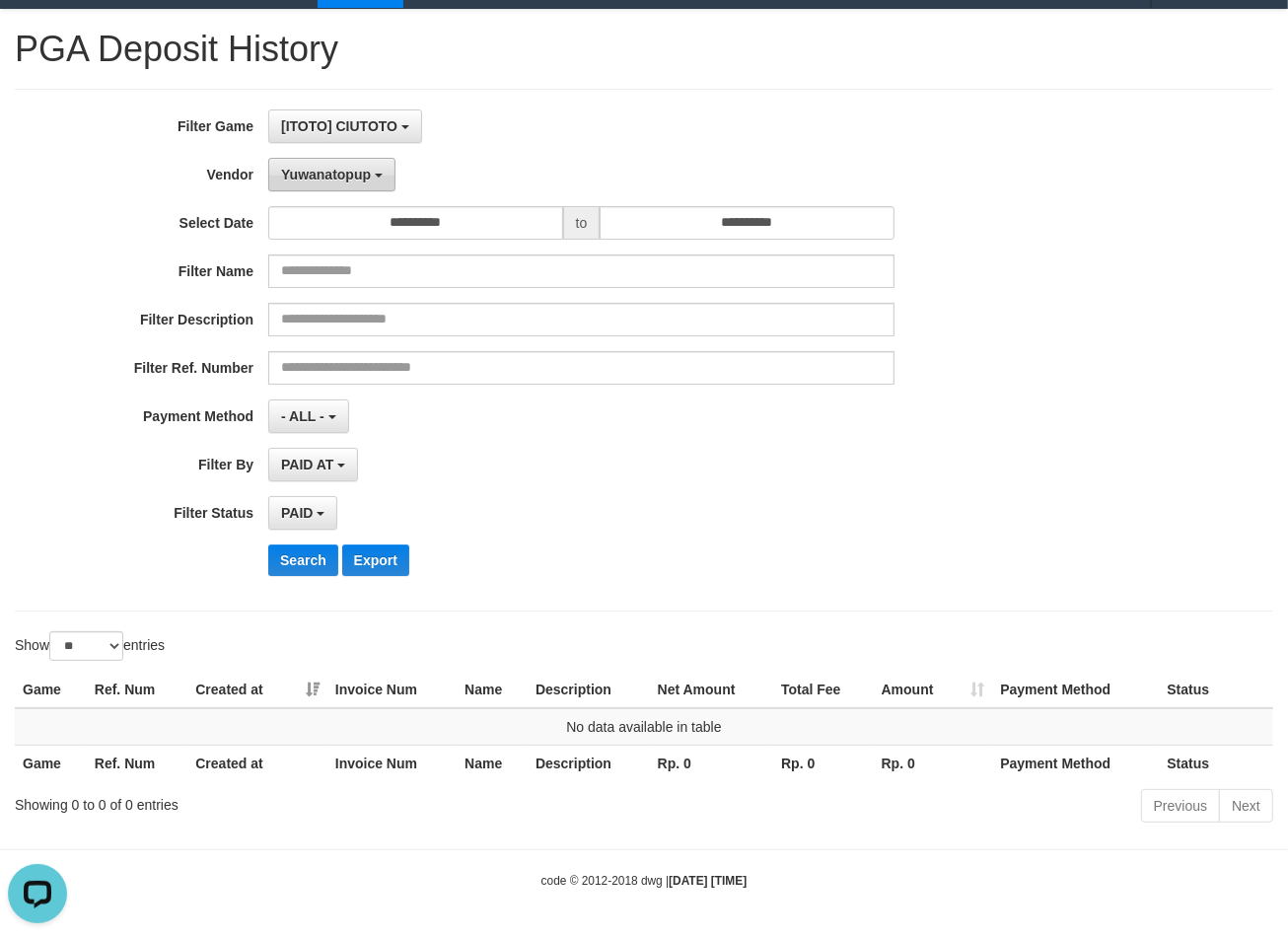 click on "Yuwanatopup" at bounding box center [325, 175] 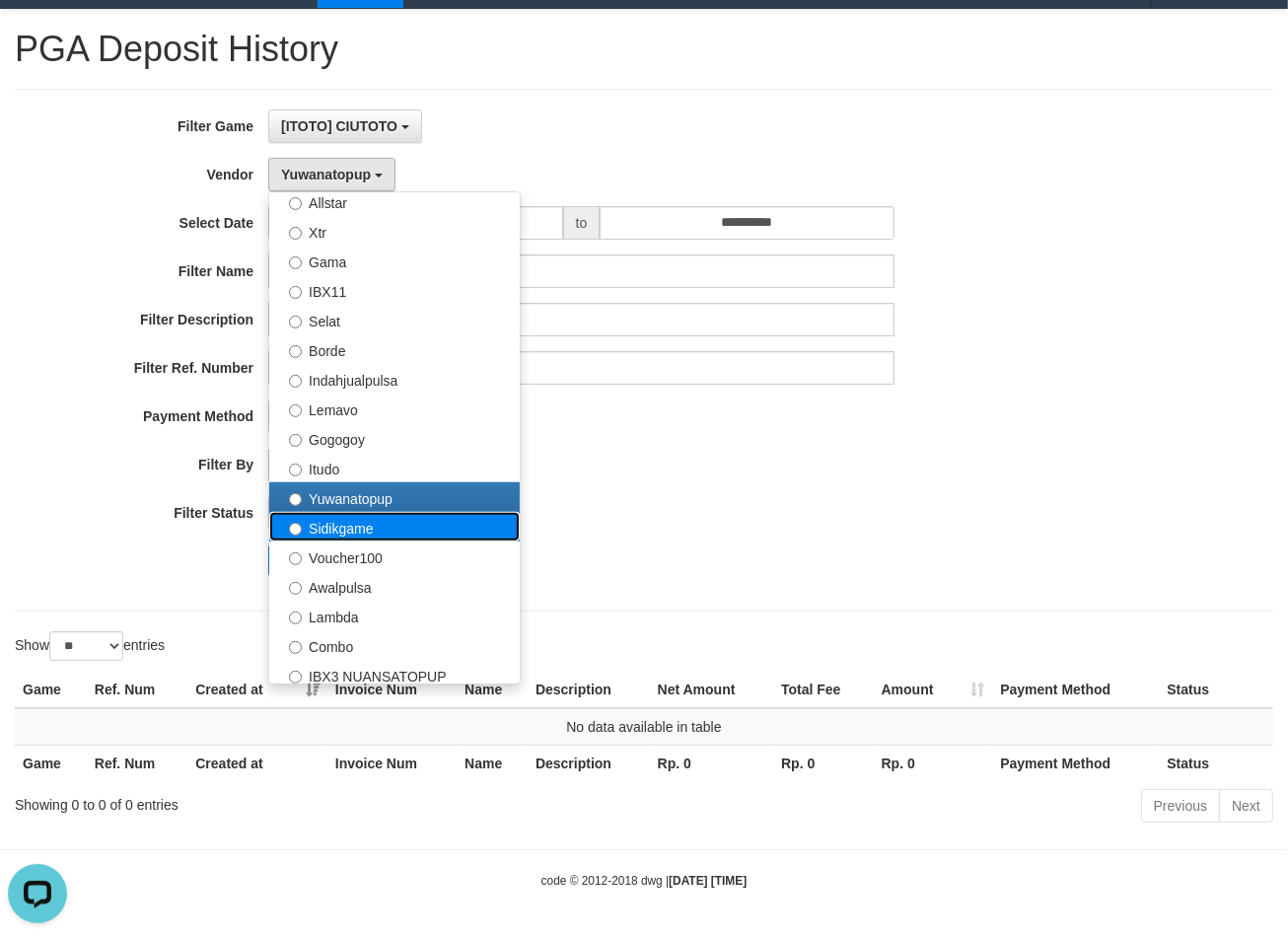 click on "Sidikgame" at bounding box center (394, 527) 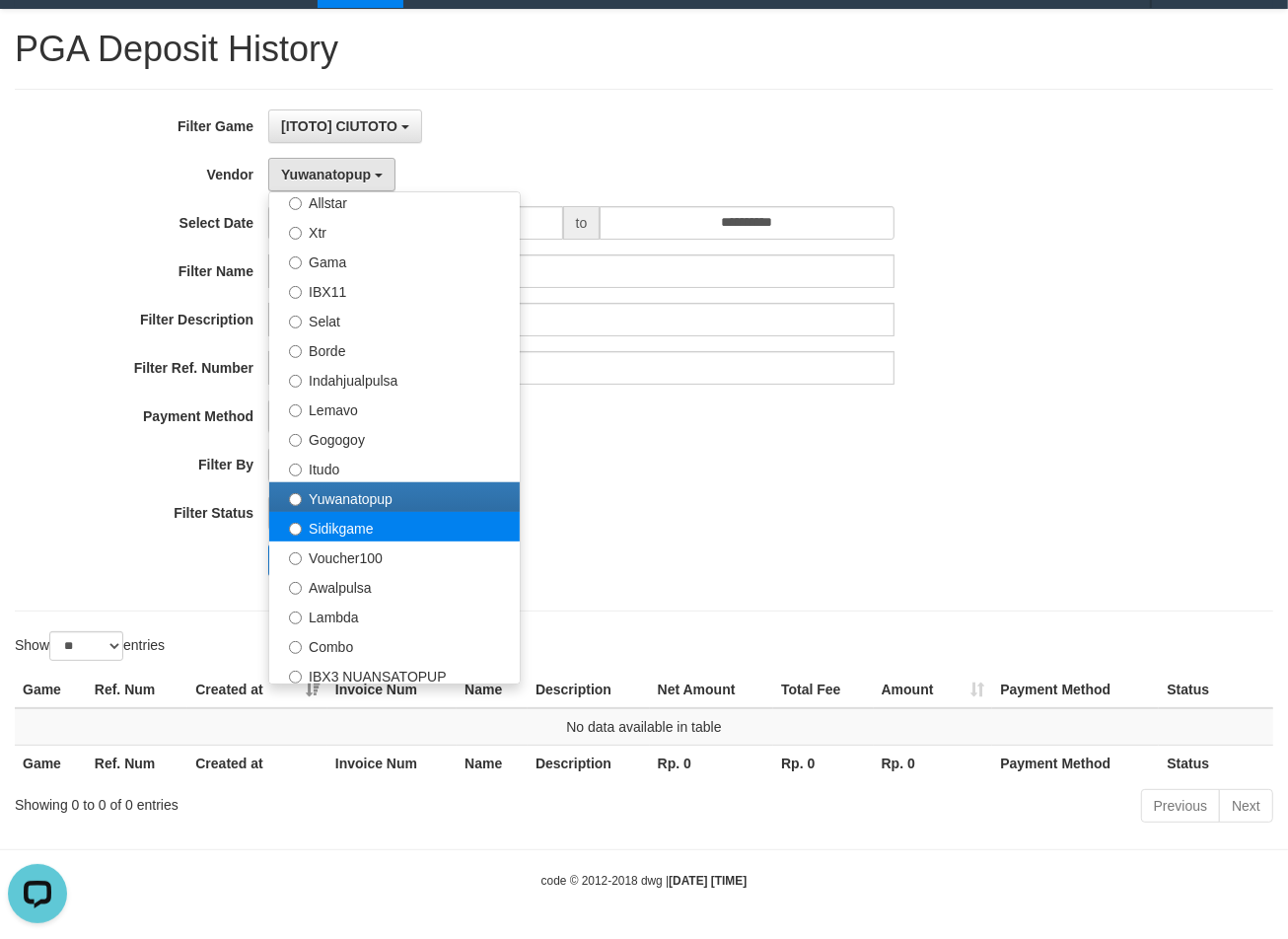 select on "**********" 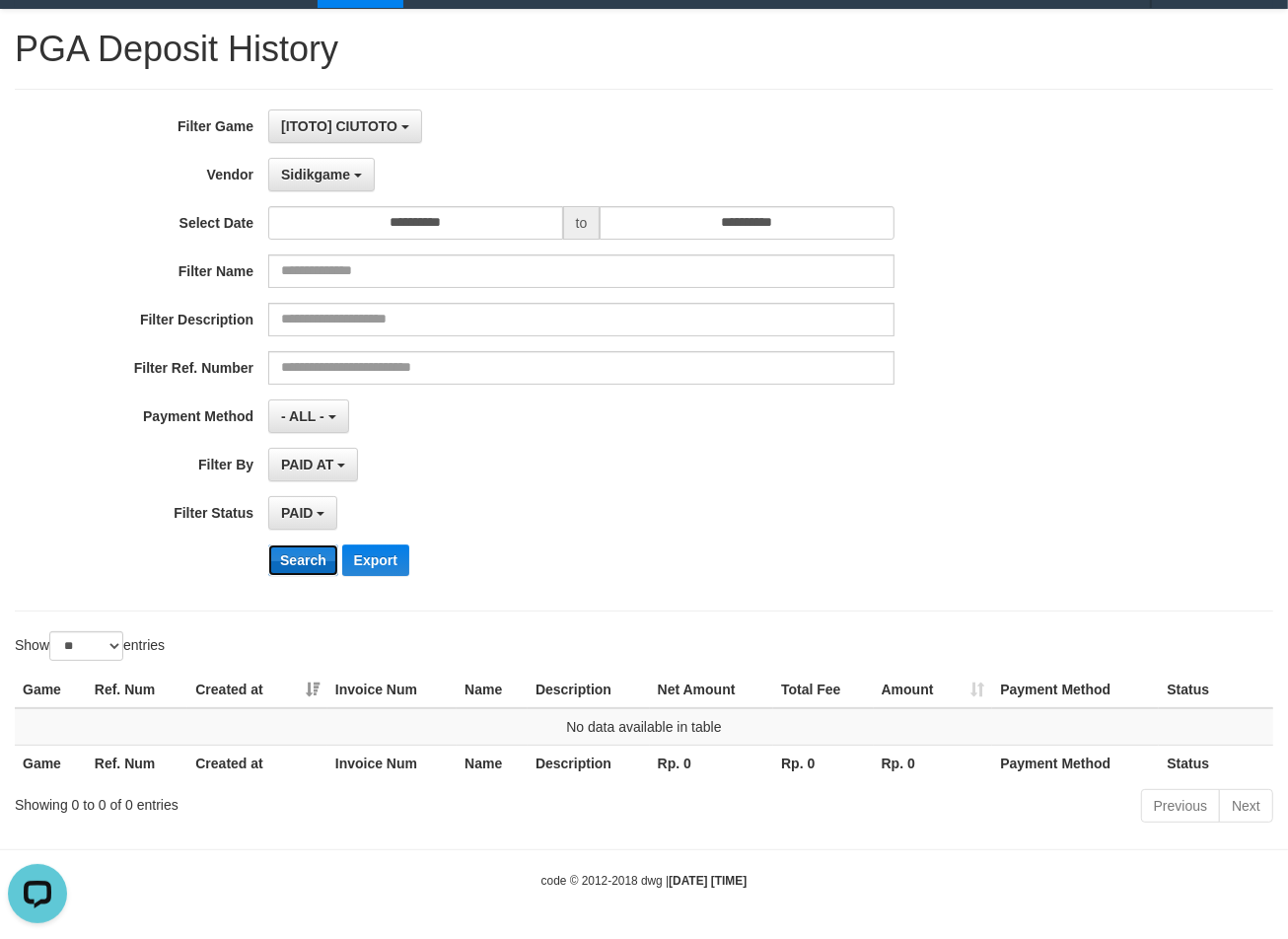 click on "Search" at bounding box center (303, 560) 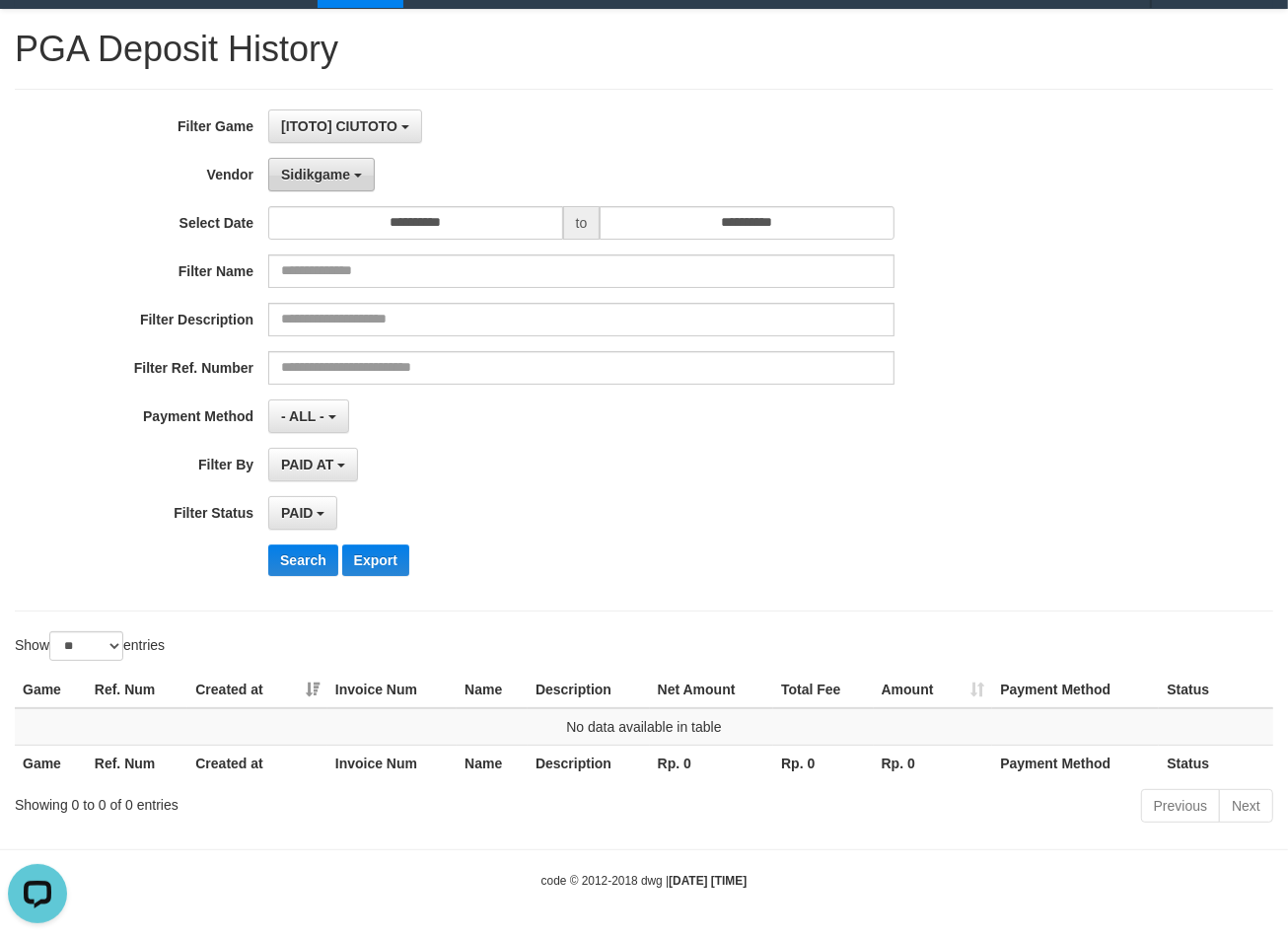 click on "Sidikgame" at bounding box center (322, 175) 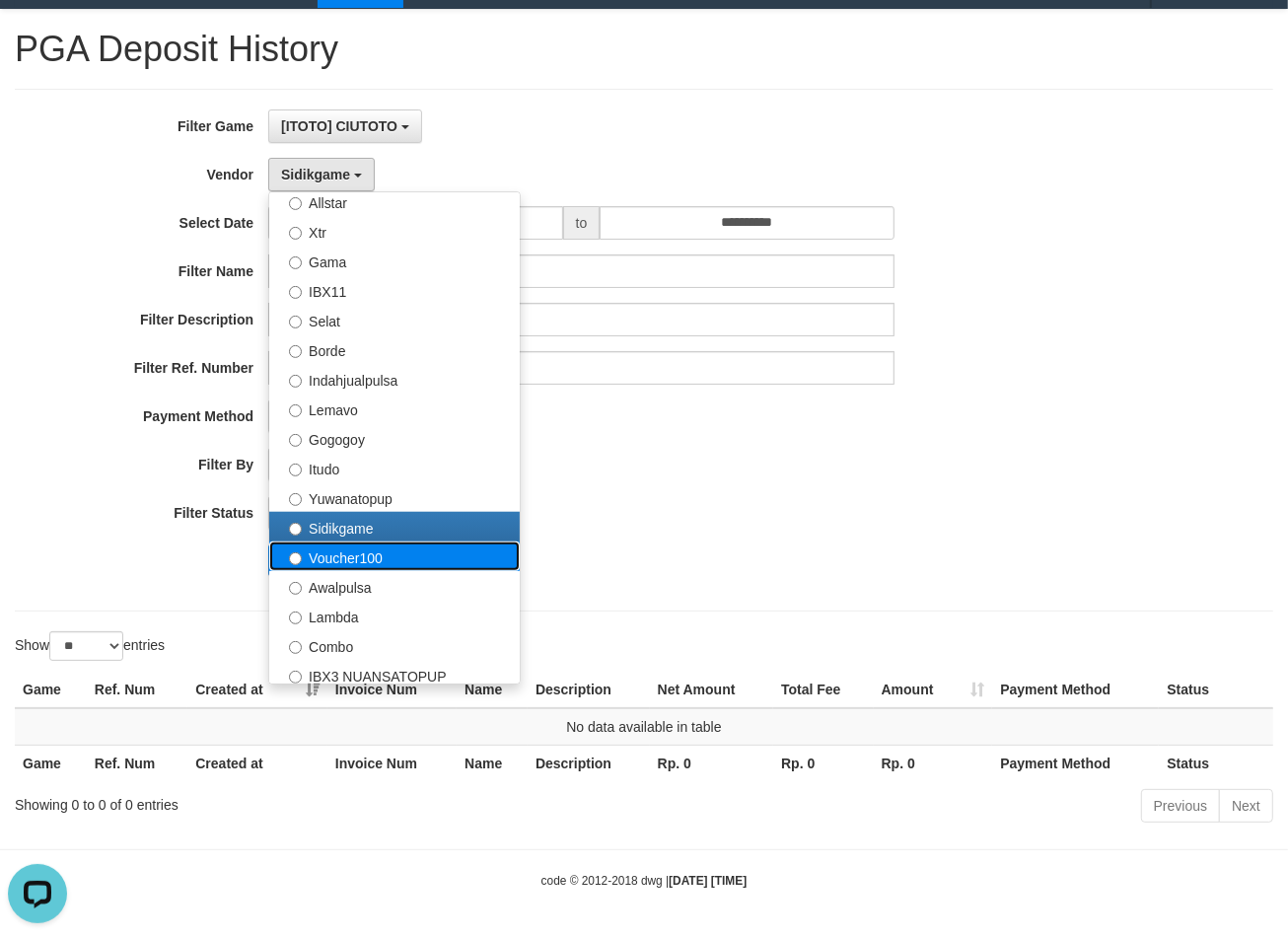 click on "Voucher100" at bounding box center (394, 556) 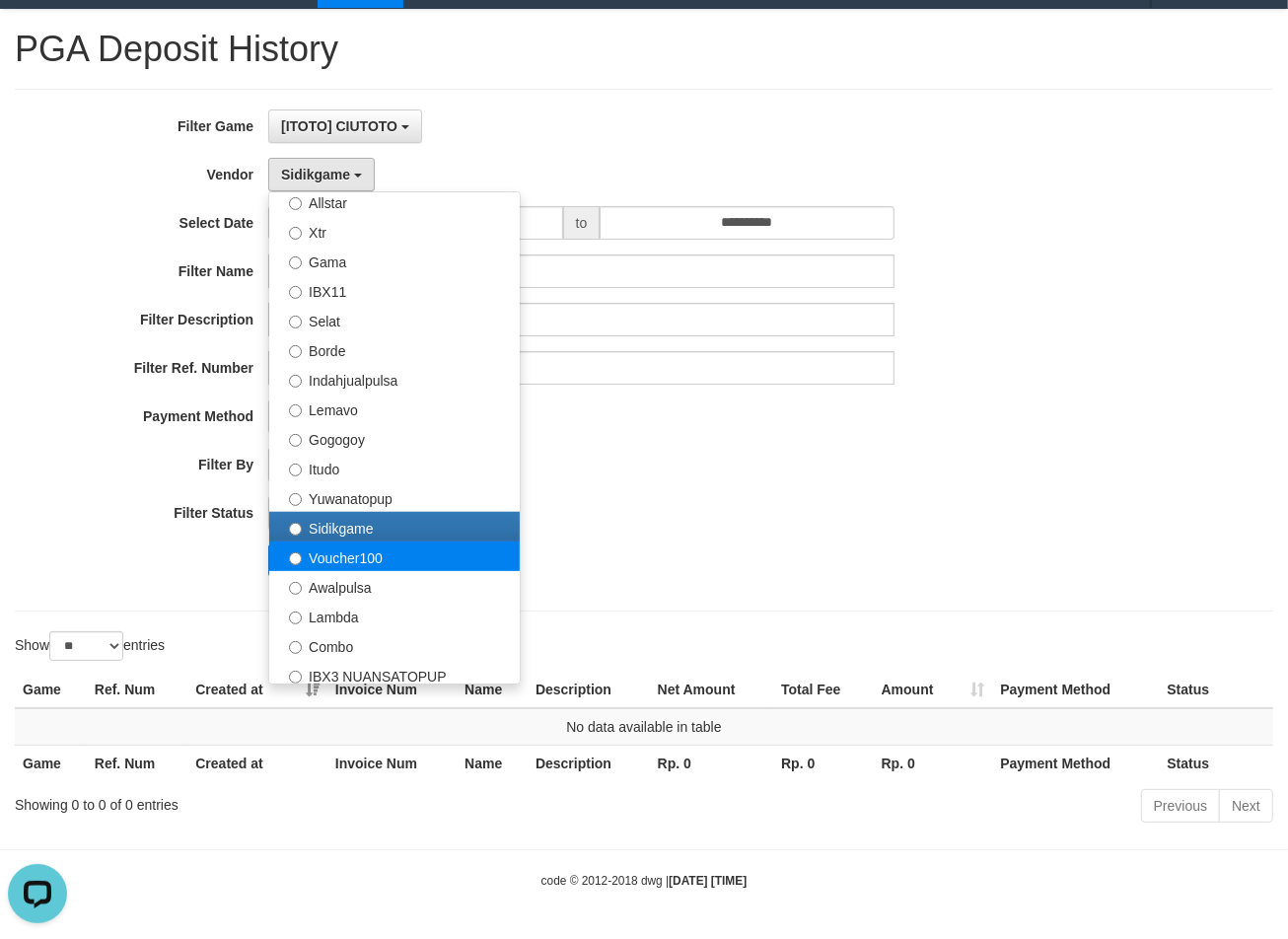 select on "**********" 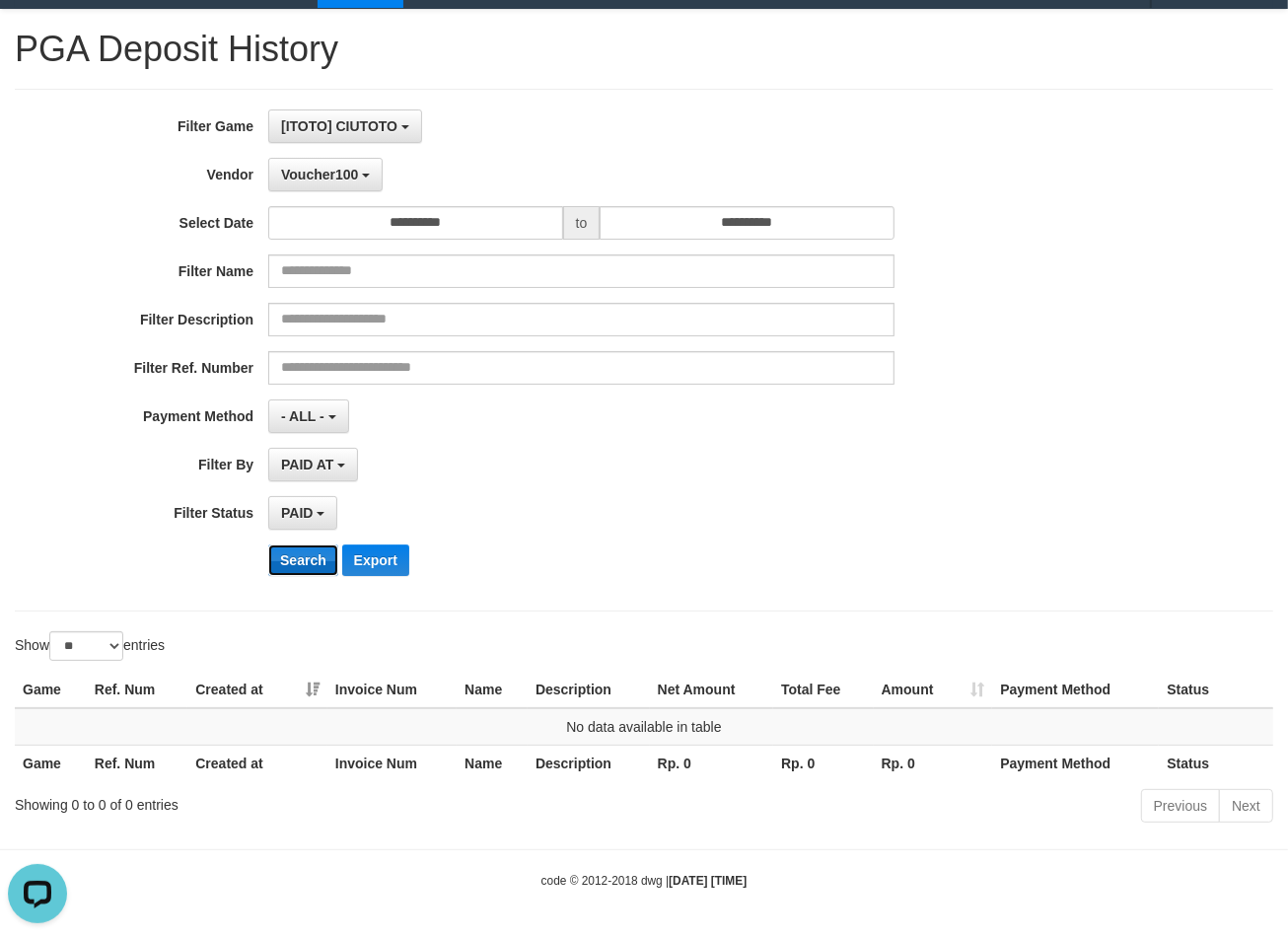 click on "Search" at bounding box center (303, 560) 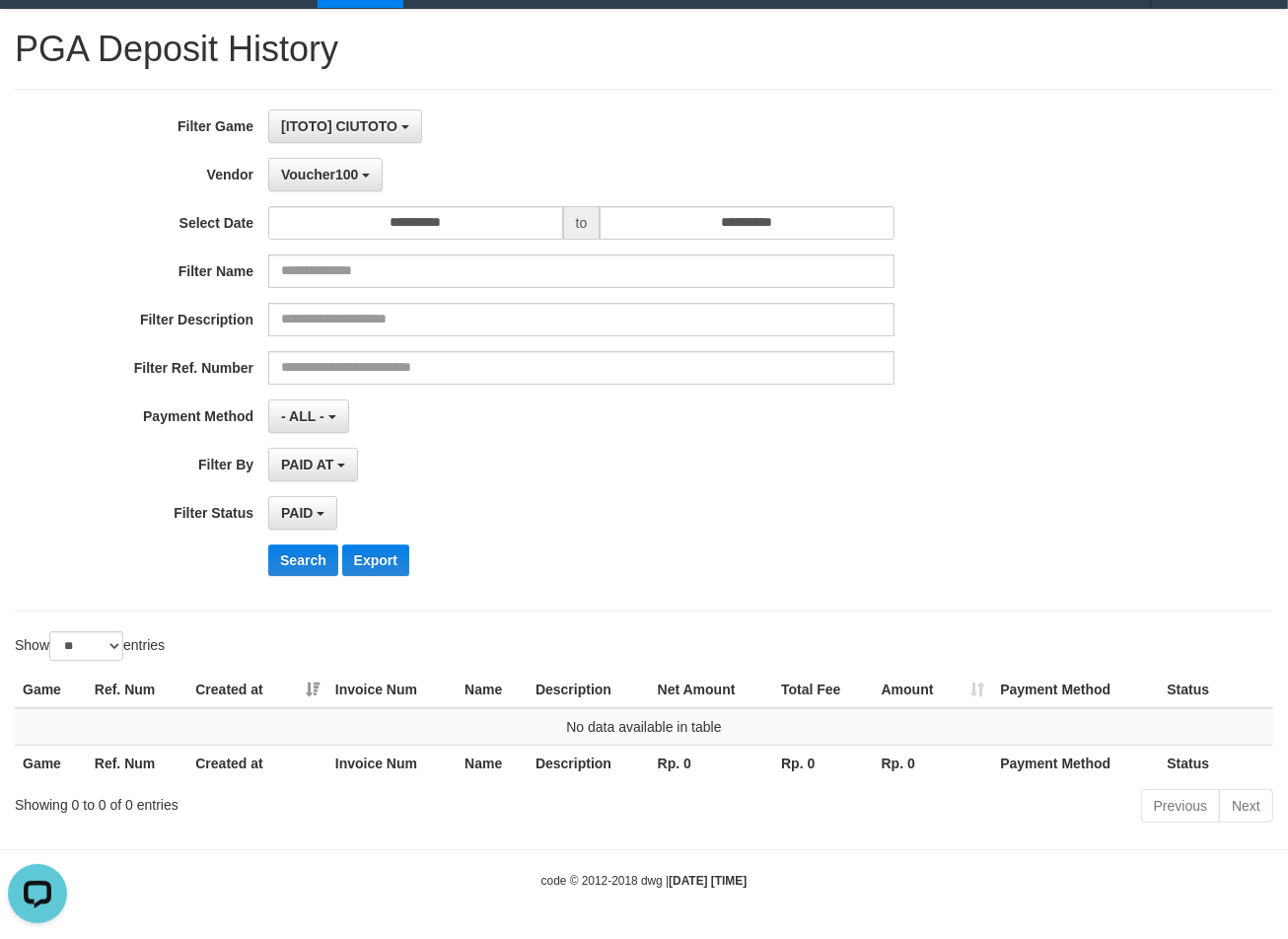 click on "**********" at bounding box center (537, 350) 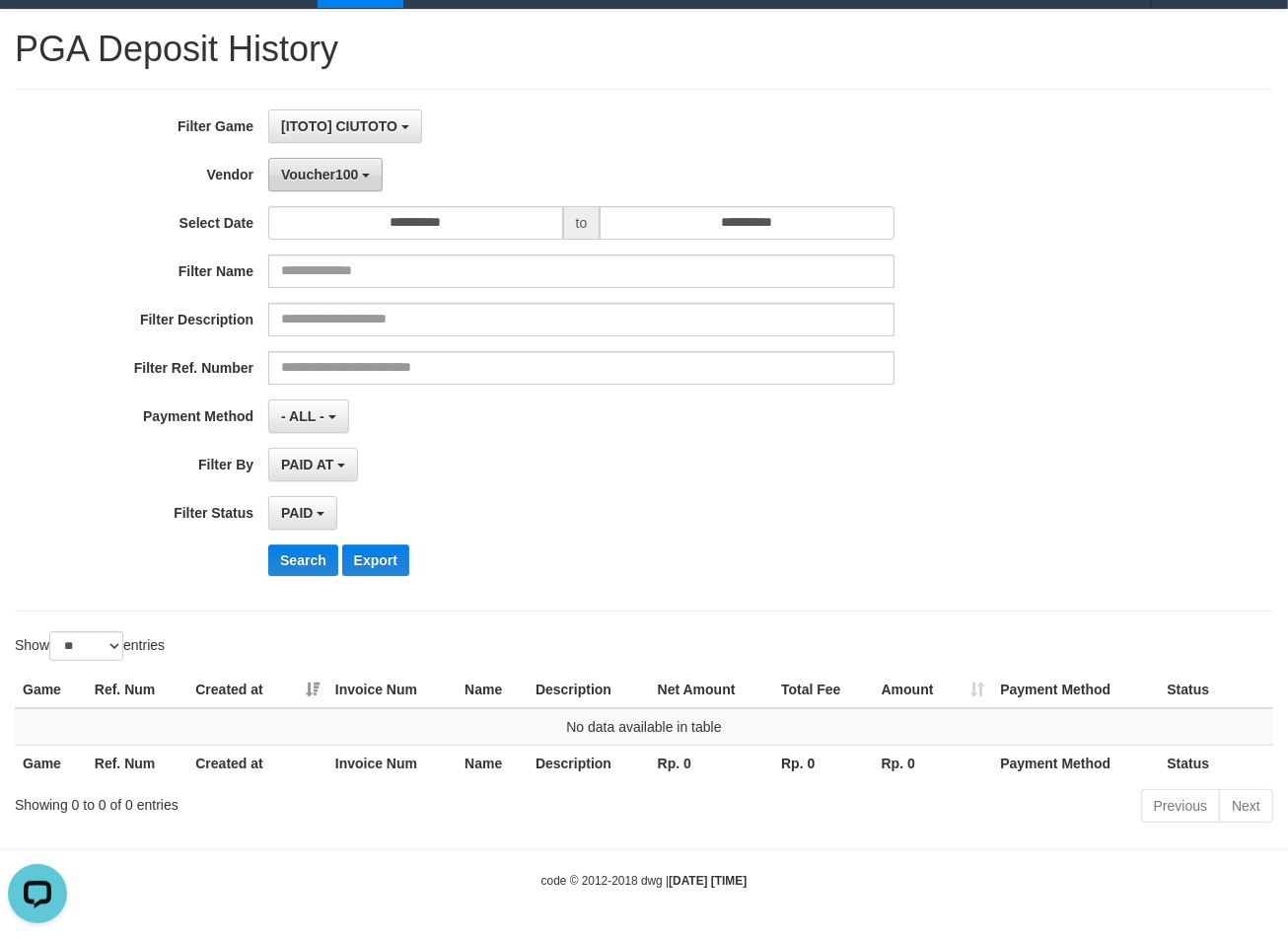 click on "Voucher100" at bounding box center (320, 175) 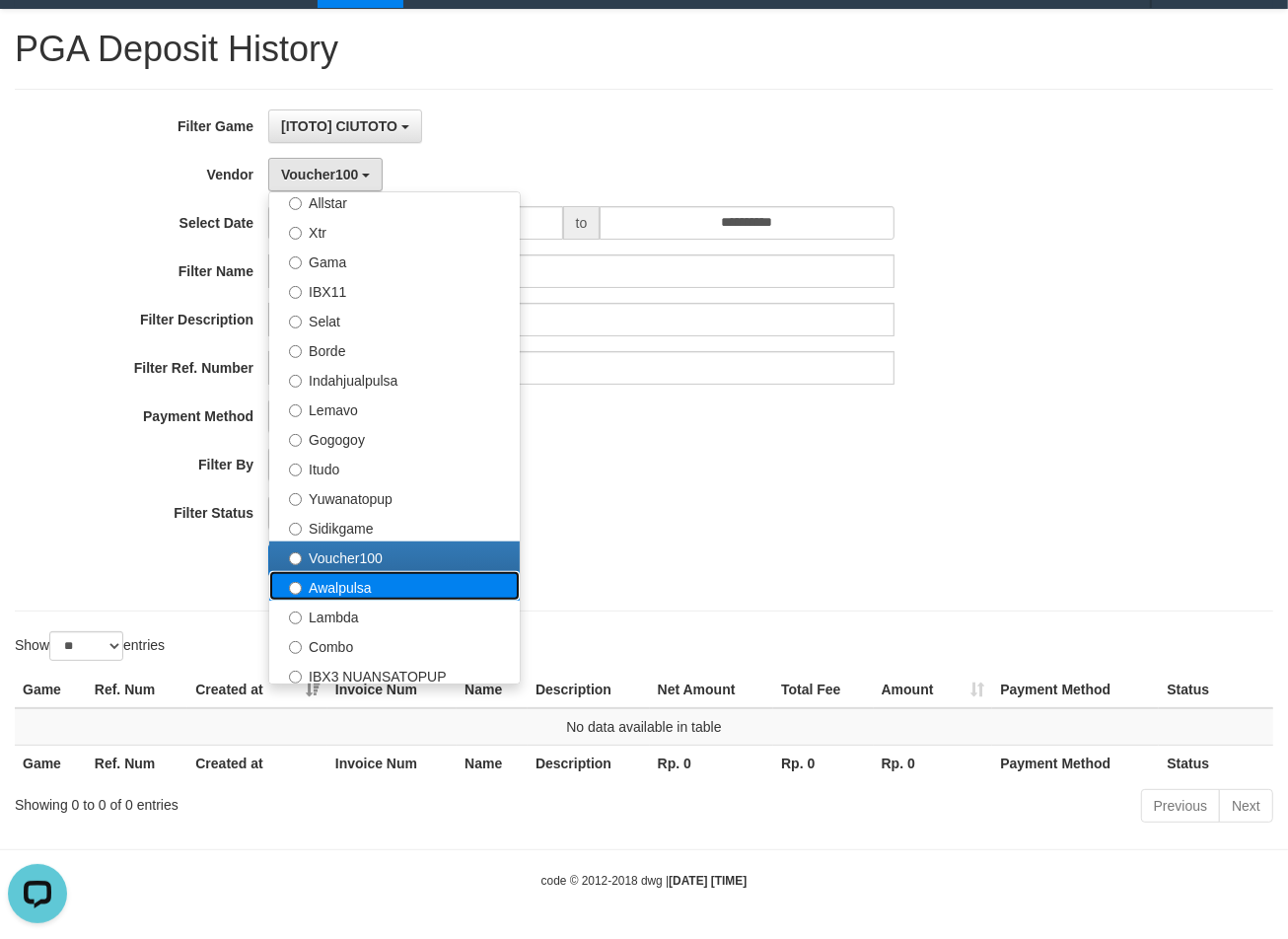 click on "Awalpulsa" at bounding box center (394, 586) 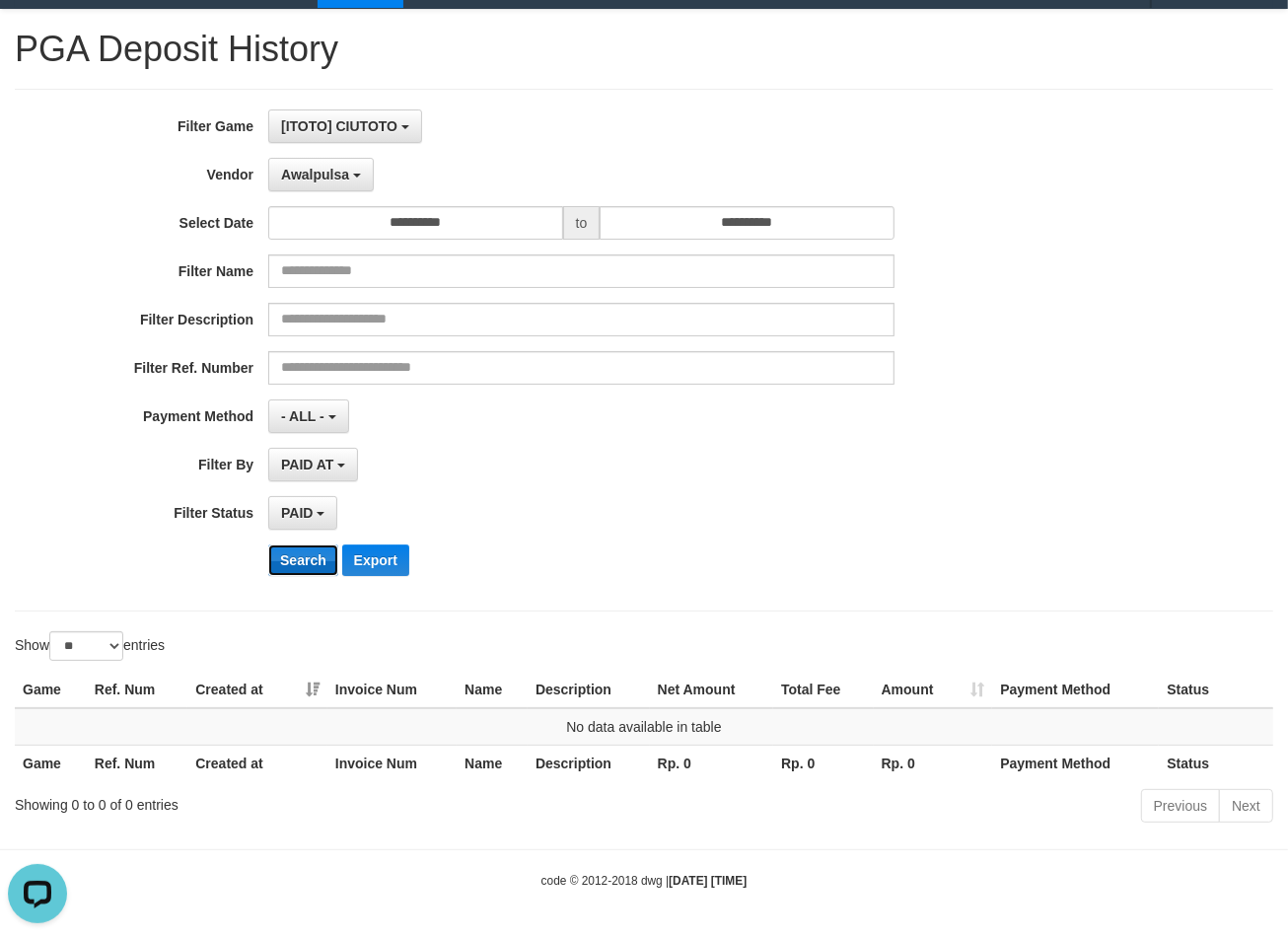 click on "Search" at bounding box center (303, 560) 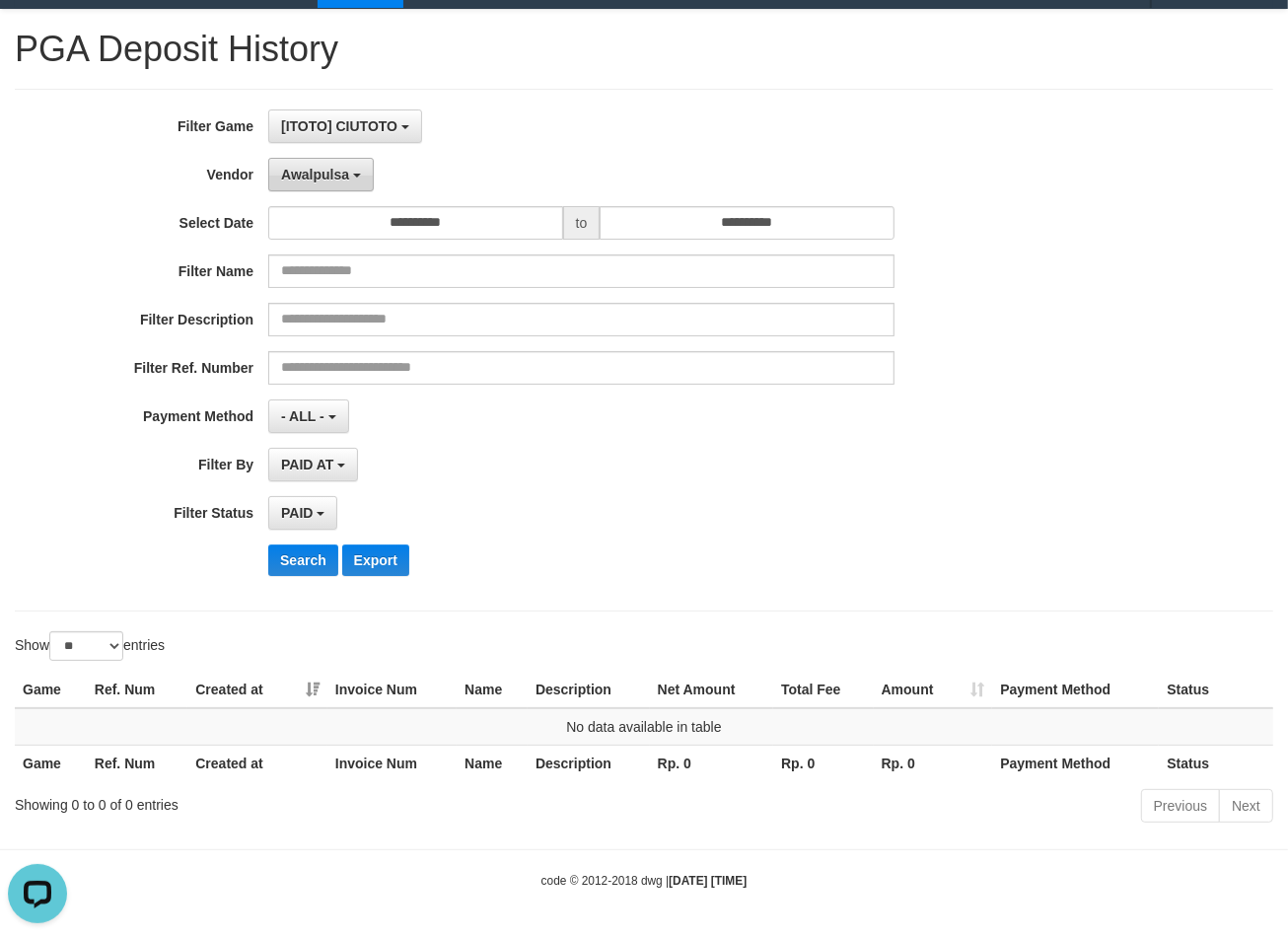 click on "Awalpulsa" at bounding box center (321, 175) 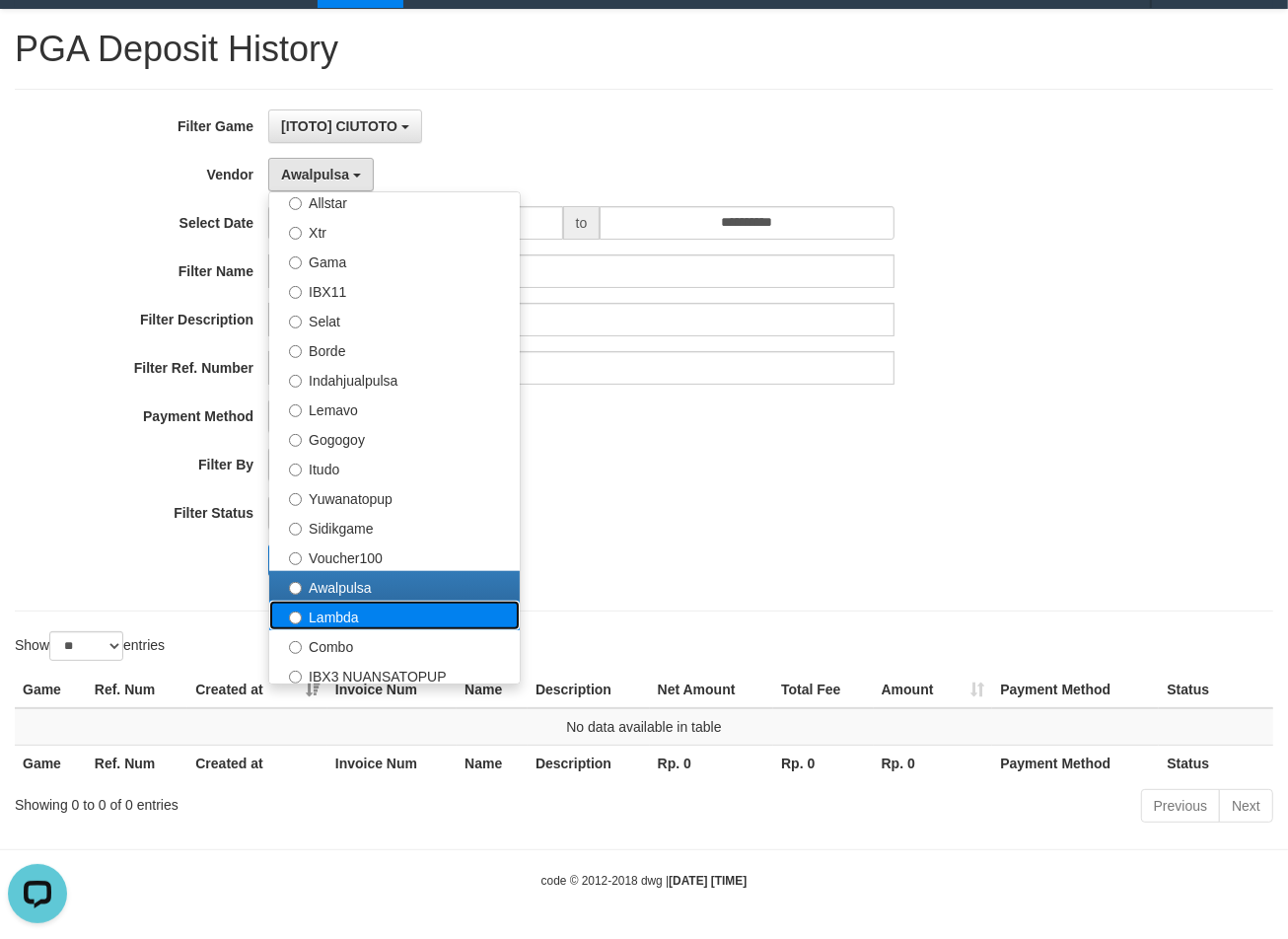 click on "Lambda" at bounding box center [394, 615] 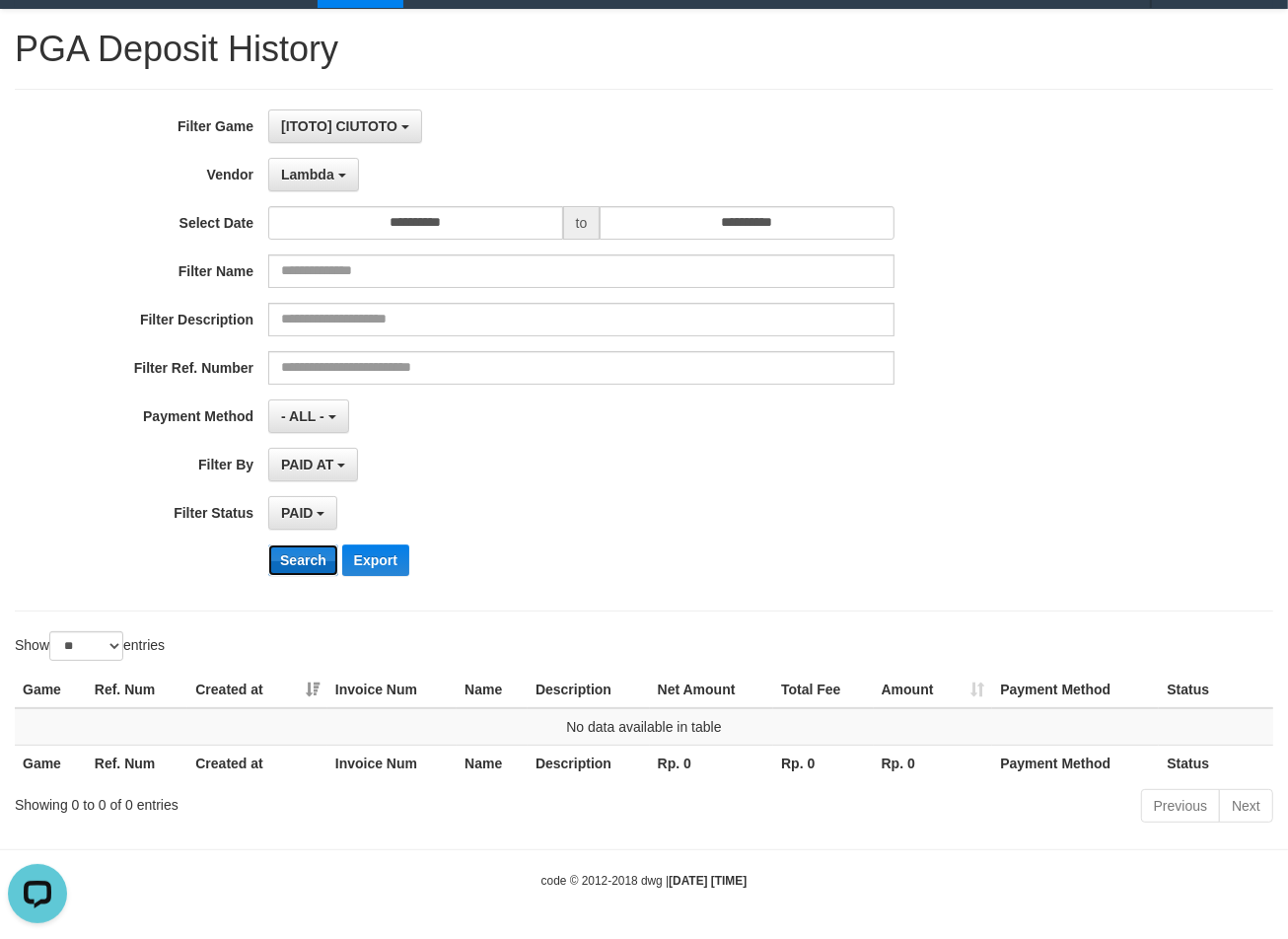 click on "Search" at bounding box center [303, 560] 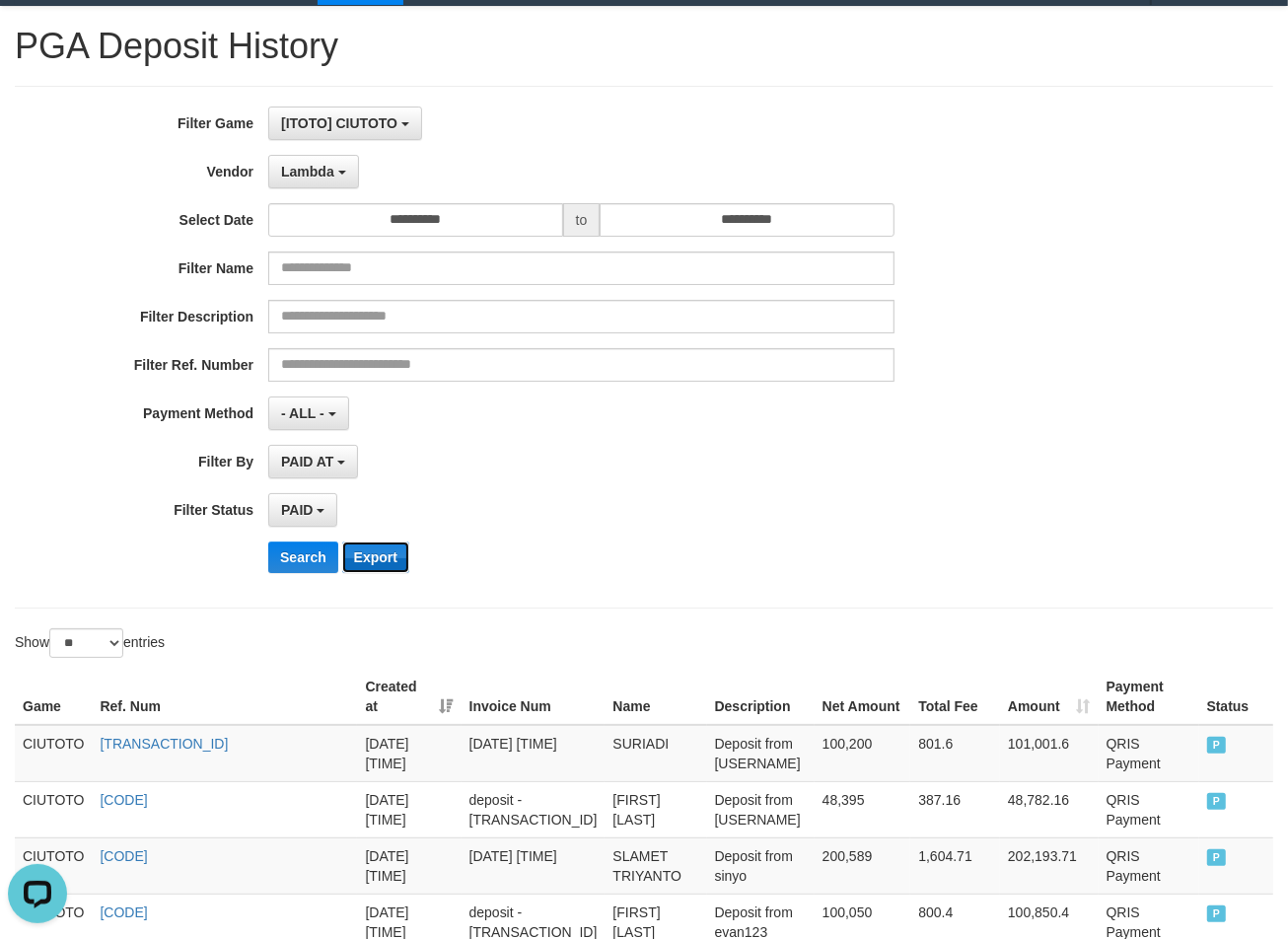 click on "Export" at bounding box center [376, 557] 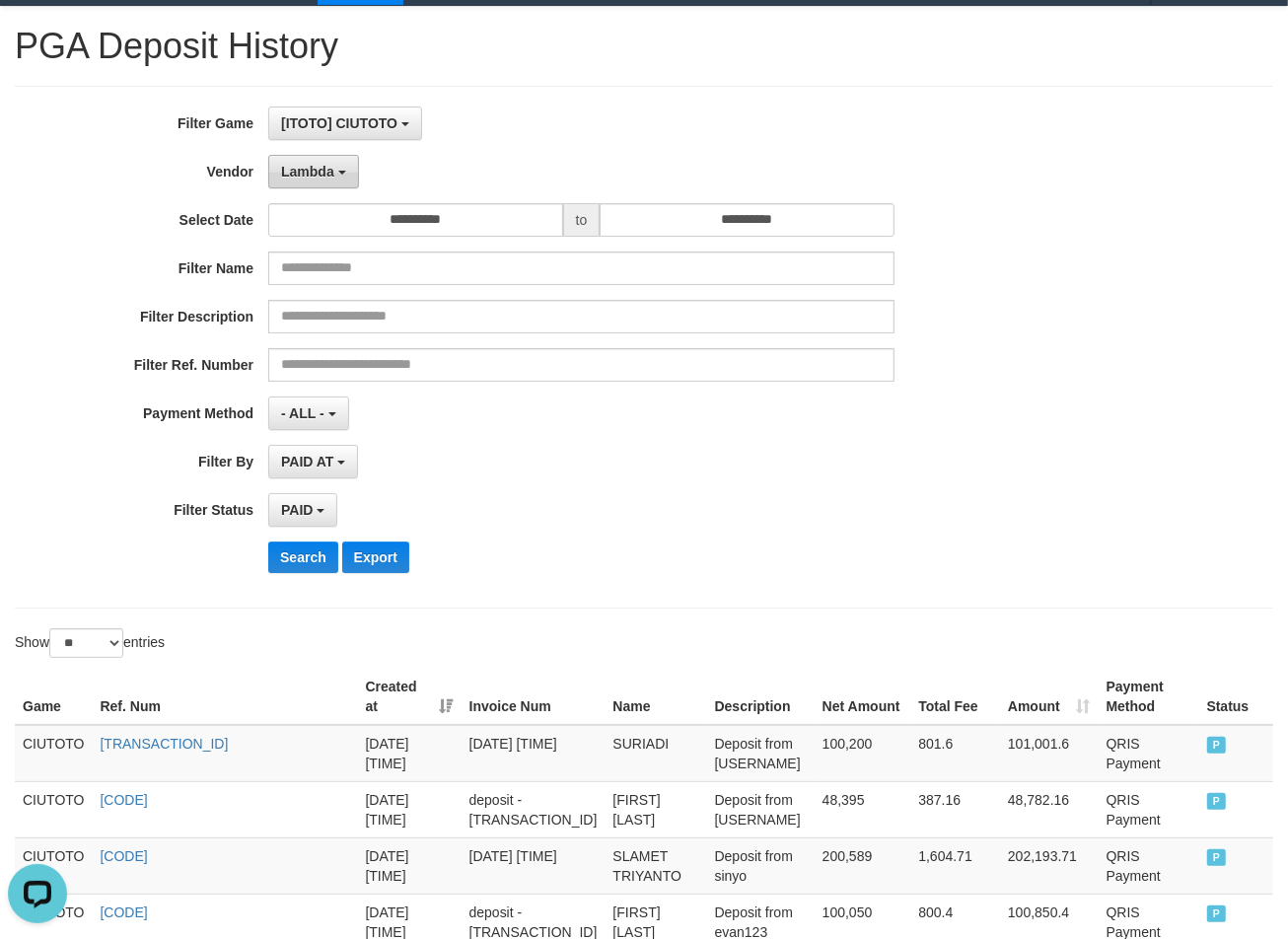 click on "Lambda" at bounding box center [314, 172] 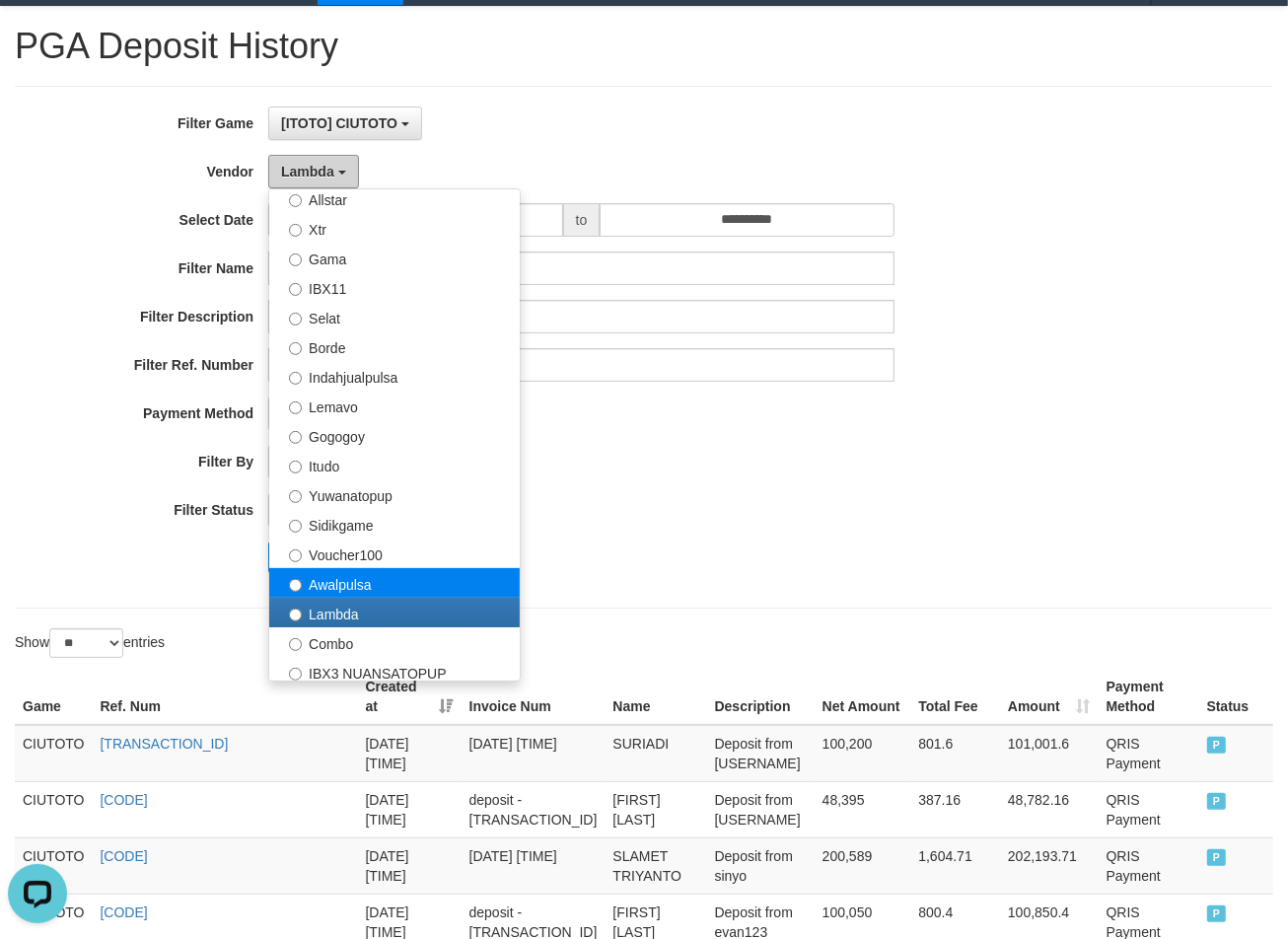 scroll, scrollTop: 616, scrollLeft: 0, axis: vertical 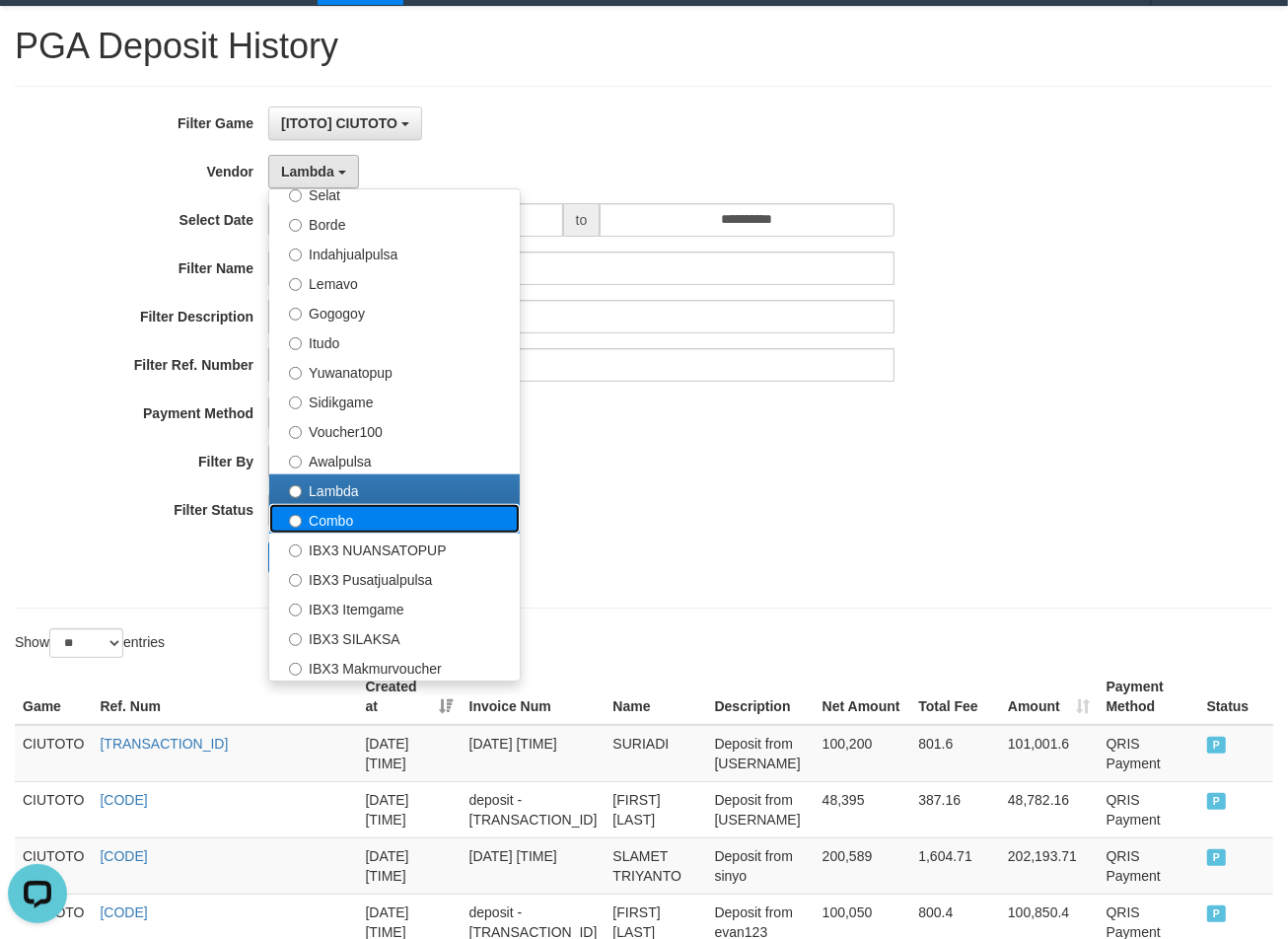 click on "Combo" at bounding box center (394, 519) 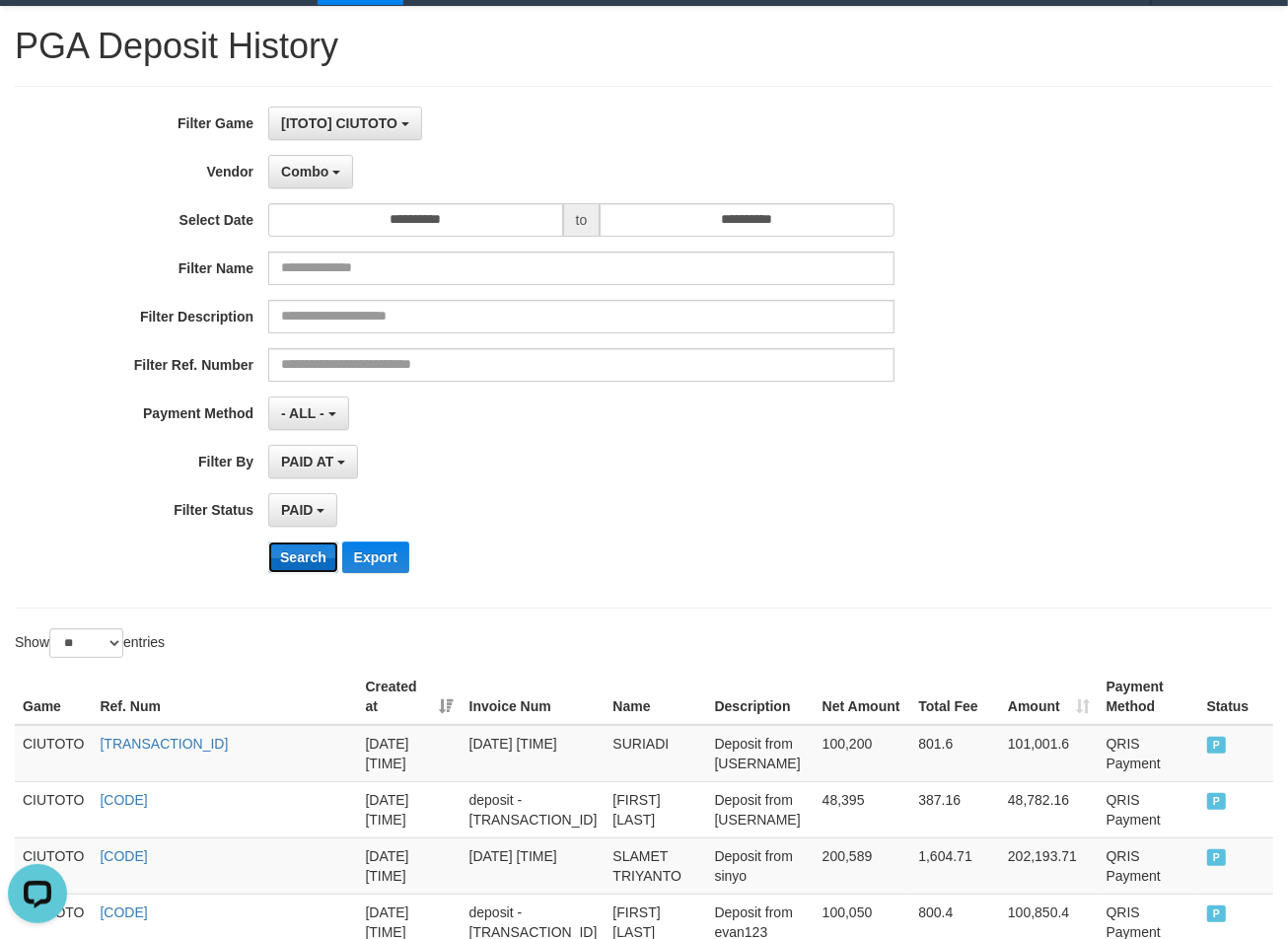 click on "Search" at bounding box center [303, 557] 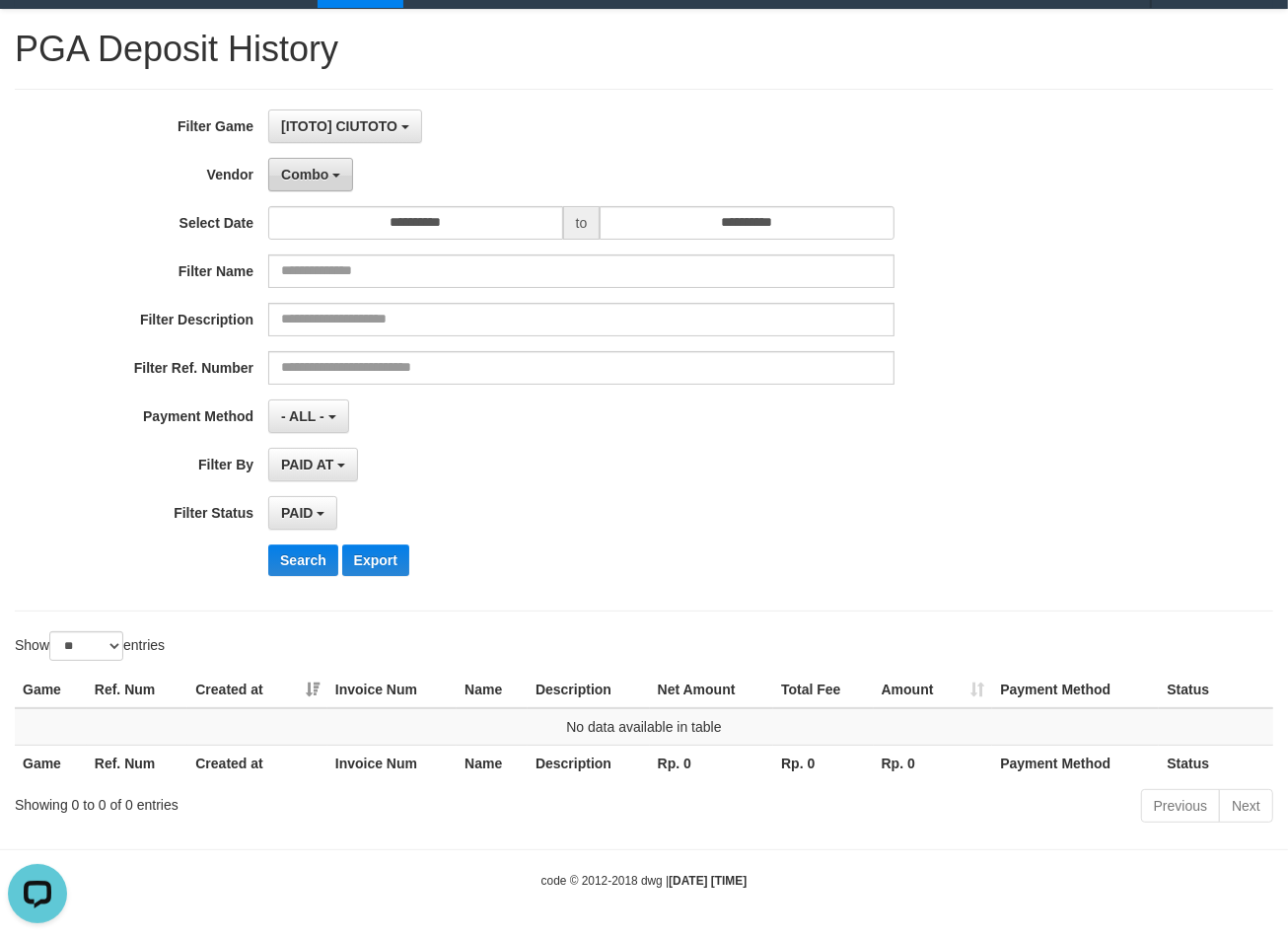 click on "Combo" at bounding box center [305, 175] 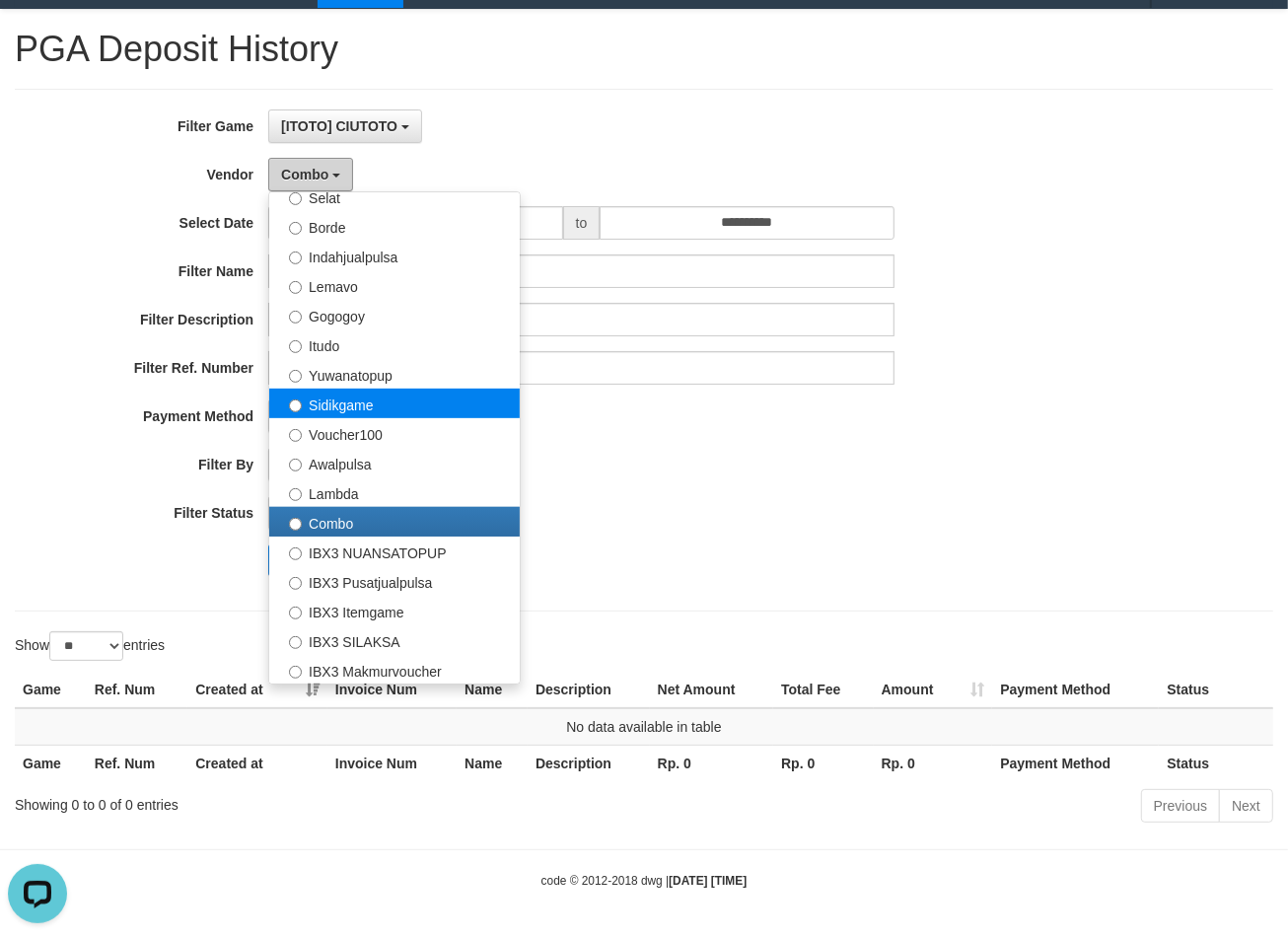 scroll, scrollTop: 677, scrollLeft: 0, axis: vertical 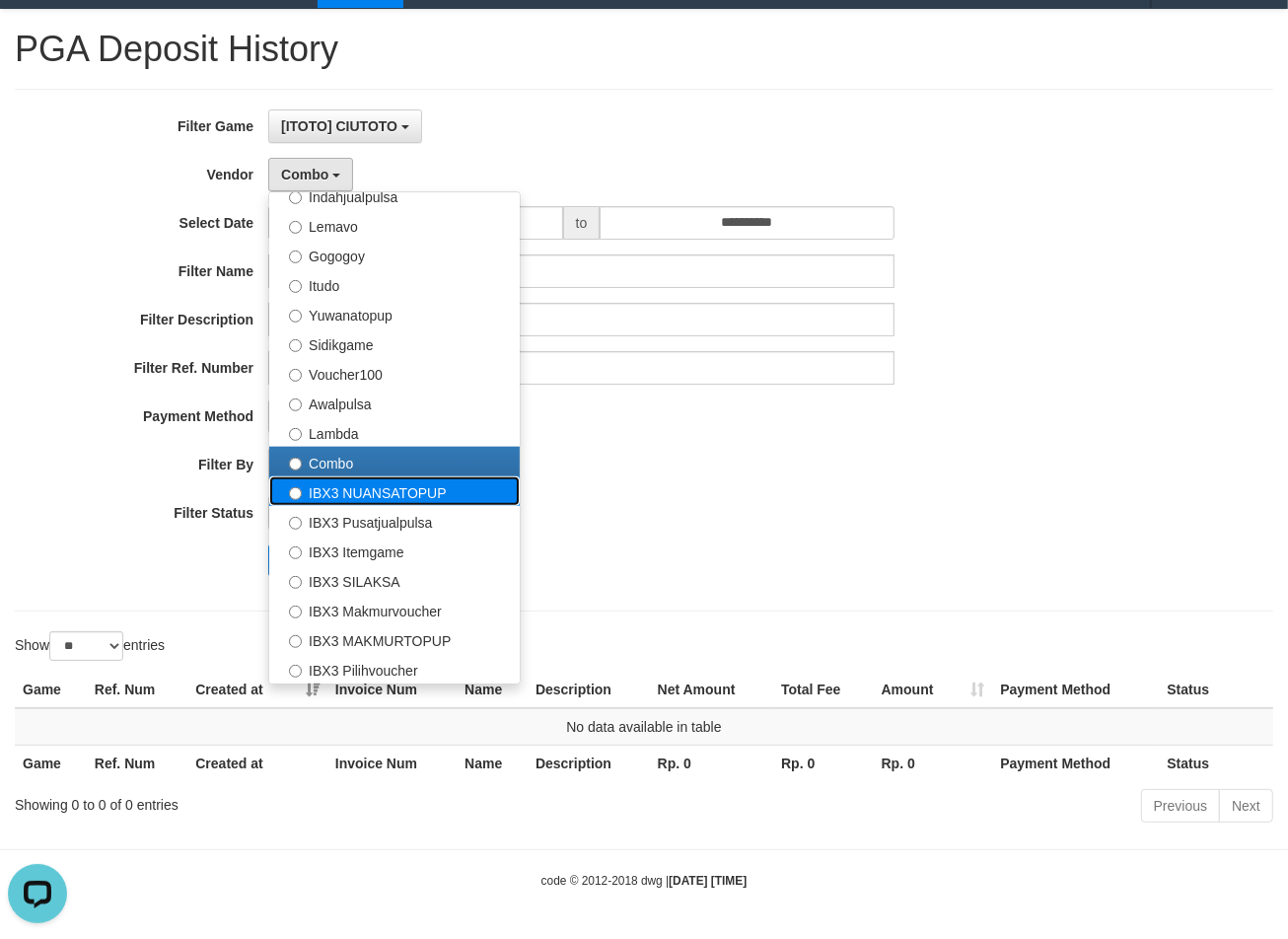 click on "IBX3 NUANSATOPUP" at bounding box center (394, 491) 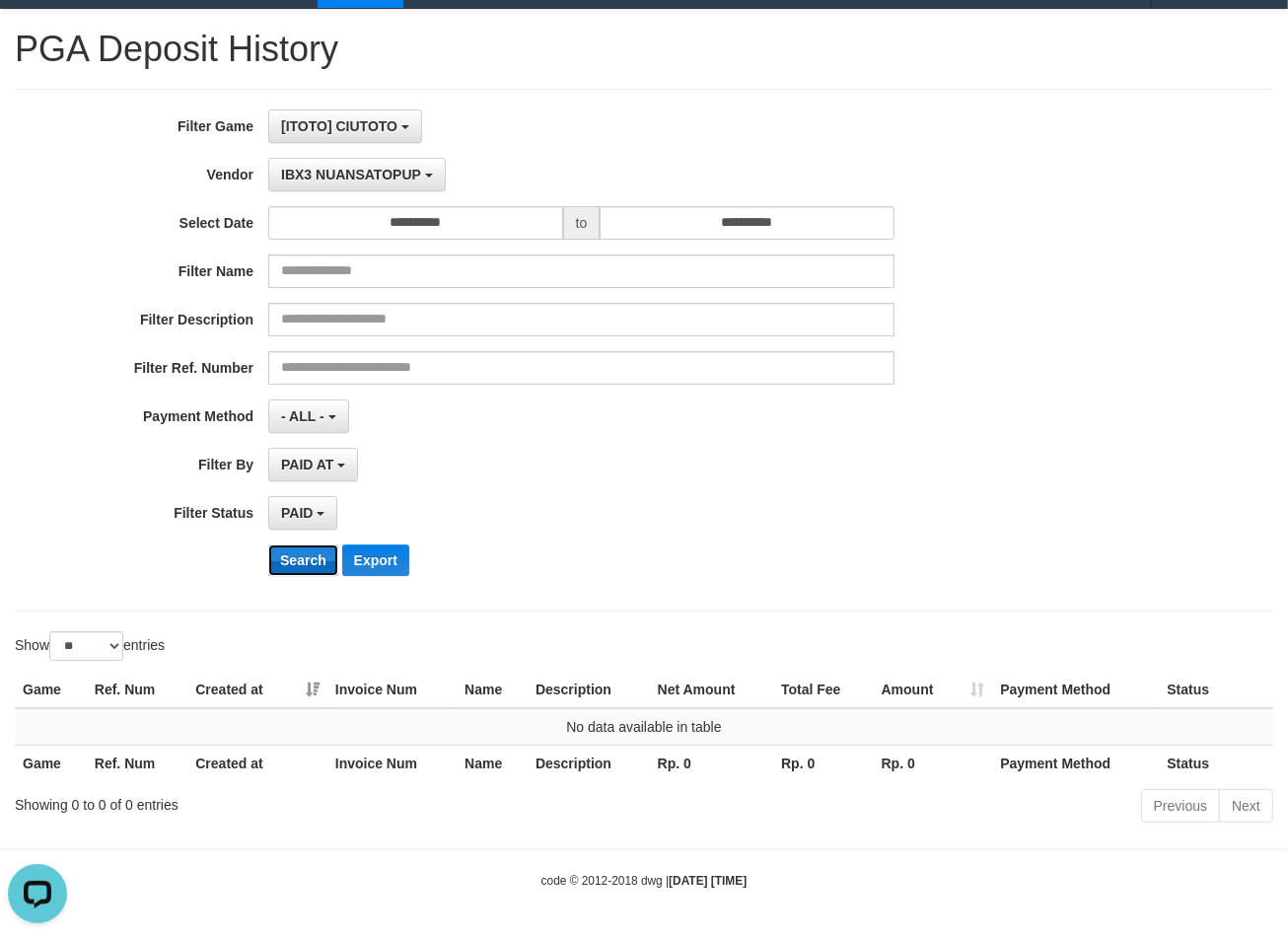 click on "Search" at bounding box center [303, 560] 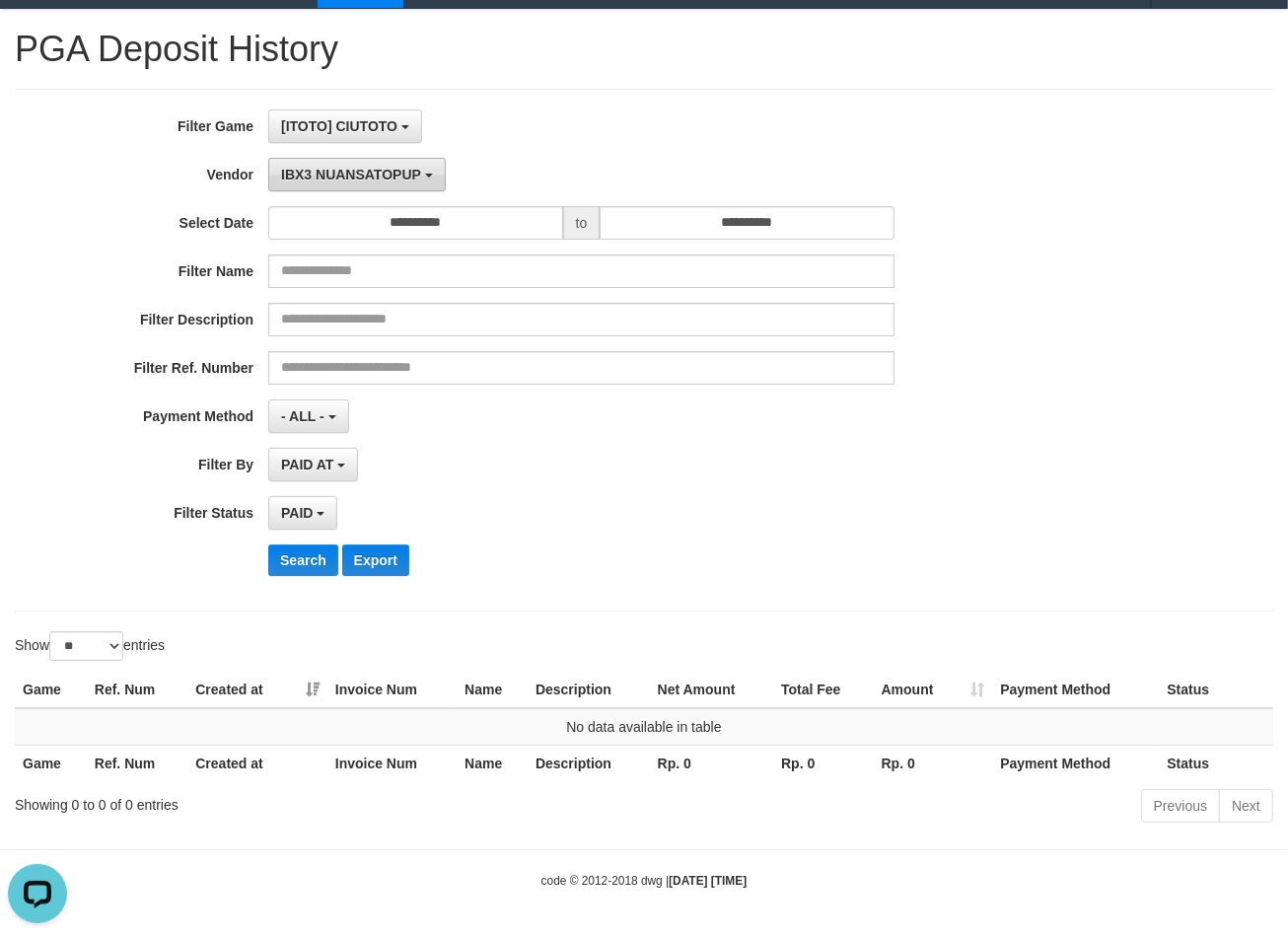 click on "IBX3 NUANSATOPUP" at bounding box center [351, 175] 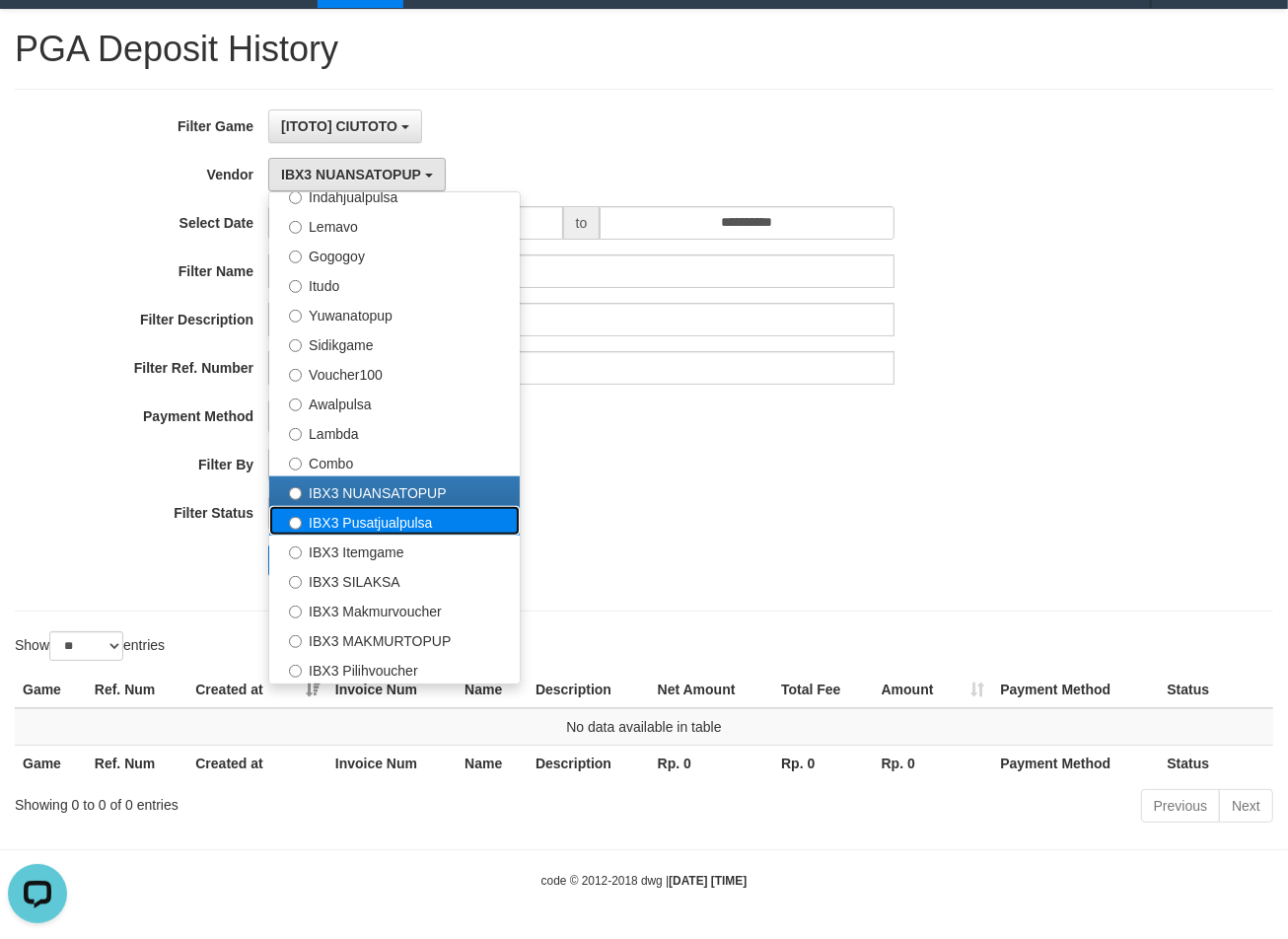 click on "IBX3 Pusatjualpulsa" at bounding box center [394, 521] 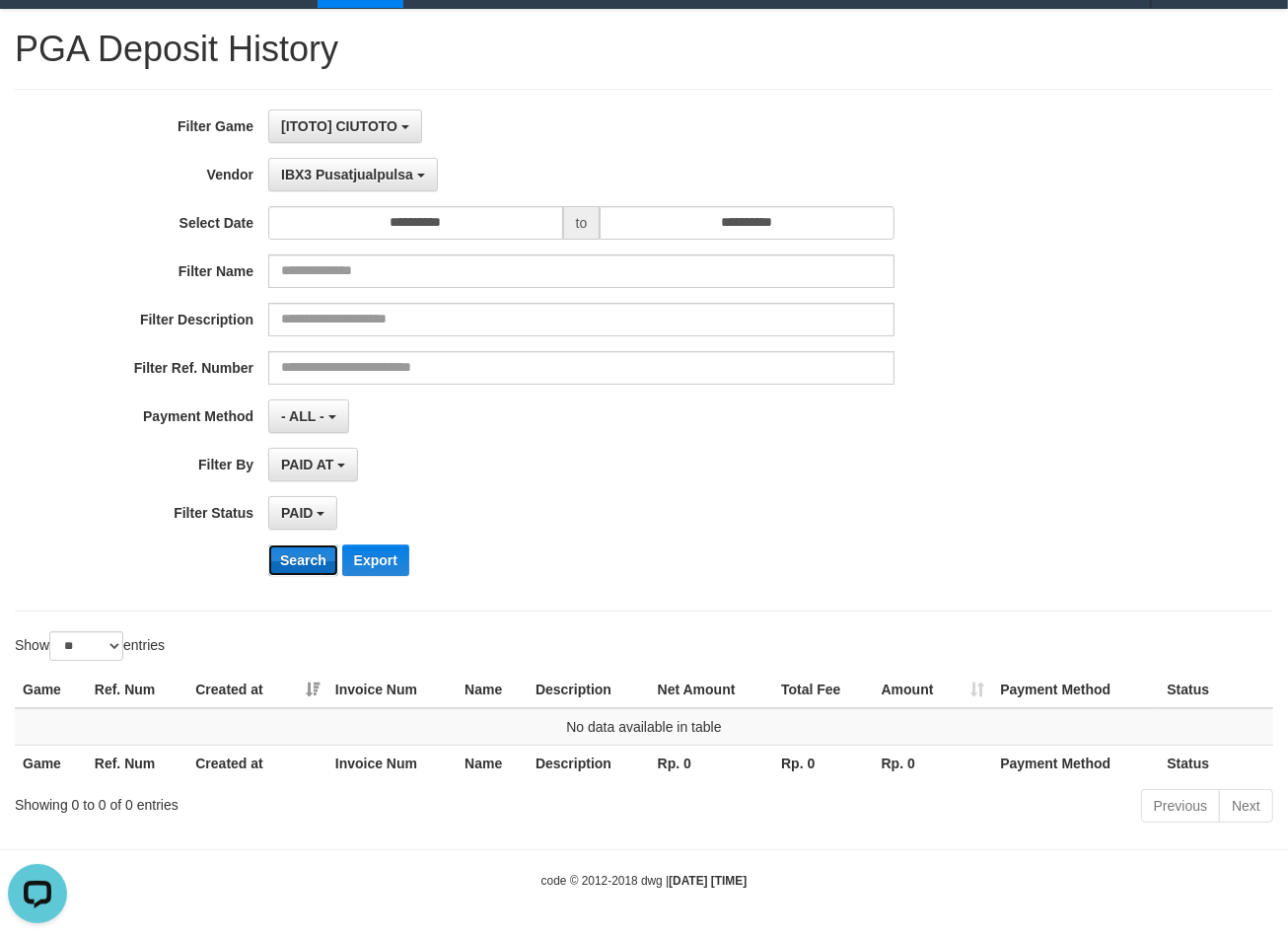 click on "Search" at bounding box center (303, 560) 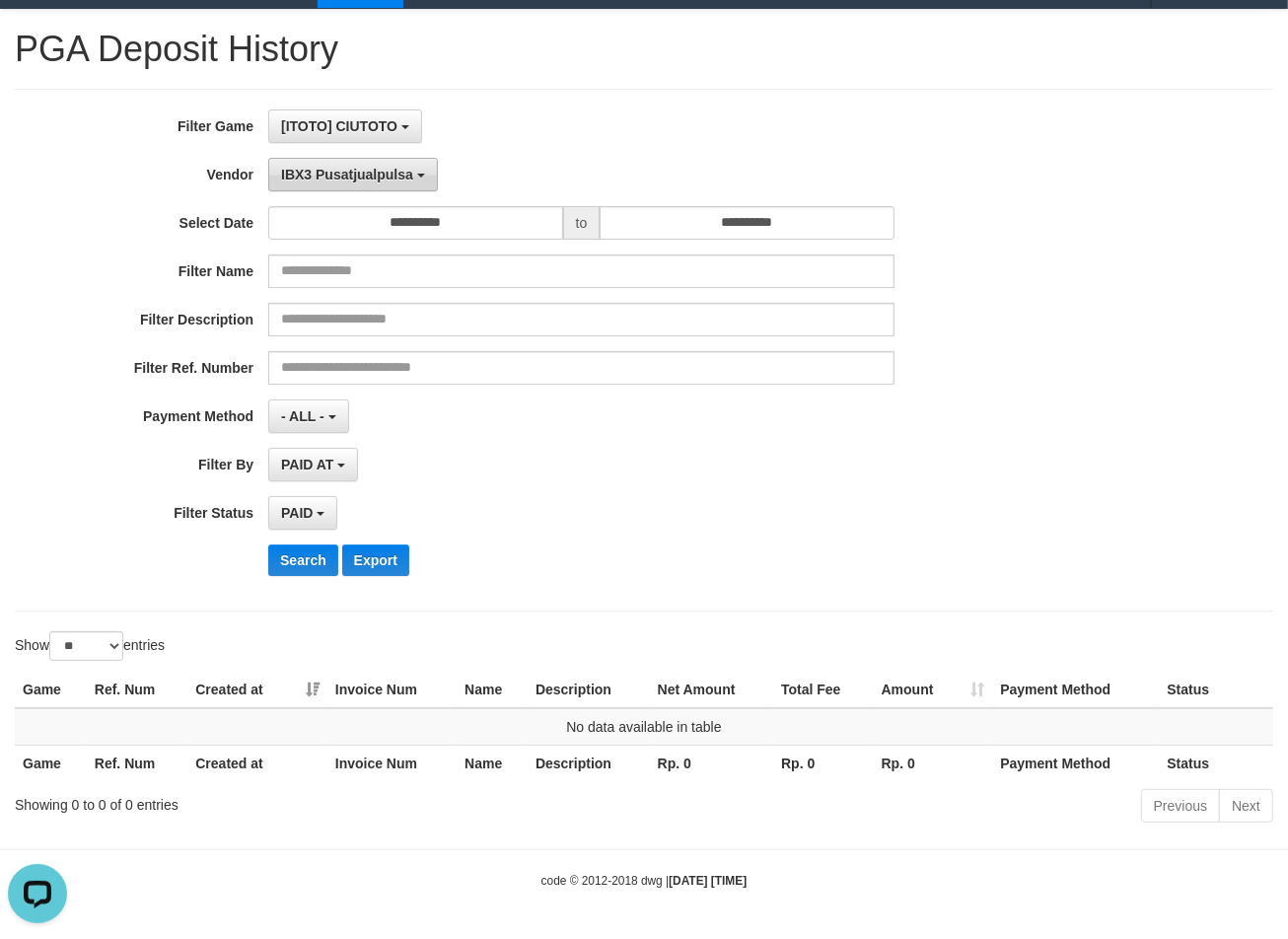 click on "IBX3 Pusatjualpulsa" at bounding box center (347, 175) 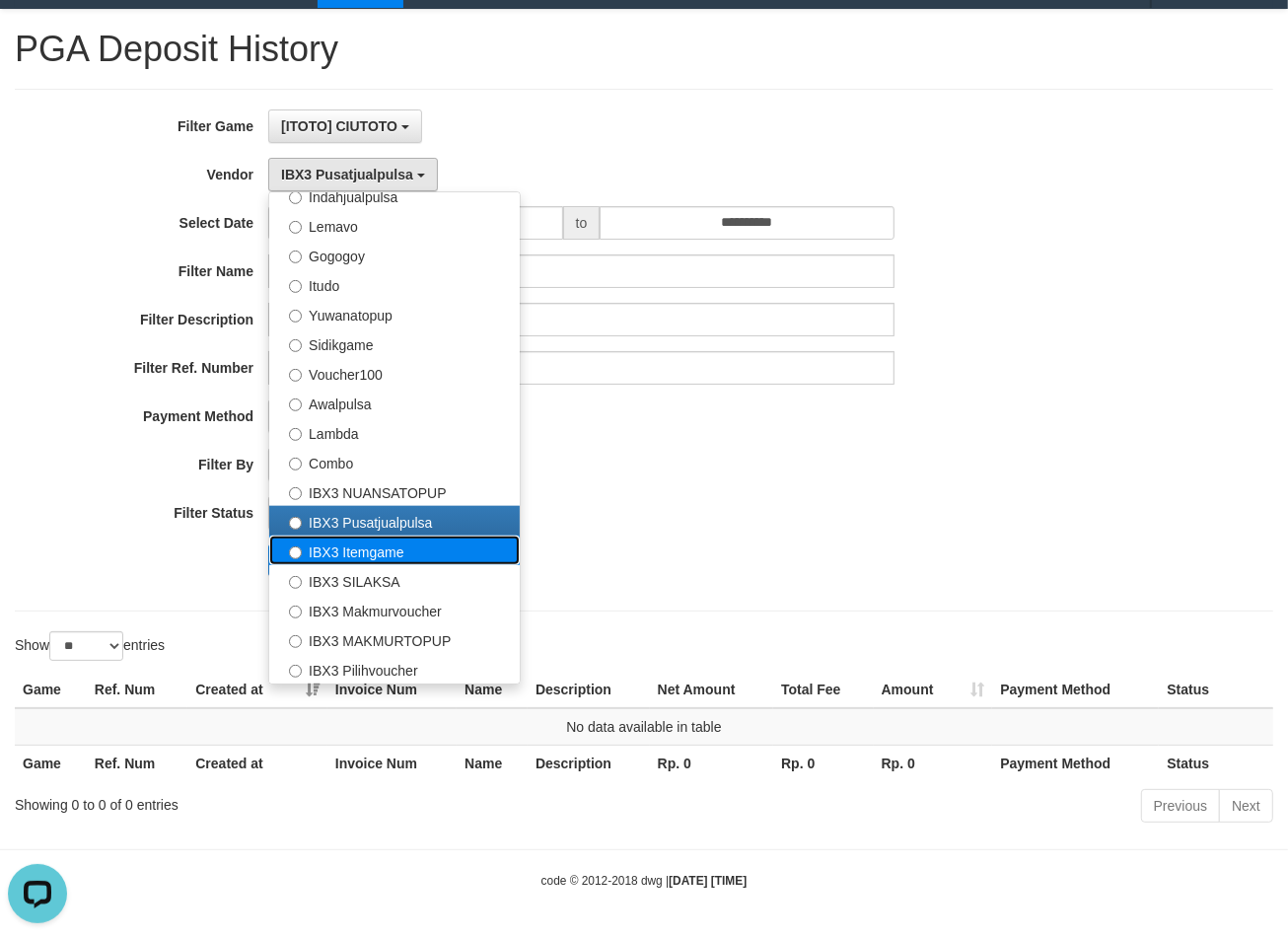 click on "IBX3 Itemgame" at bounding box center [394, 550] 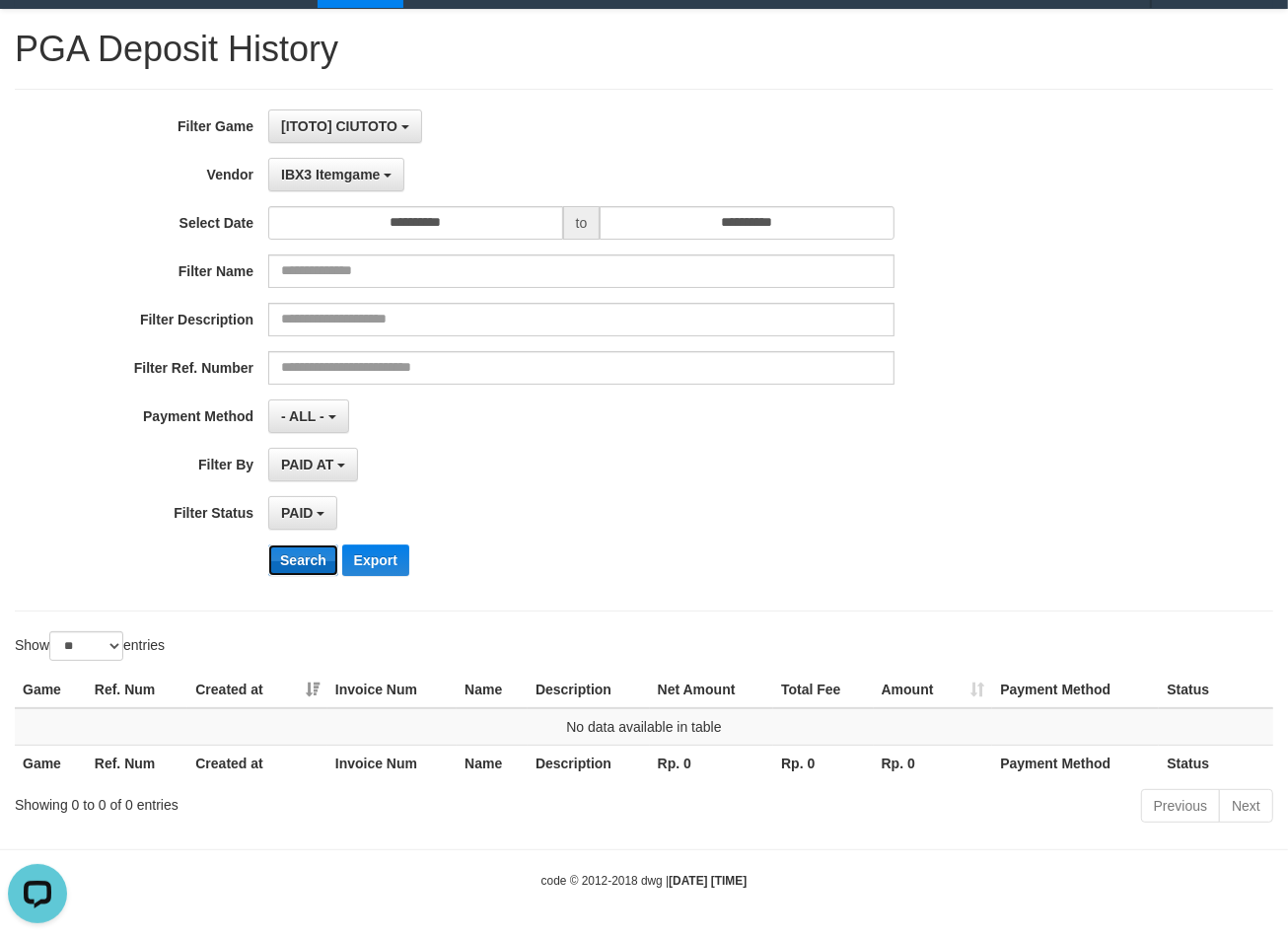 click on "Search" at bounding box center (303, 560) 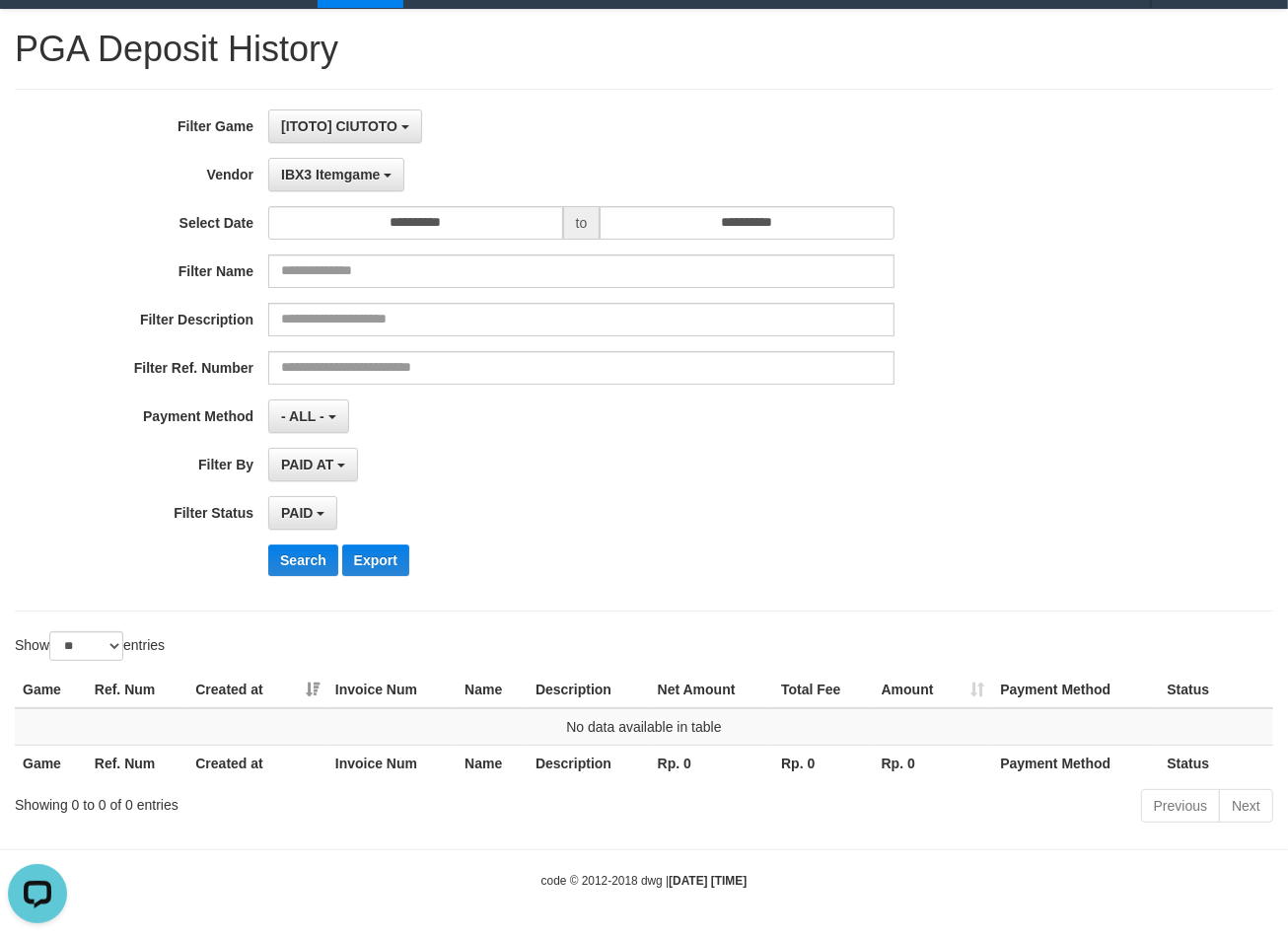 click on "**********" at bounding box center (537, 350) 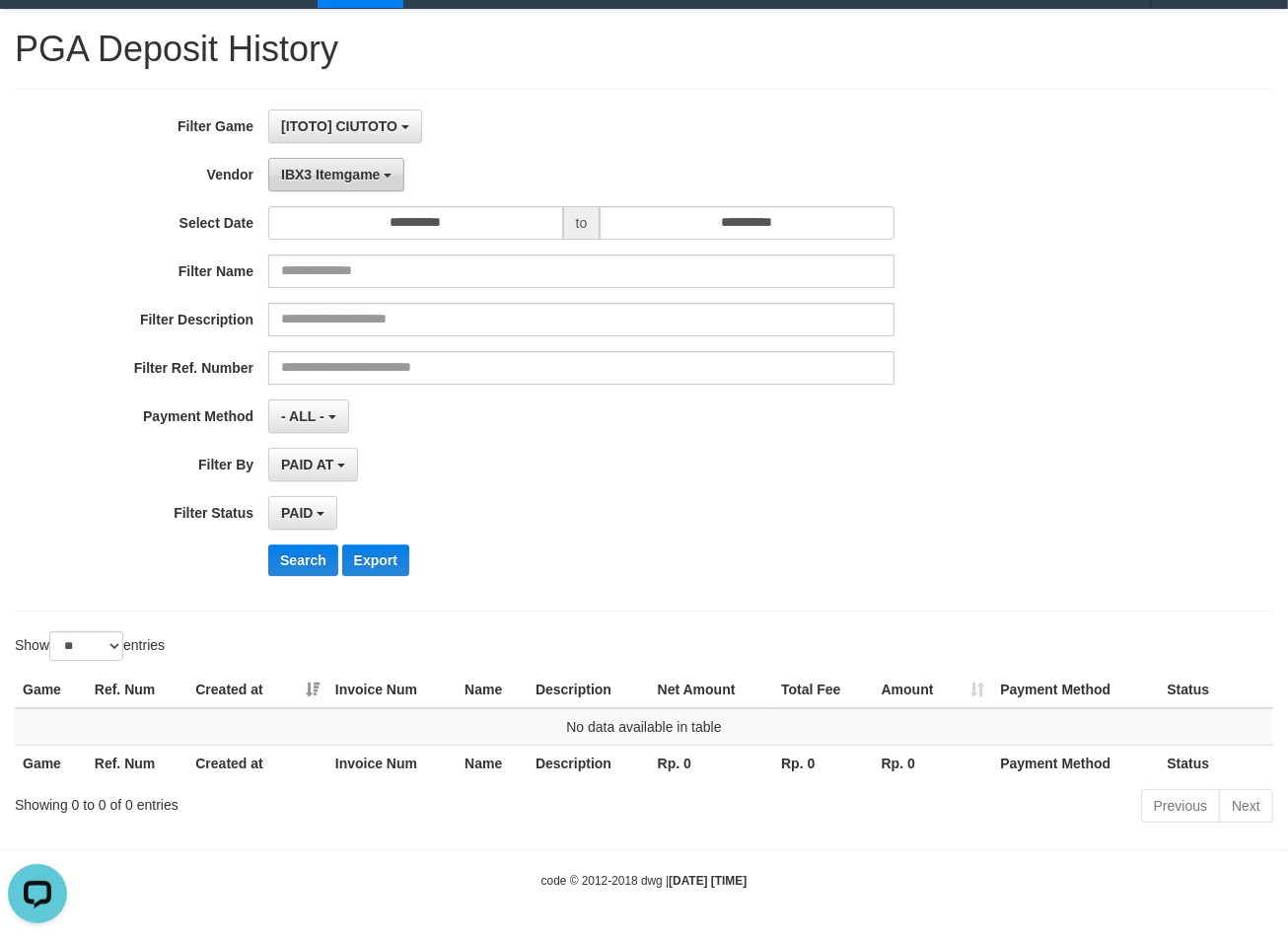 click on "IBX3 Itemgame" at bounding box center [336, 175] 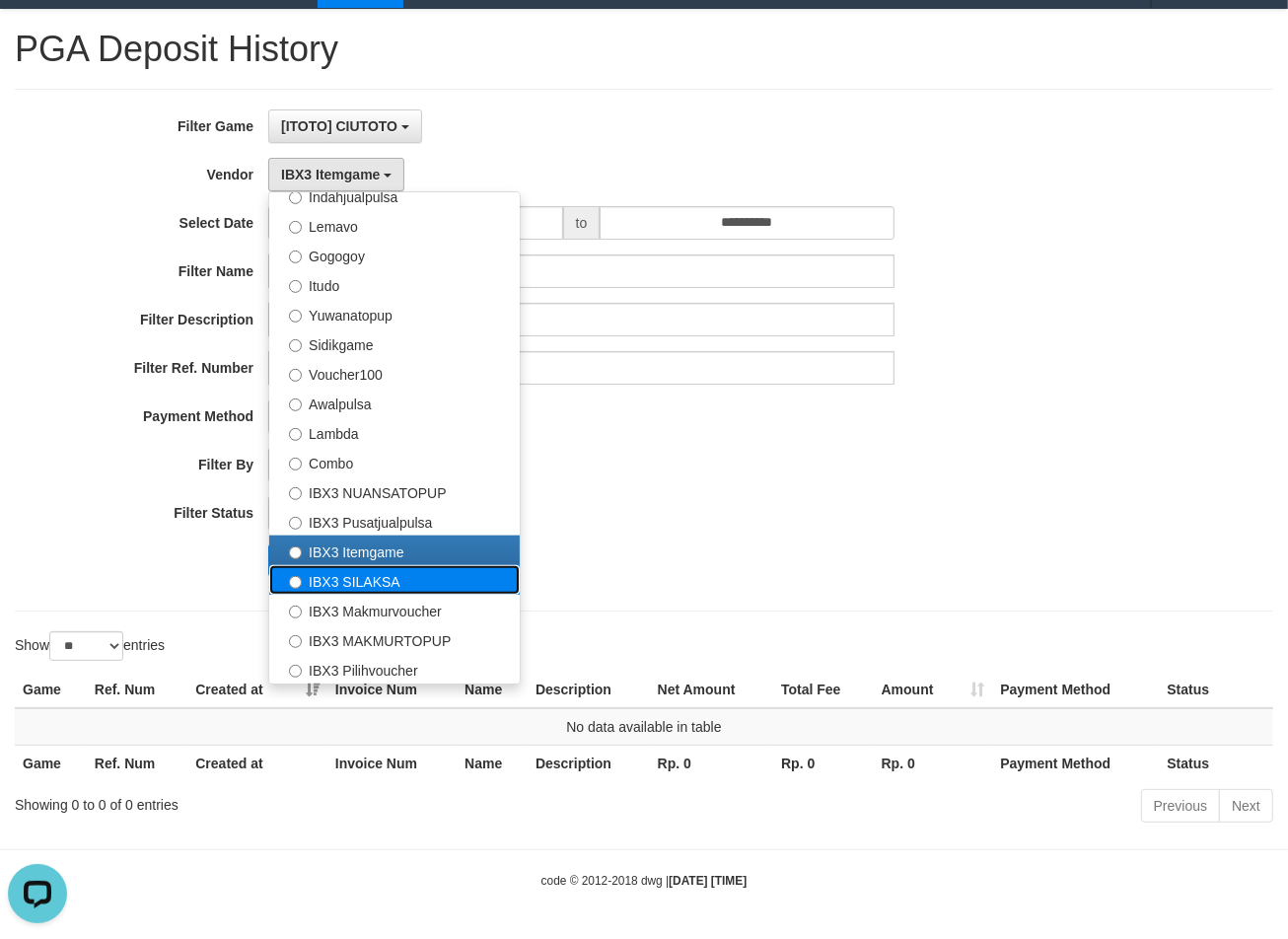 click on "IBX3 SILAKSA" at bounding box center (394, 580) 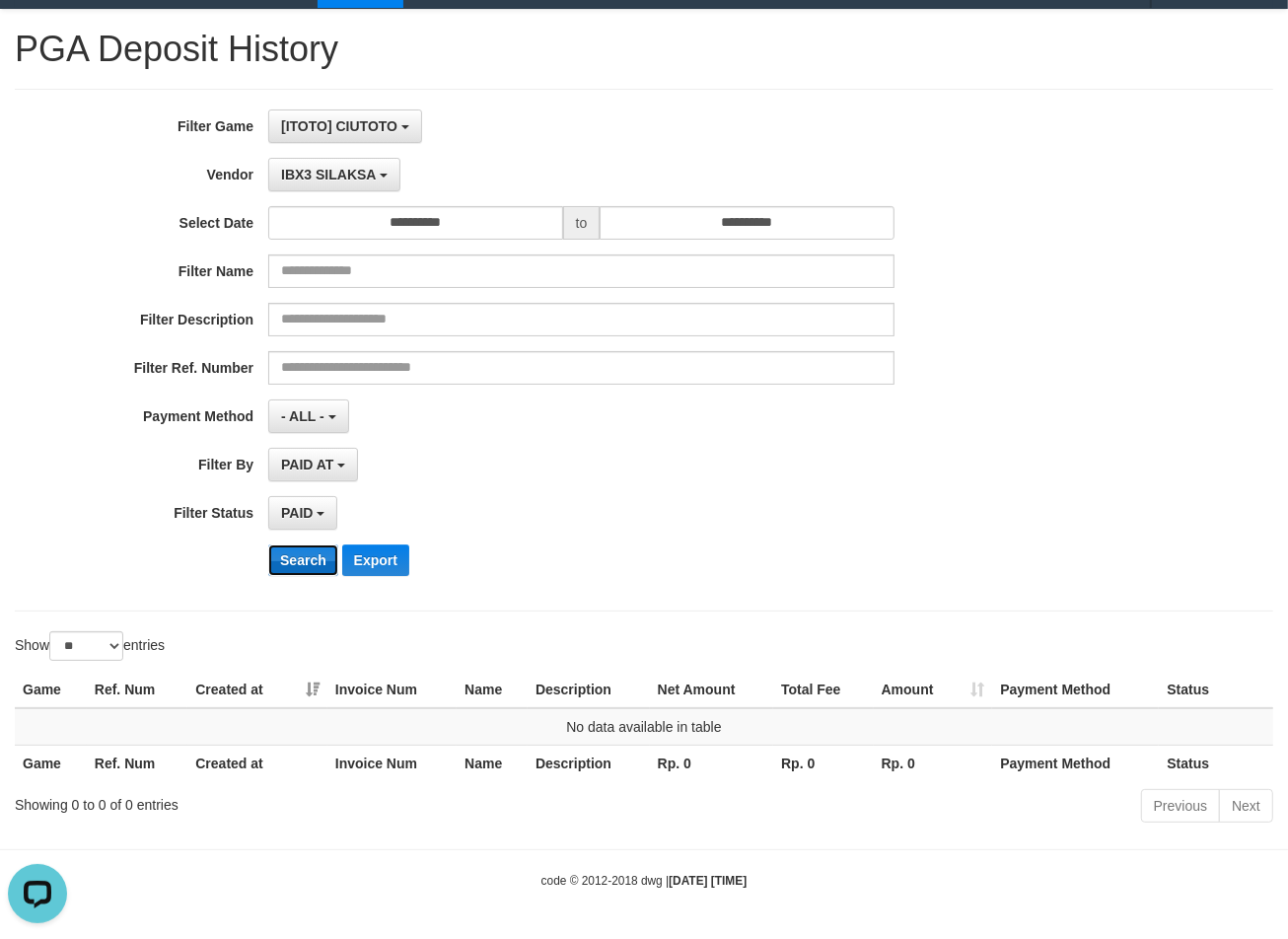 click on "Search" at bounding box center [303, 560] 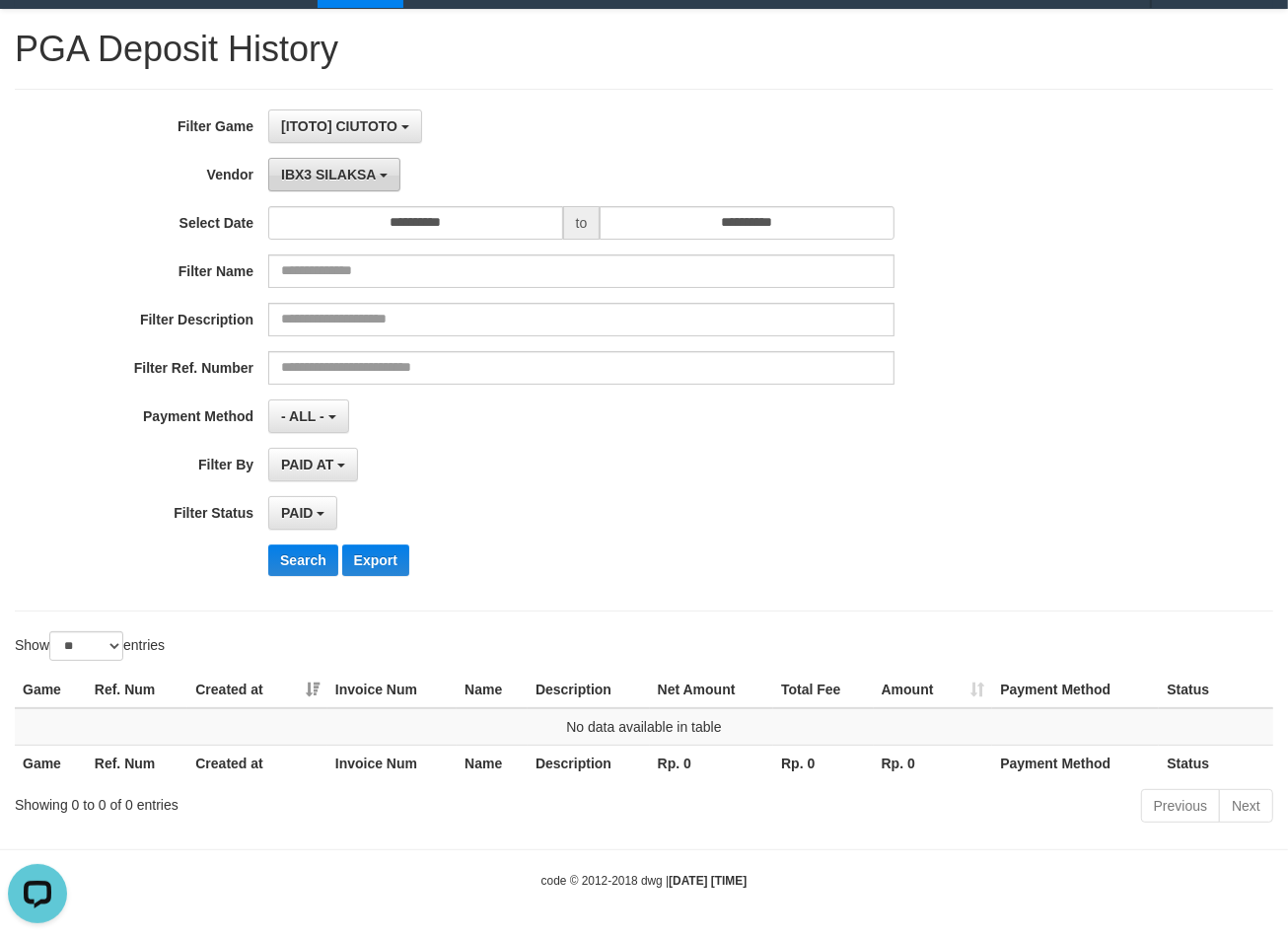 click on "IBX3 SILAKSA" at bounding box center (328, 175) 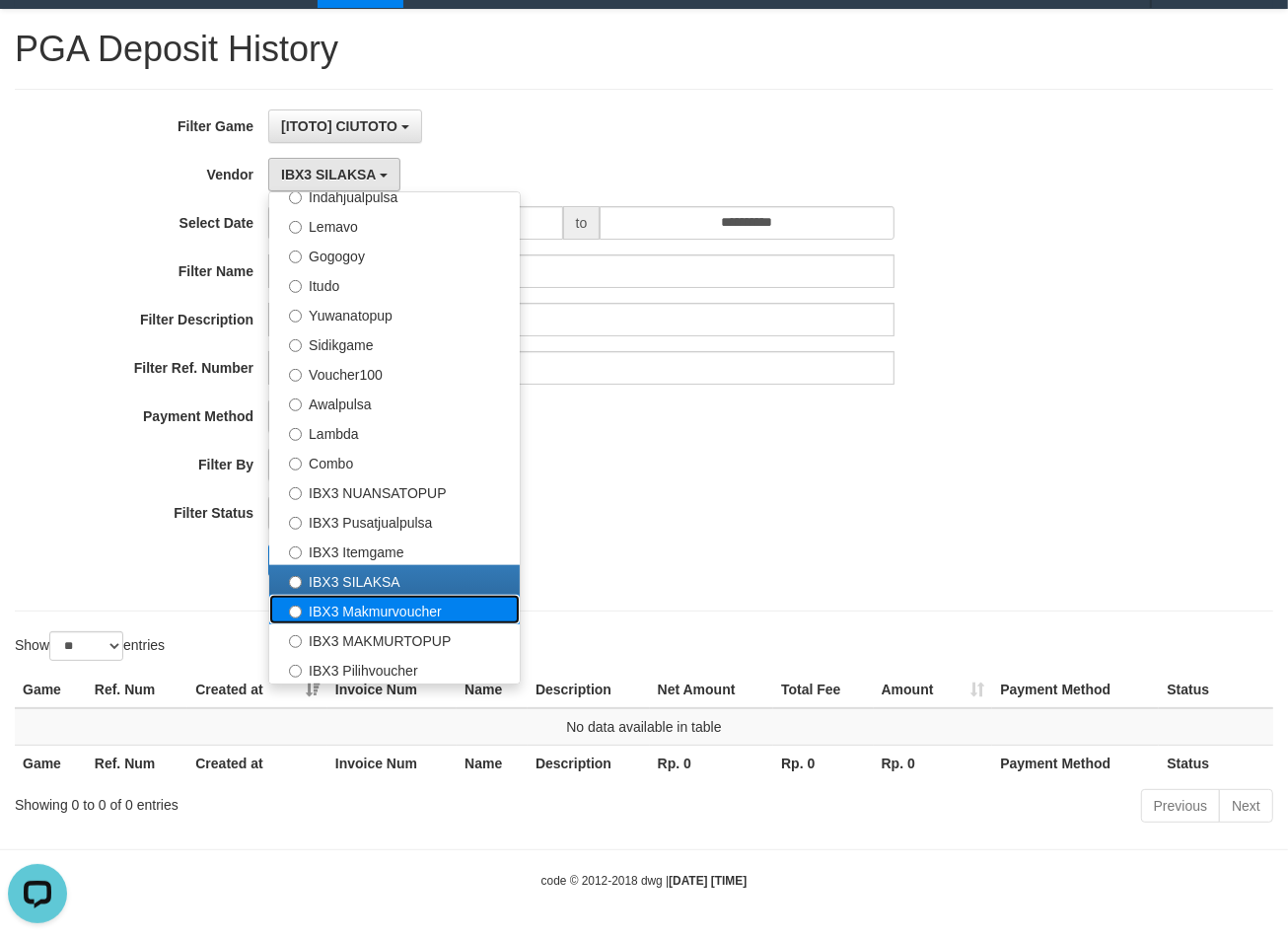 click on "IBX3 Makmurvoucher" at bounding box center [394, 610] 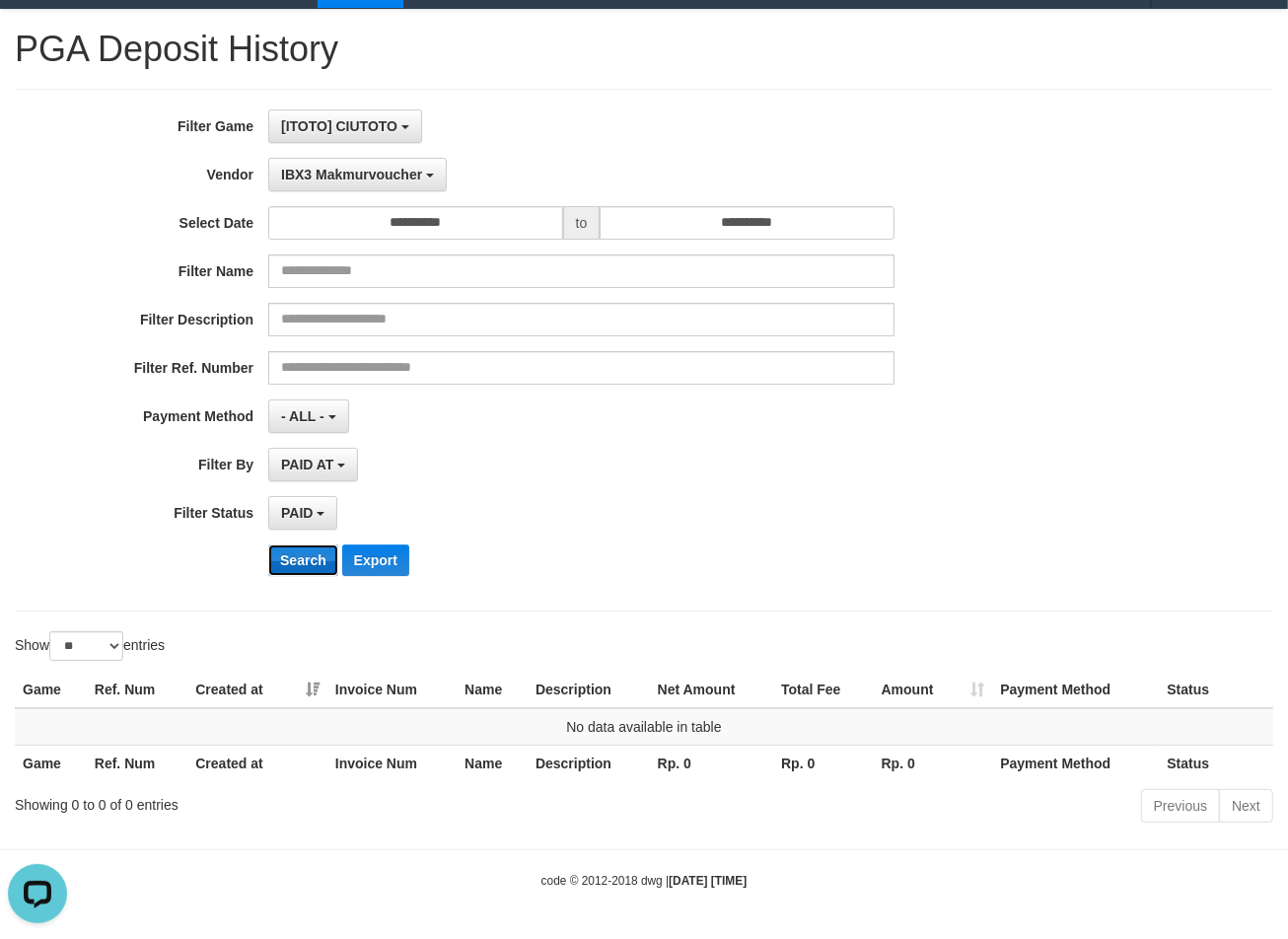 click on "Search" at bounding box center (303, 560) 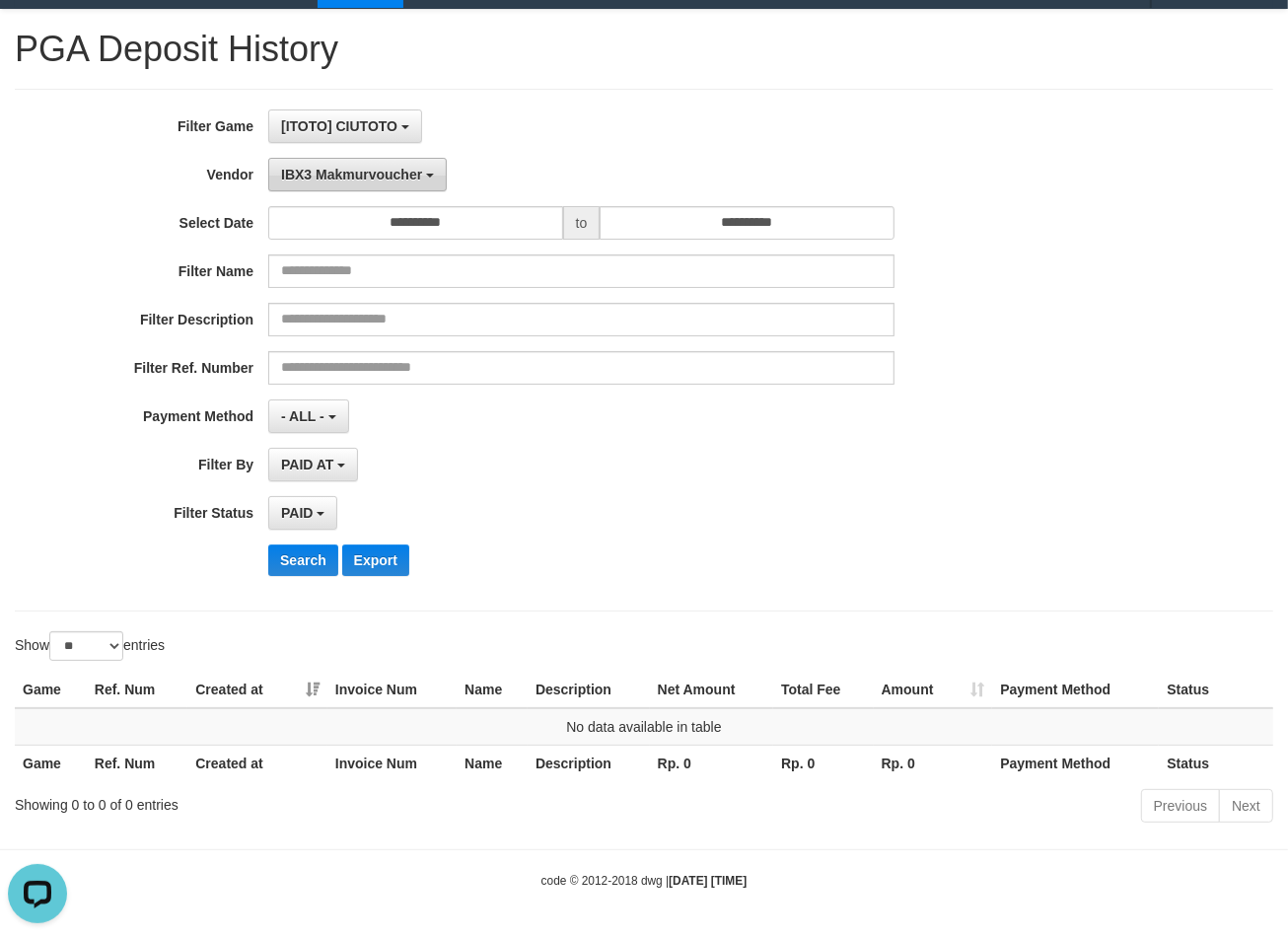 click on "IBX3 Makmurvoucher" at bounding box center [351, 175] 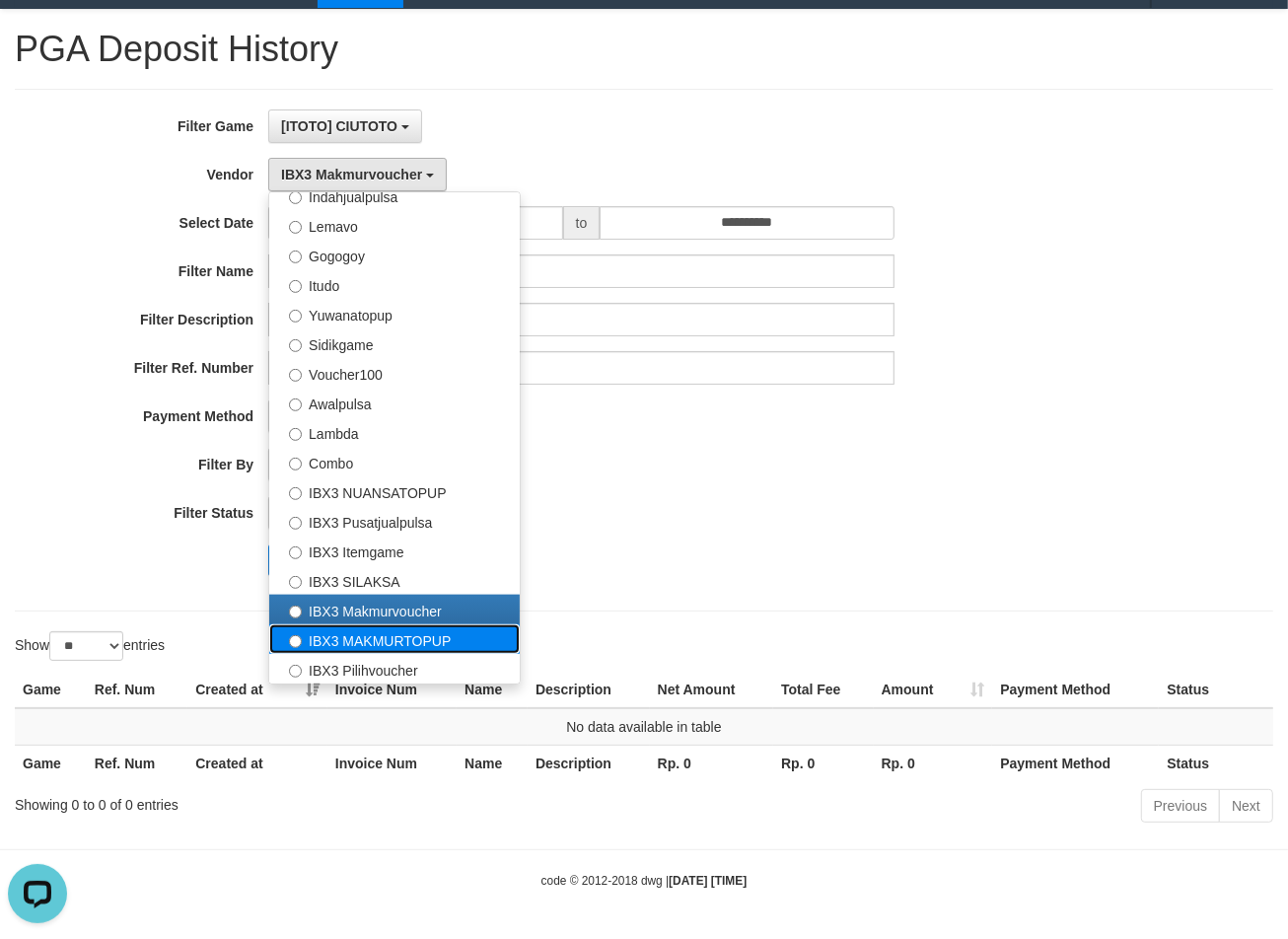 click on "IBX3 MAKMURTOPUP" at bounding box center (394, 639) 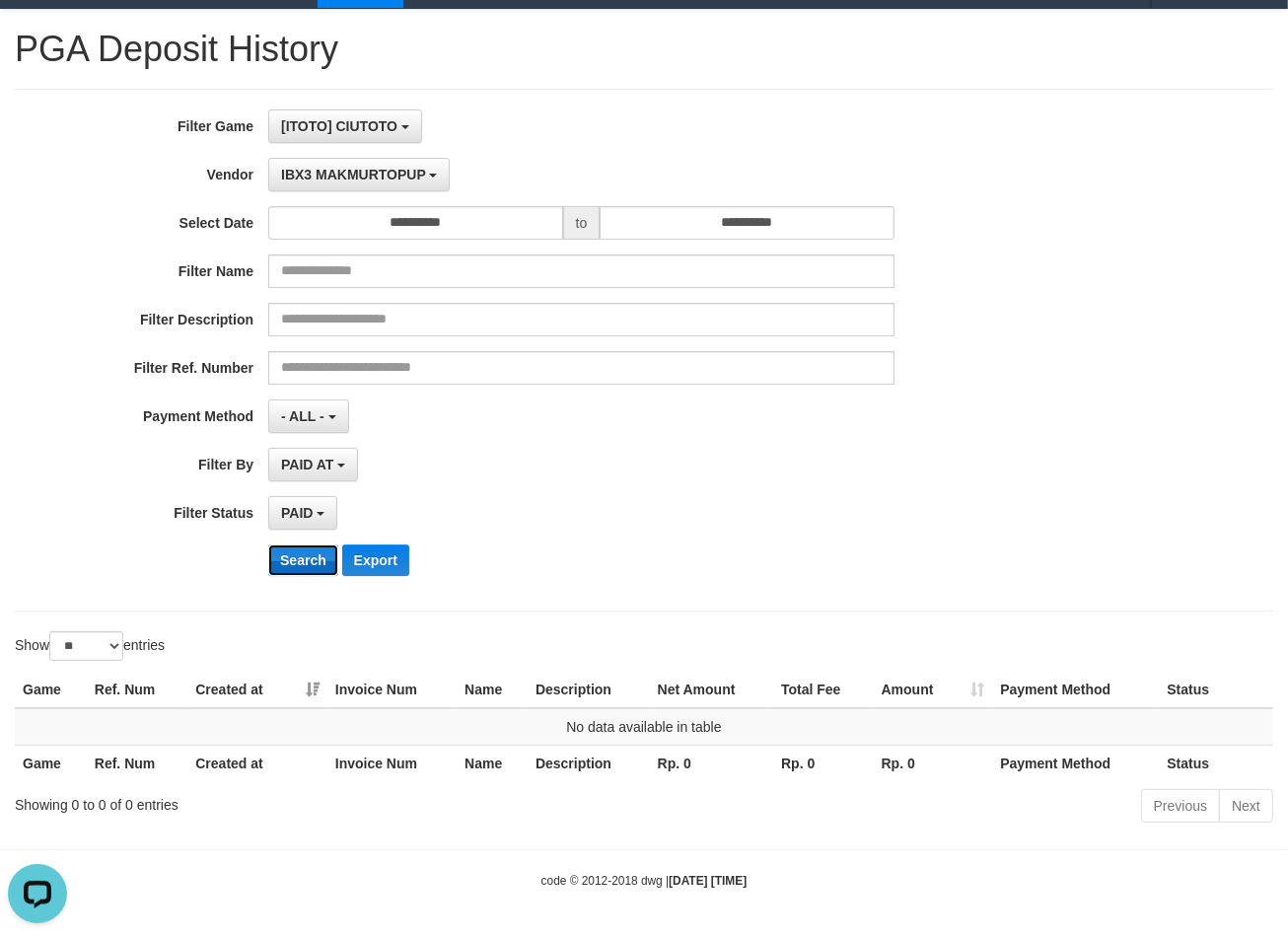 click on "Search" at bounding box center (303, 560) 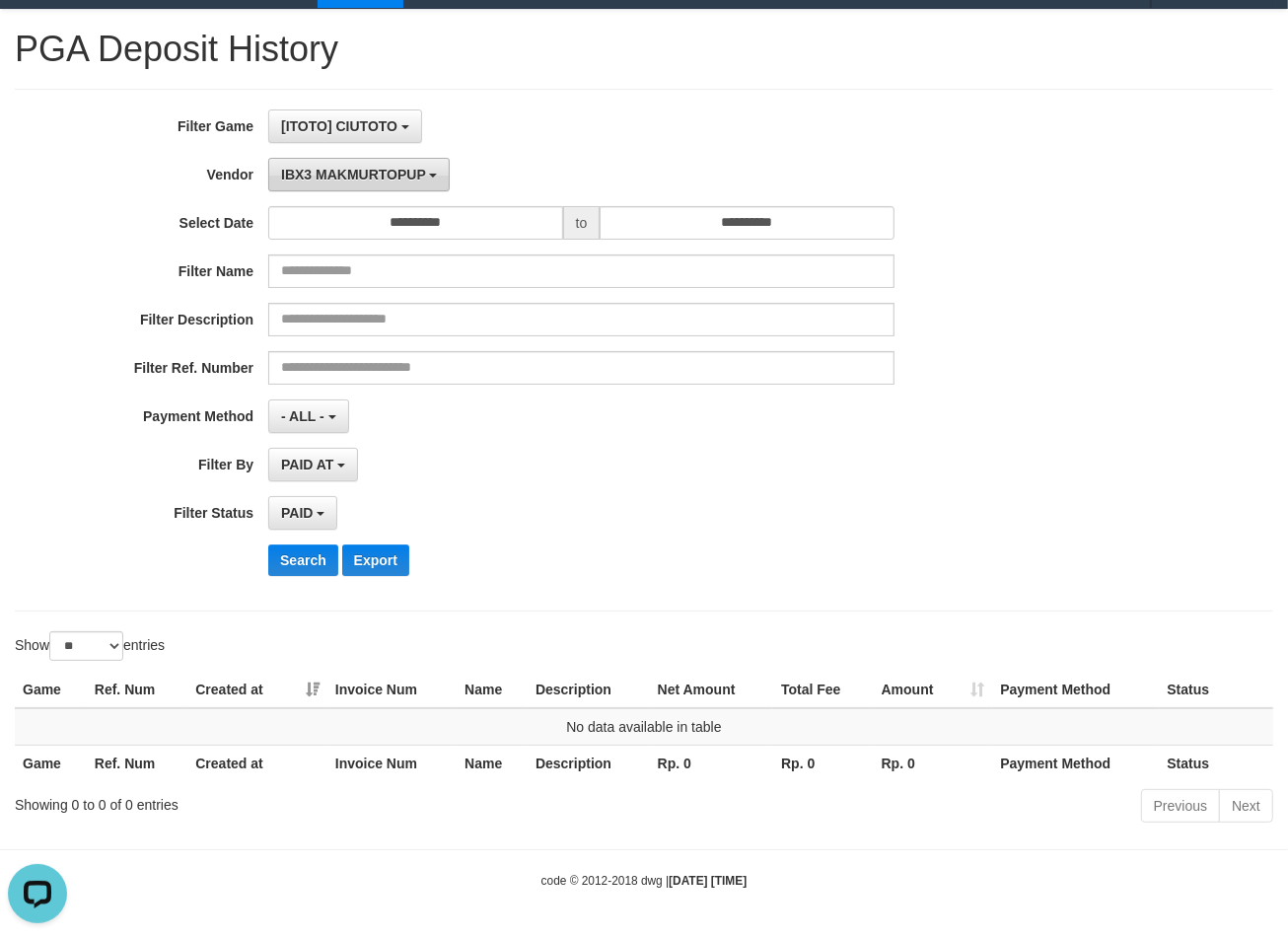 click on "IBX3 MAKMURTOPUP" at bounding box center (359, 175) 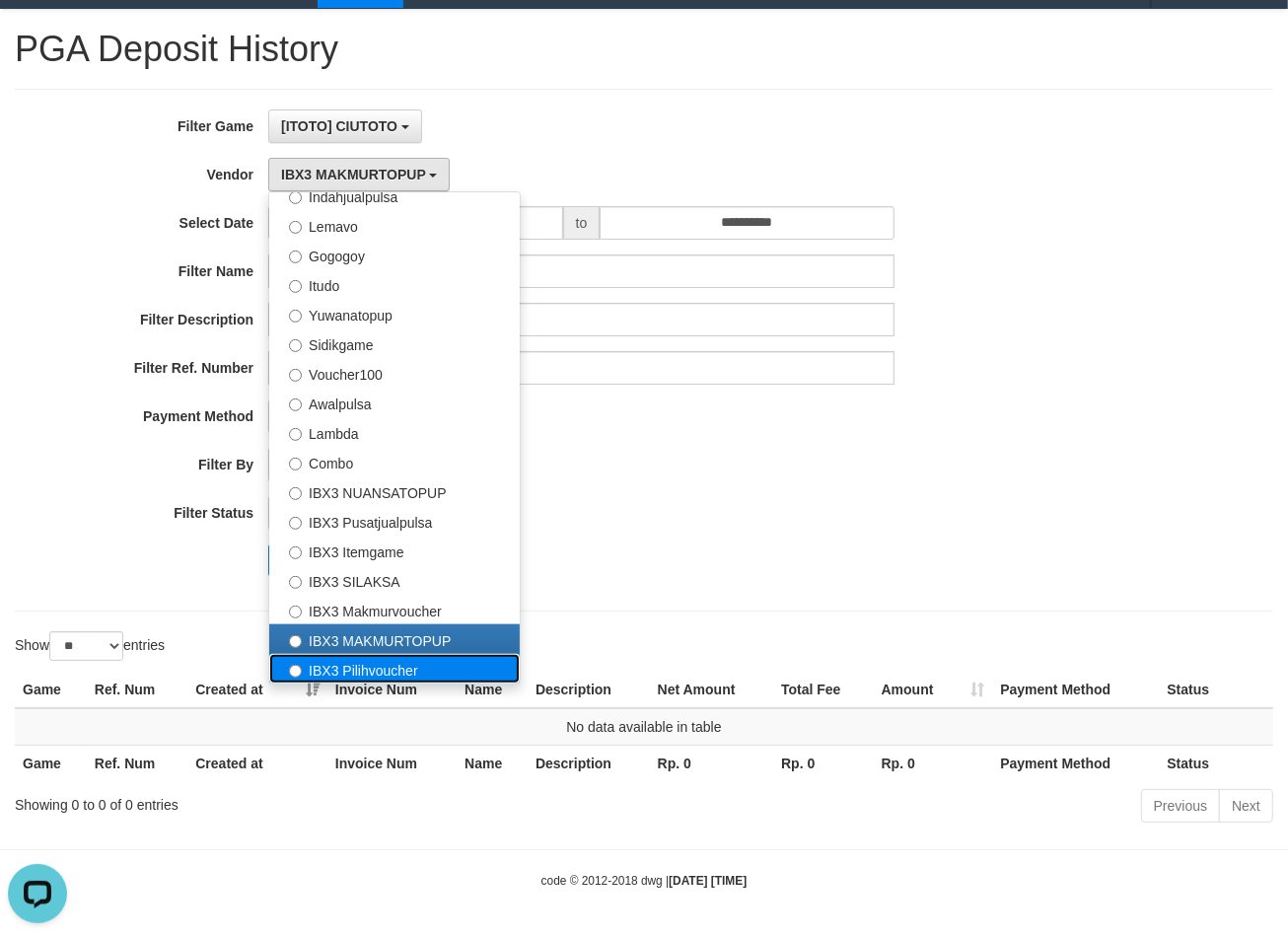 click on "IBX3 Pilihvoucher" at bounding box center [394, 669] 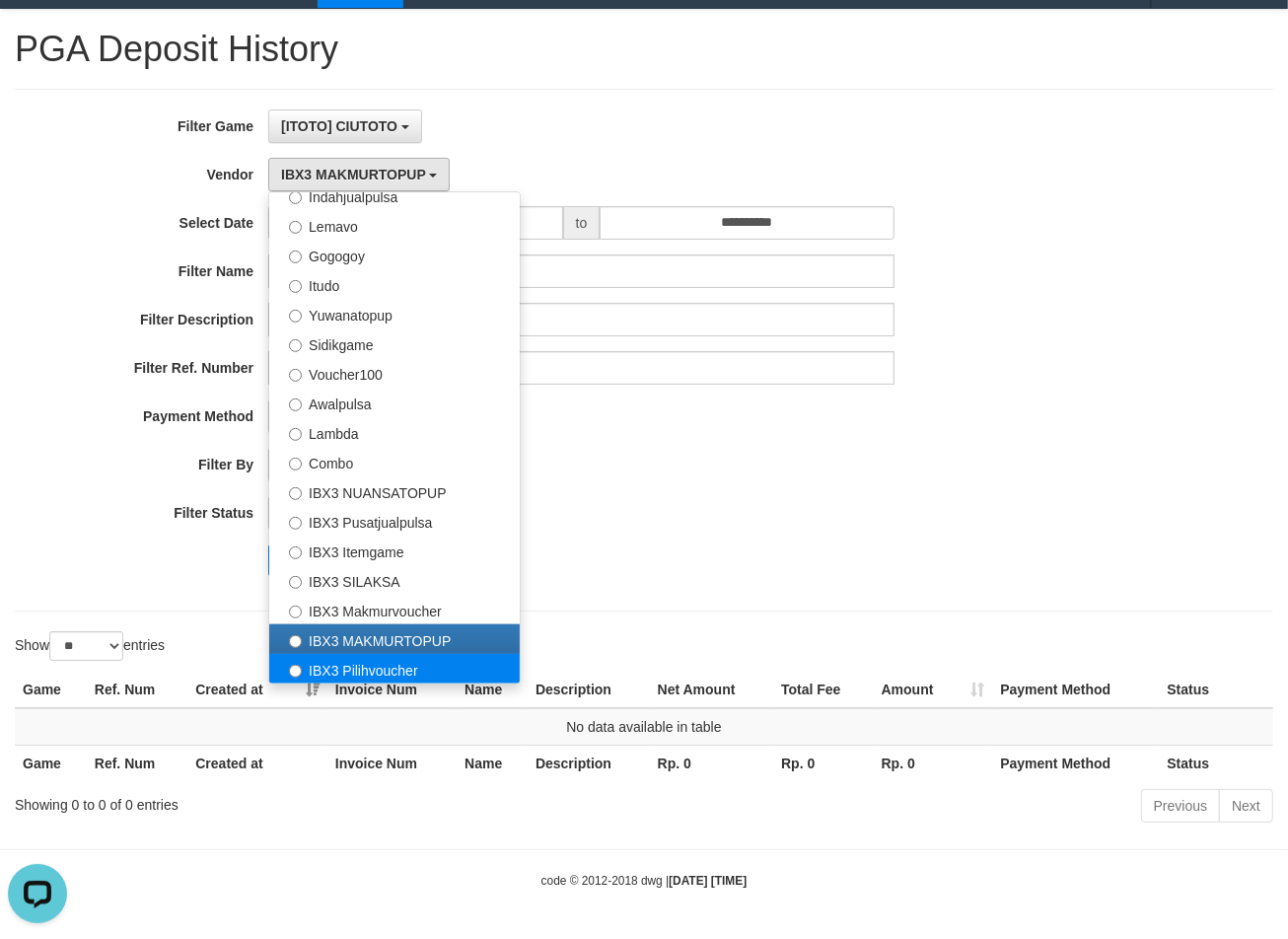 select on "**********" 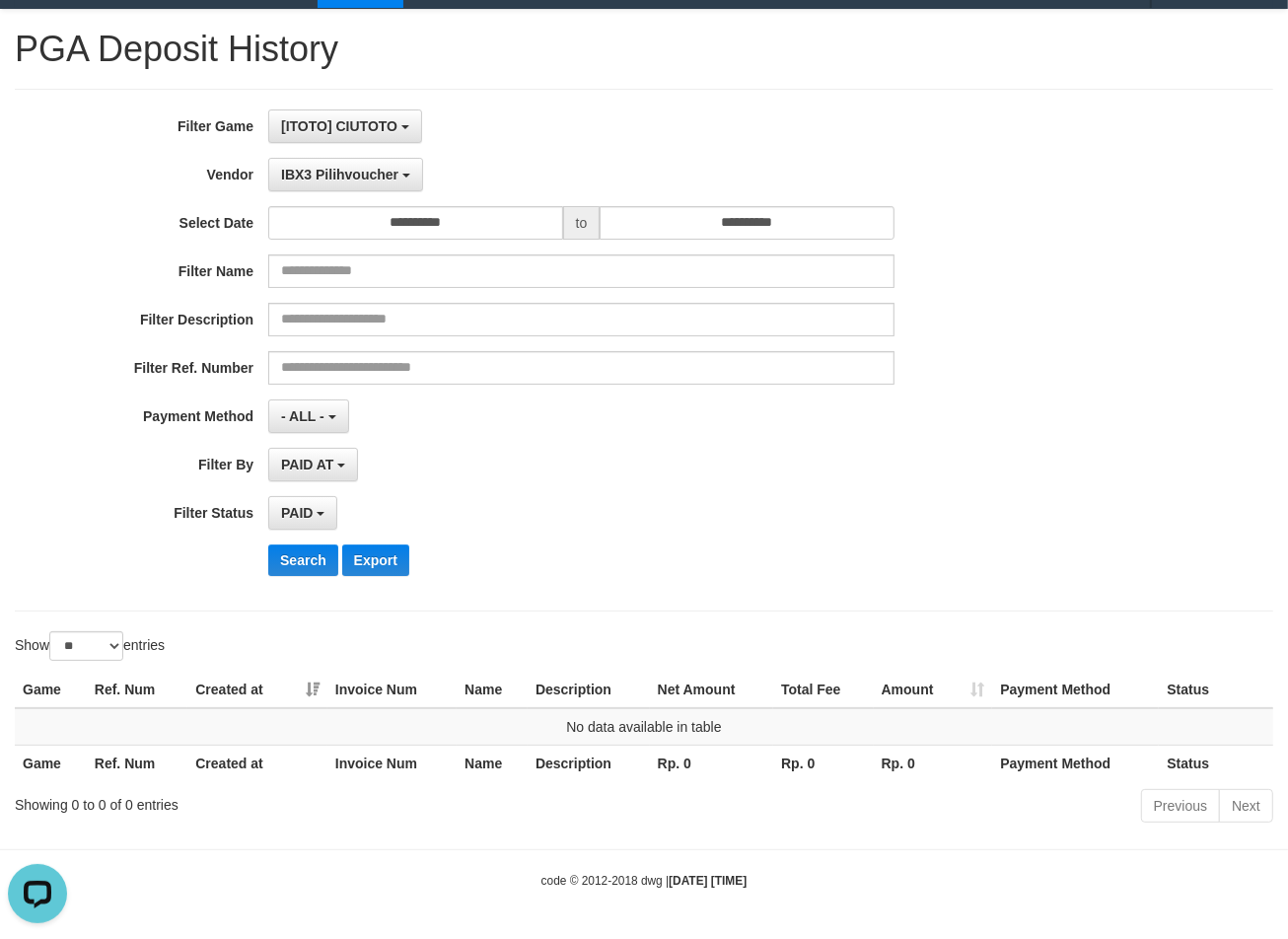 click on "**********" at bounding box center [537, 350] 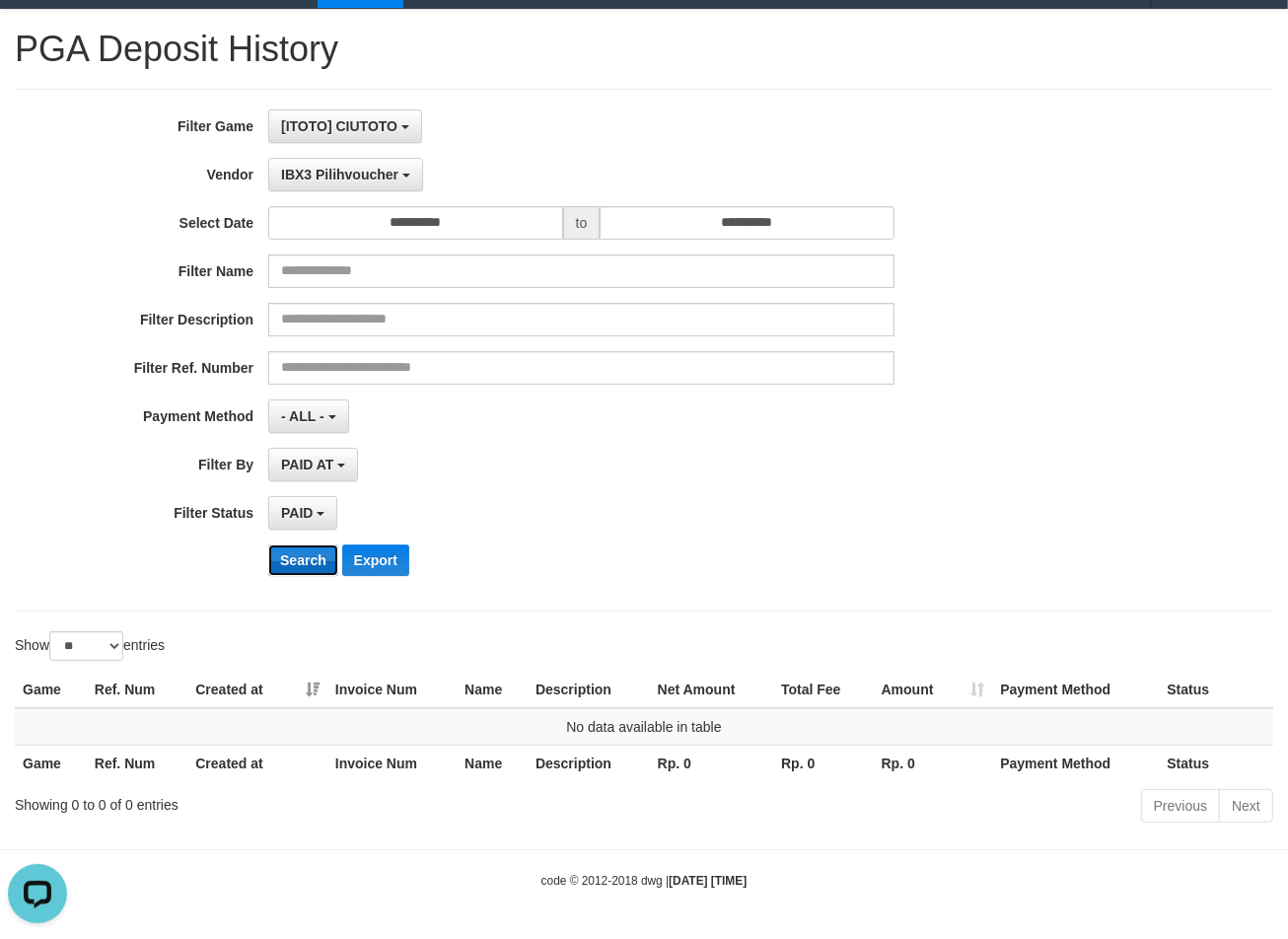 click on "Search" at bounding box center (303, 560) 